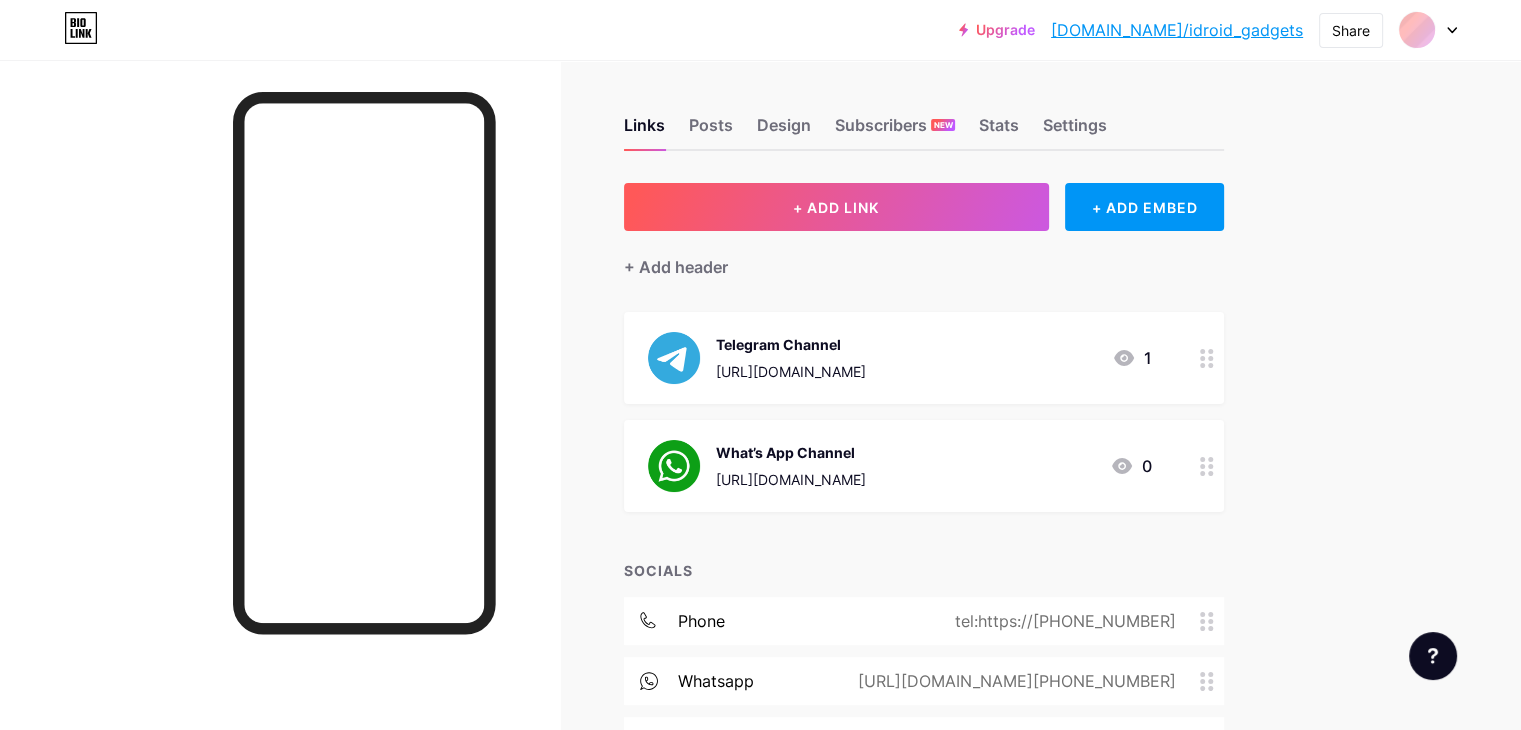 scroll, scrollTop: 0, scrollLeft: 0, axis: both 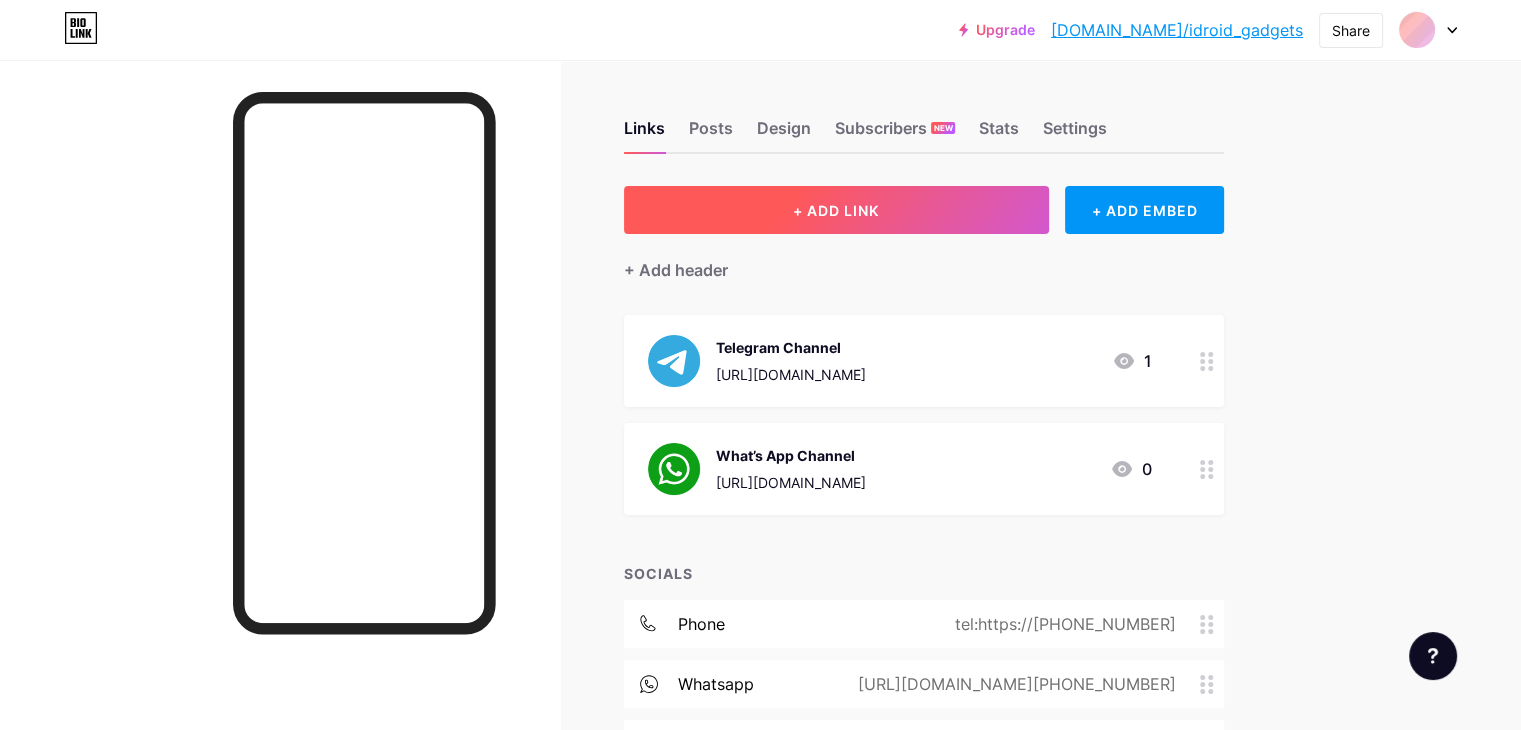 click on "+ ADD LINK" at bounding box center [836, 210] 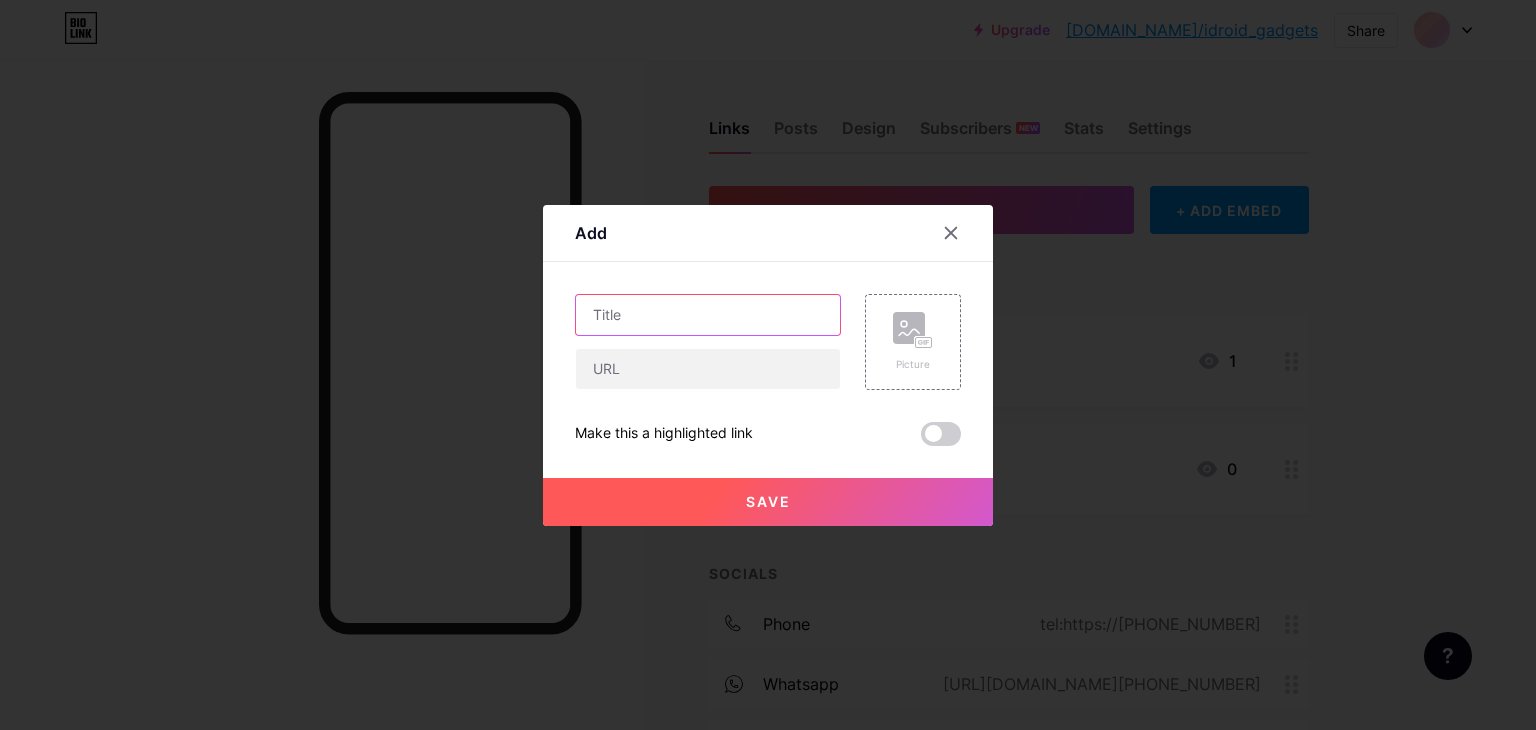 click at bounding box center (708, 315) 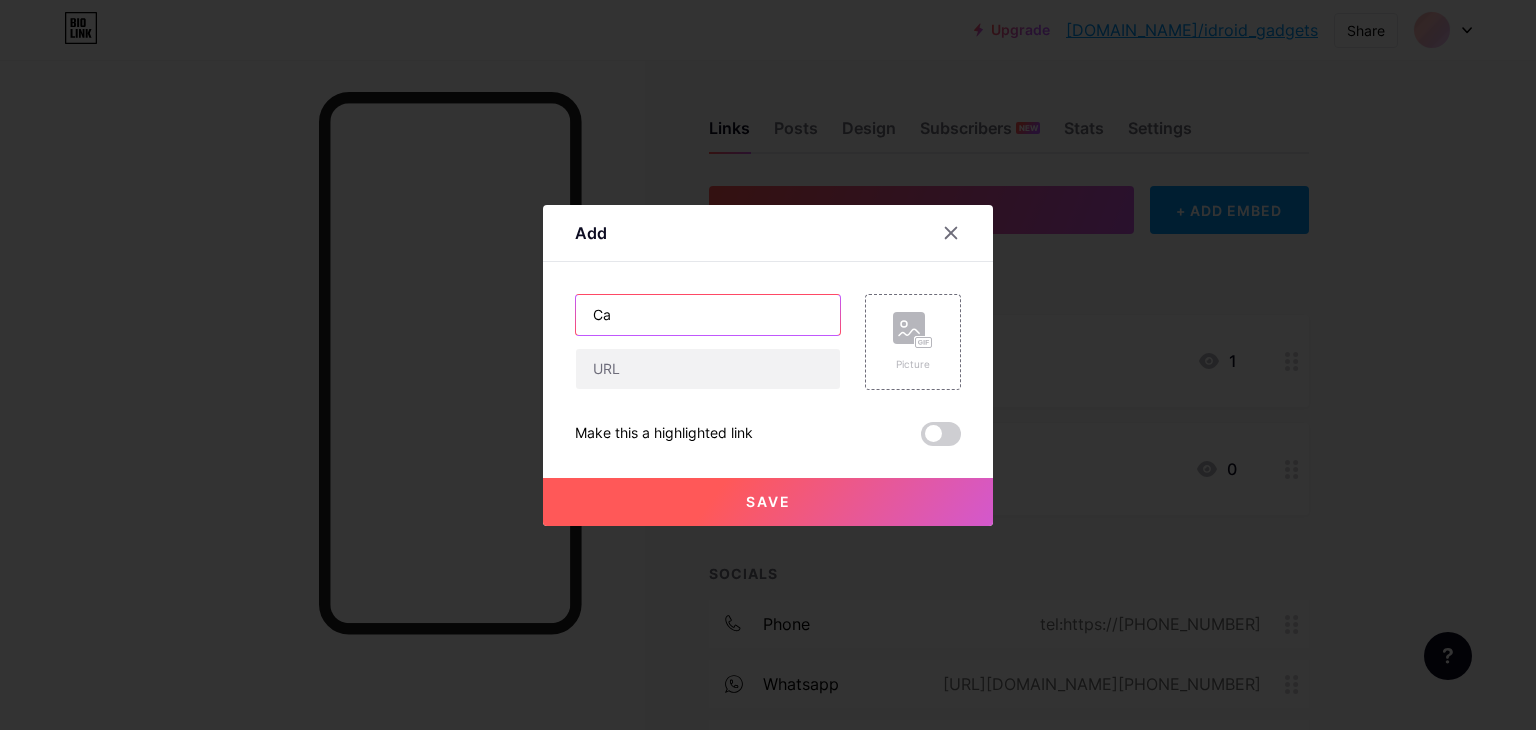 type on "C" 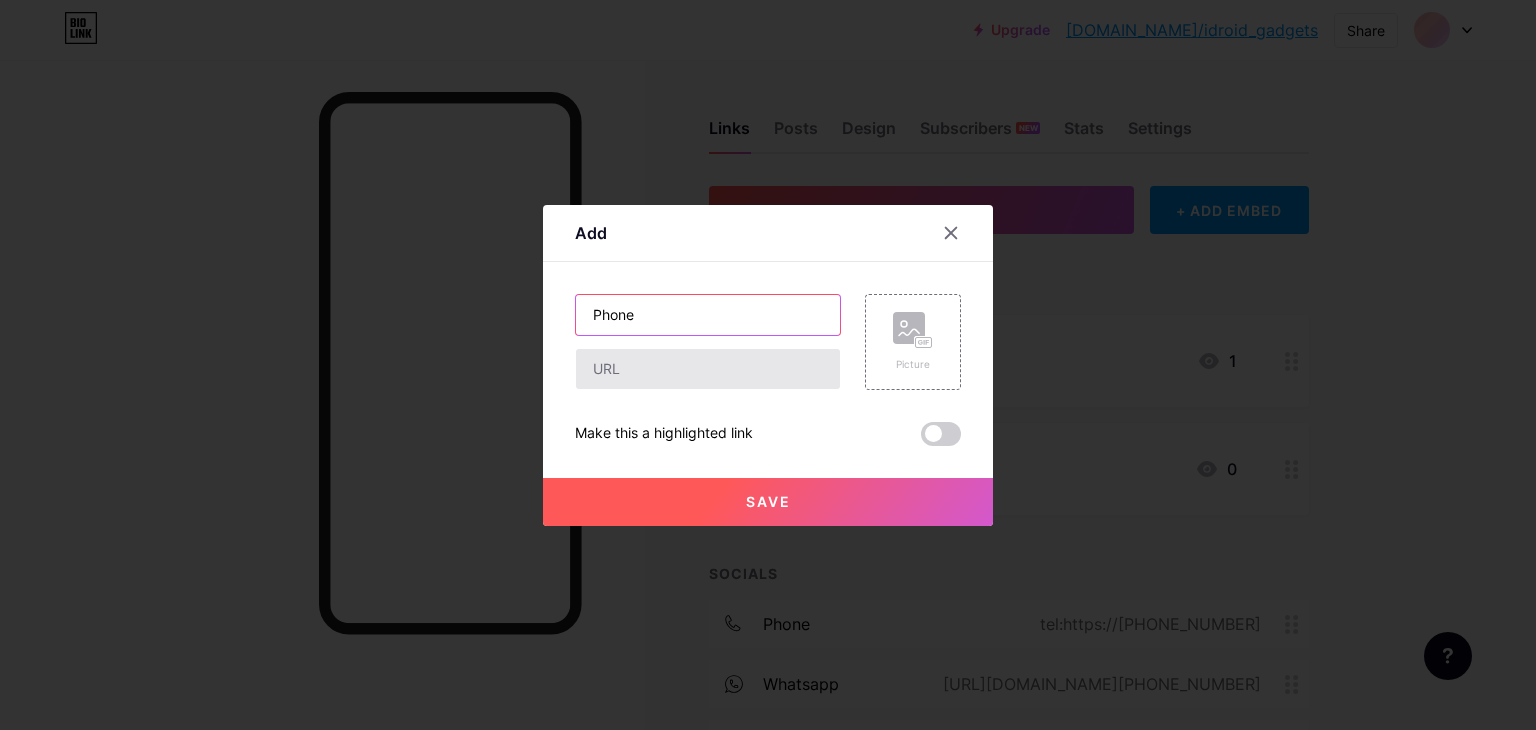 type on "Phone" 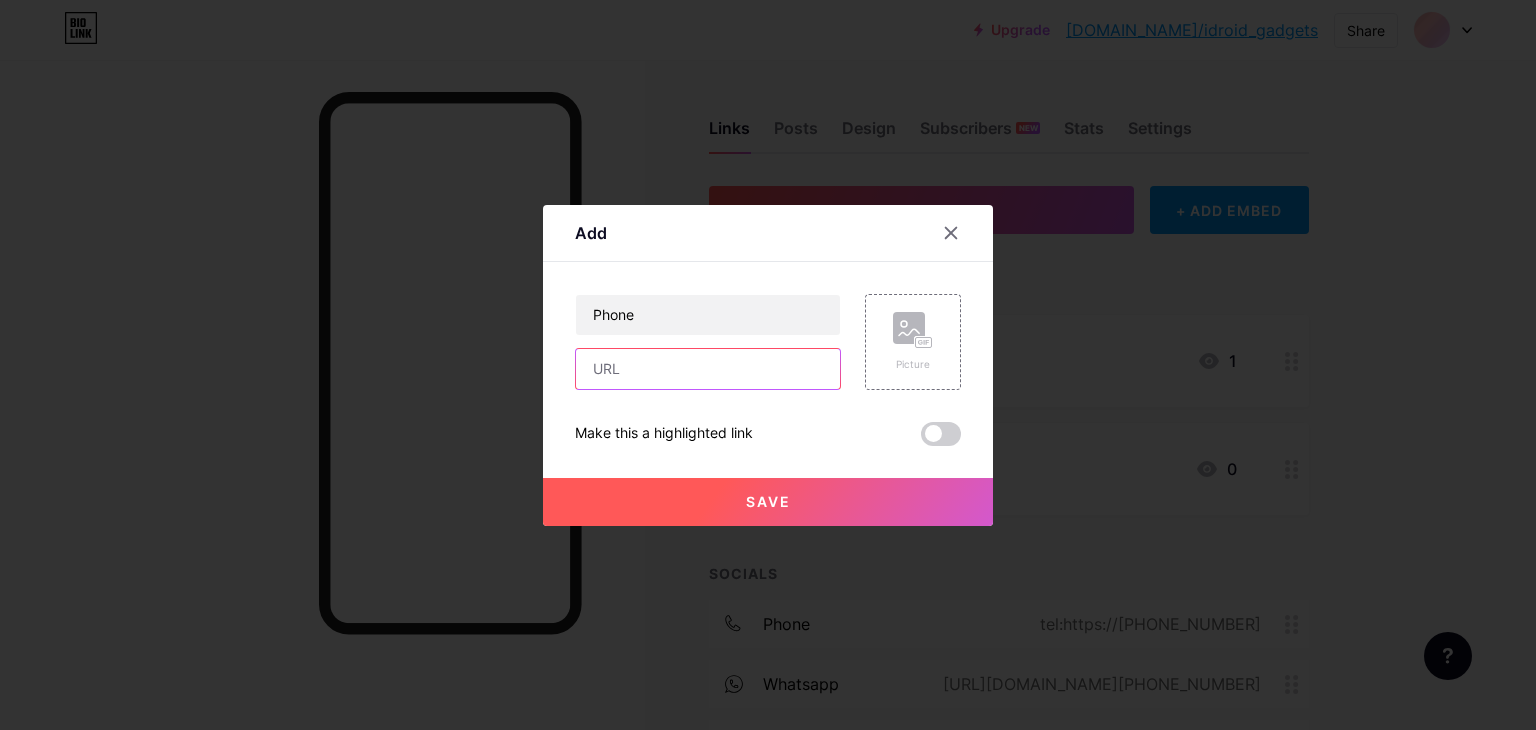 click at bounding box center (708, 369) 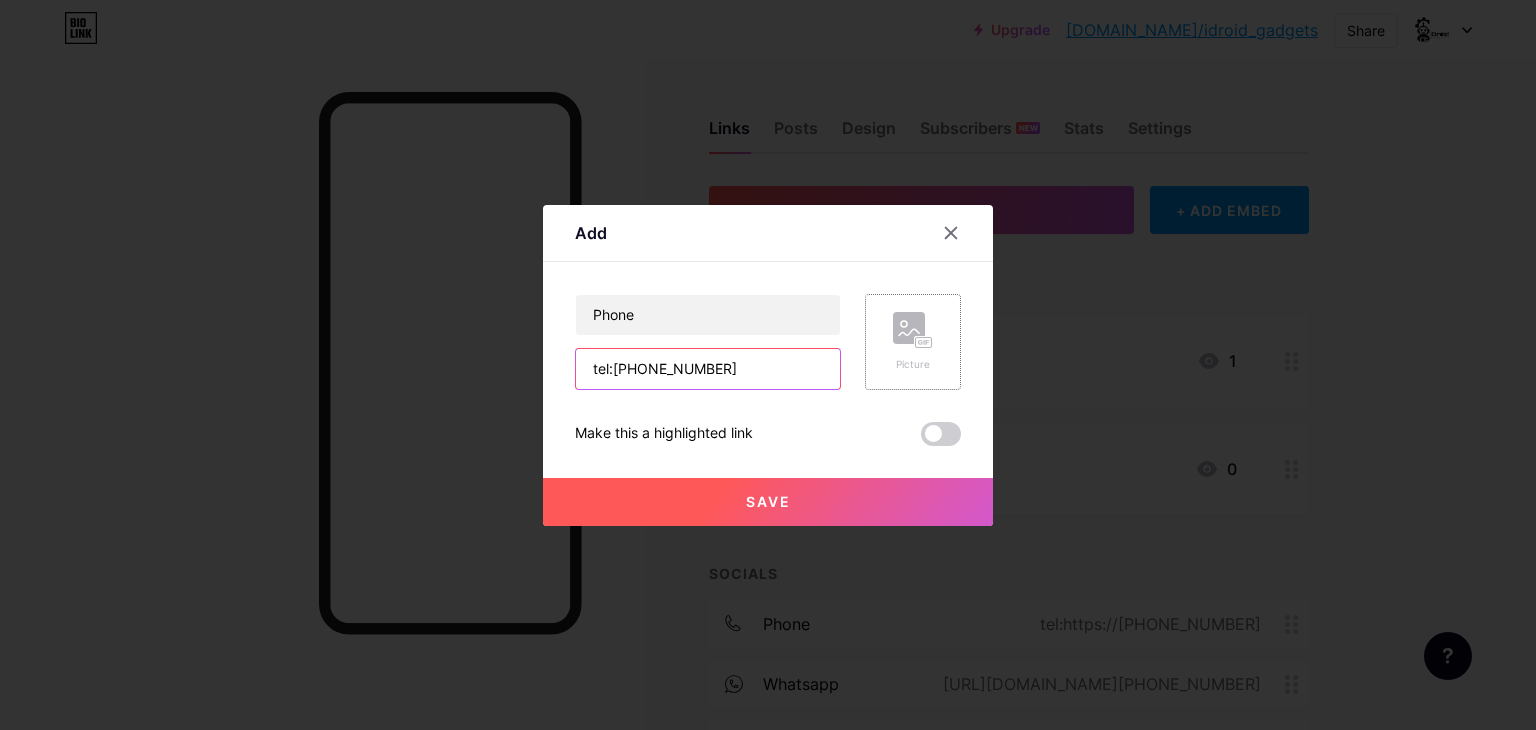 type on "tel:[PHONE_NUMBER]" 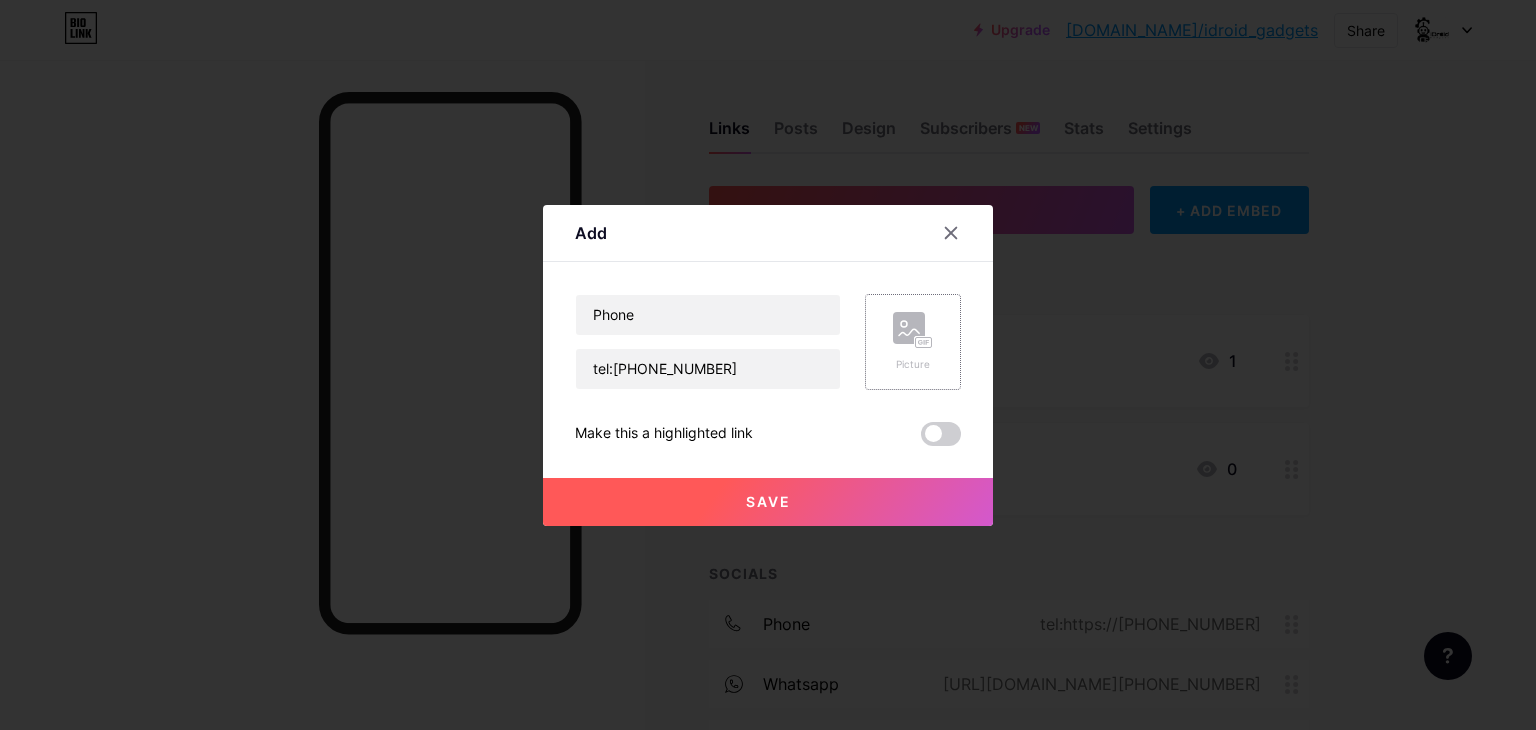click on "Picture" at bounding box center (913, 364) 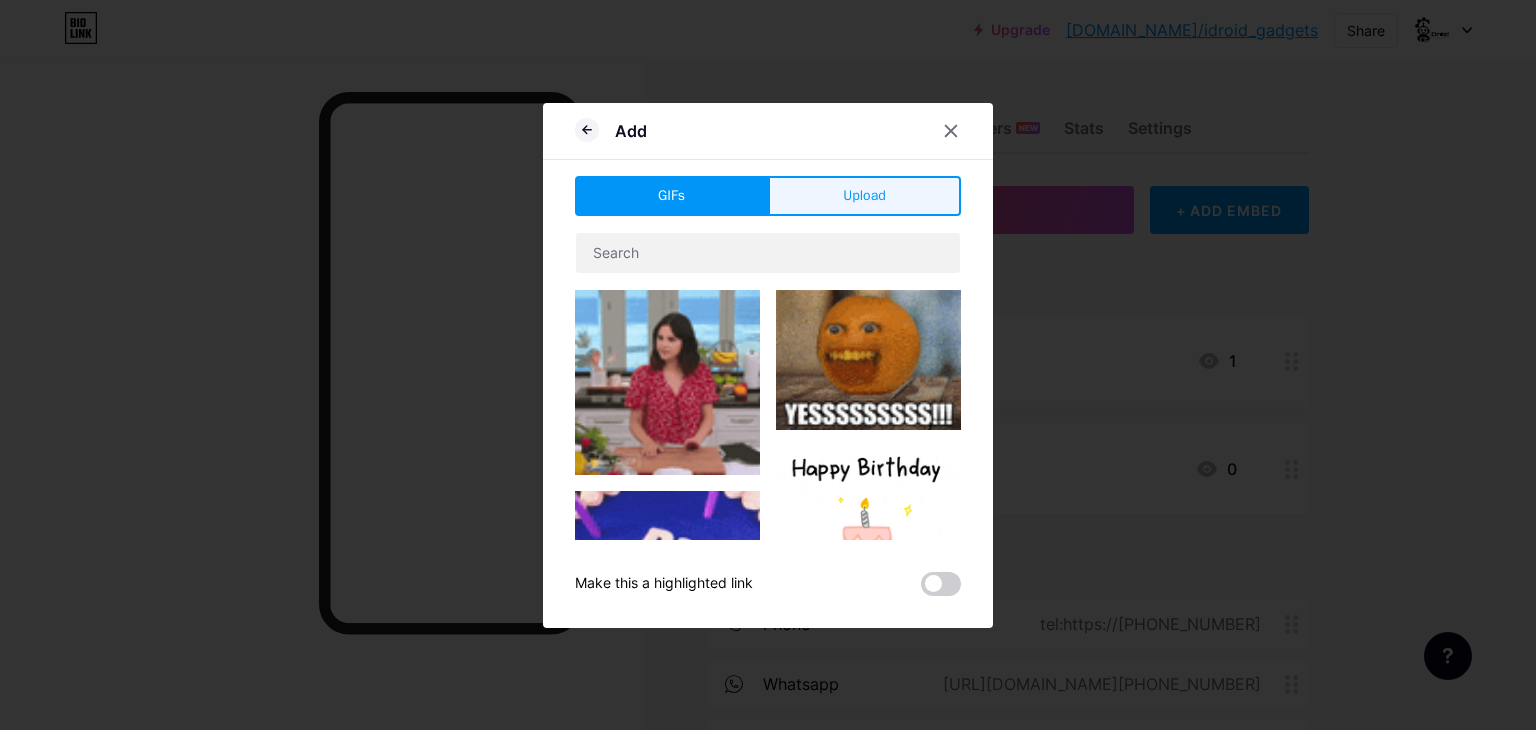 click on "Upload" at bounding box center [864, 195] 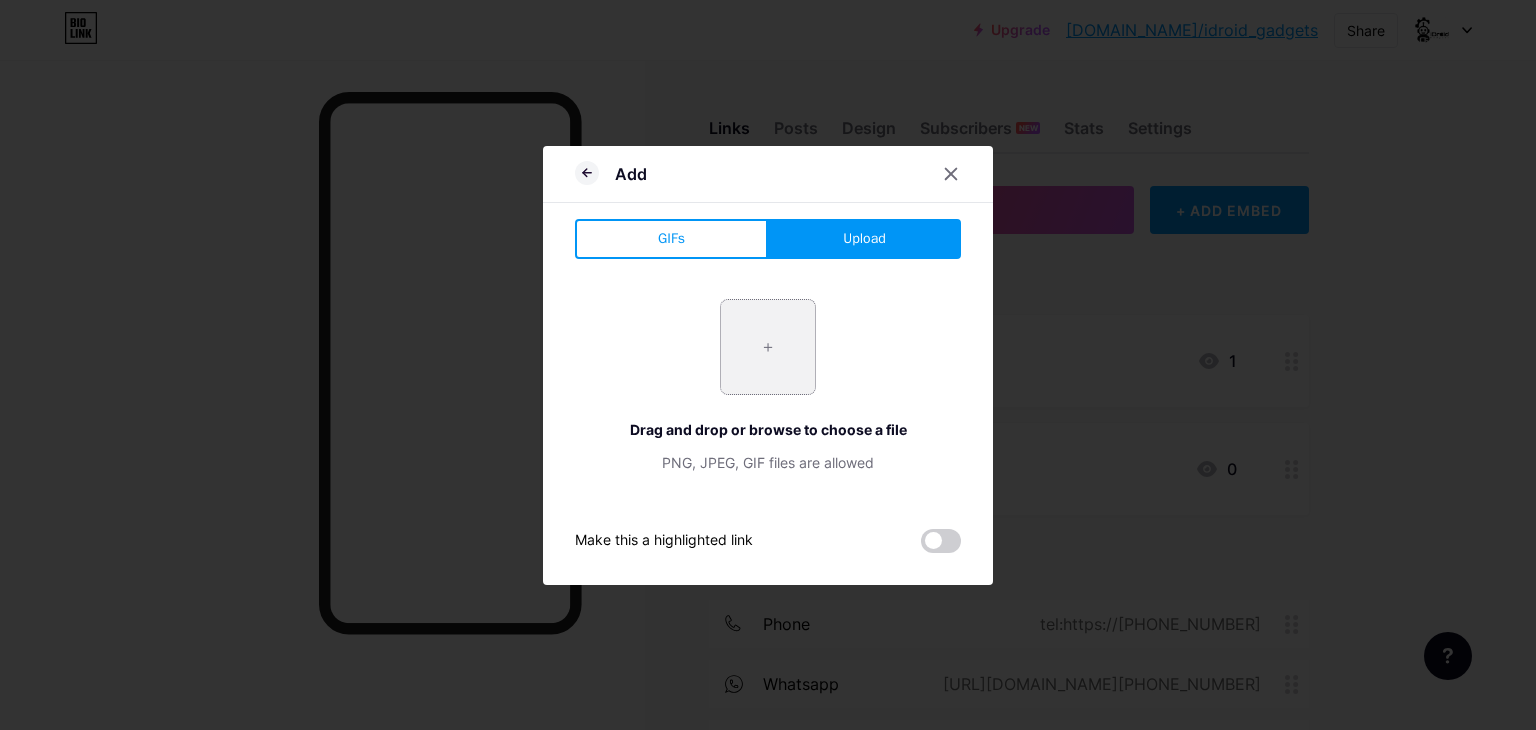 click at bounding box center [768, 347] 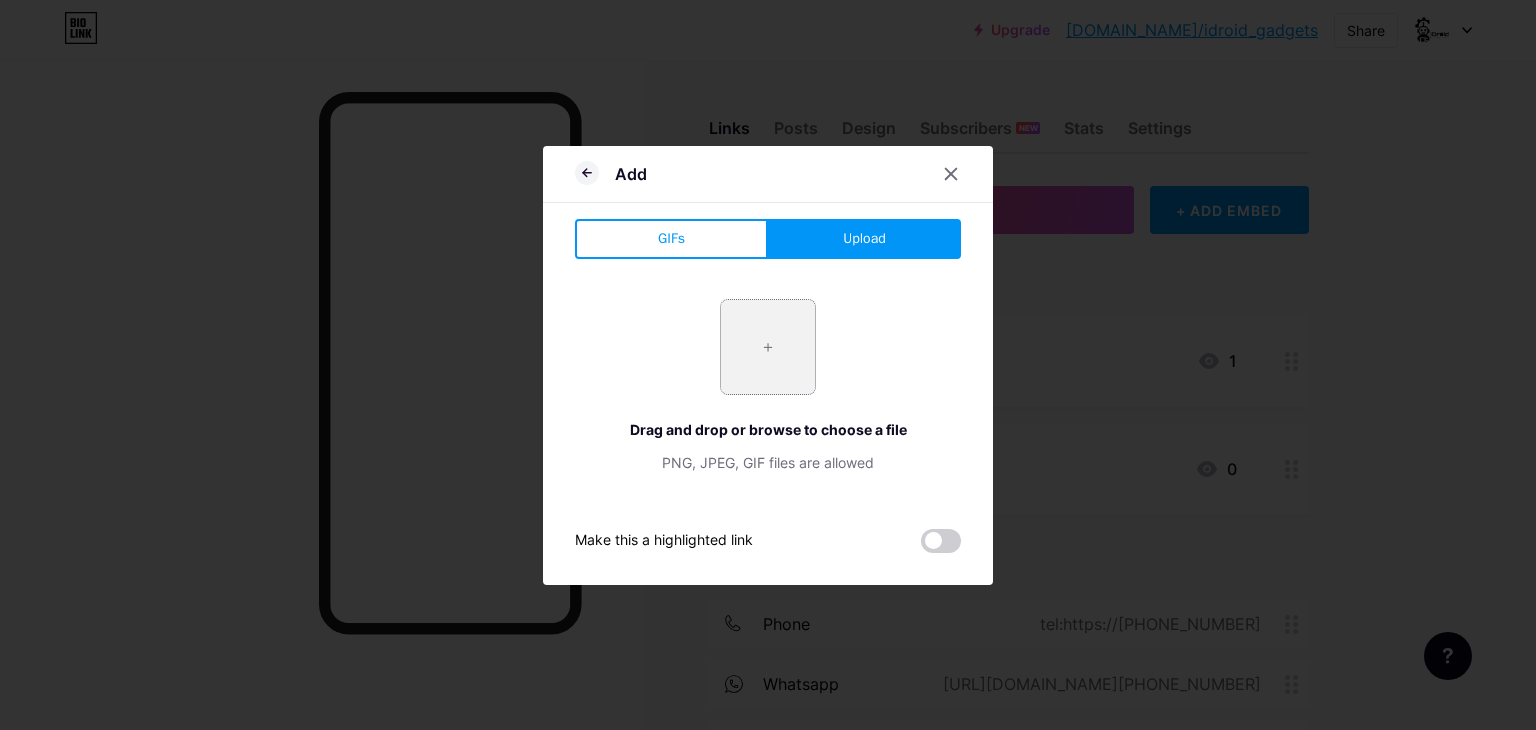 type on "C:\fakepath\Phone.jpg" 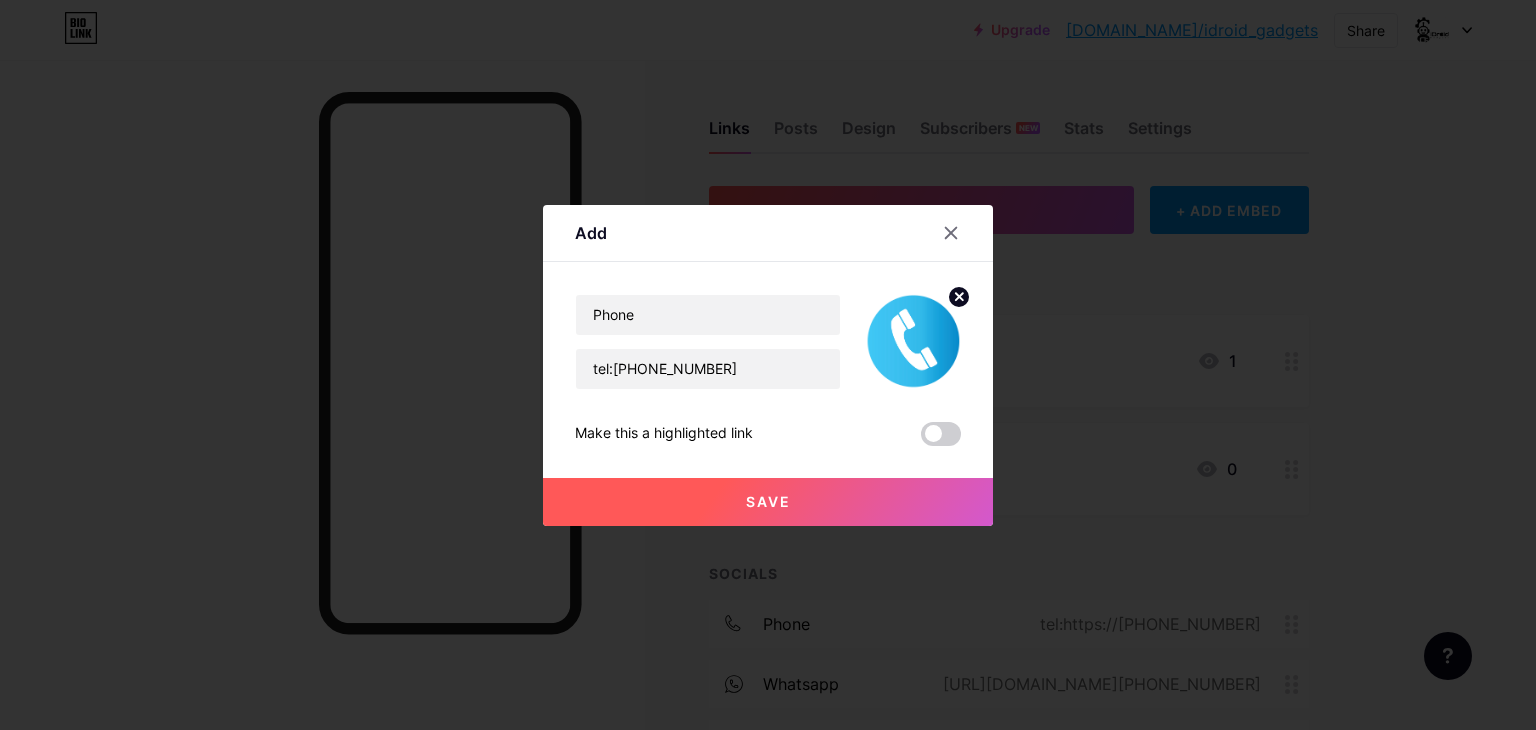 drag, startPoint x: 571, startPoint y: 430, endPoint x: 766, endPoint y: 436, distance: 195.09229 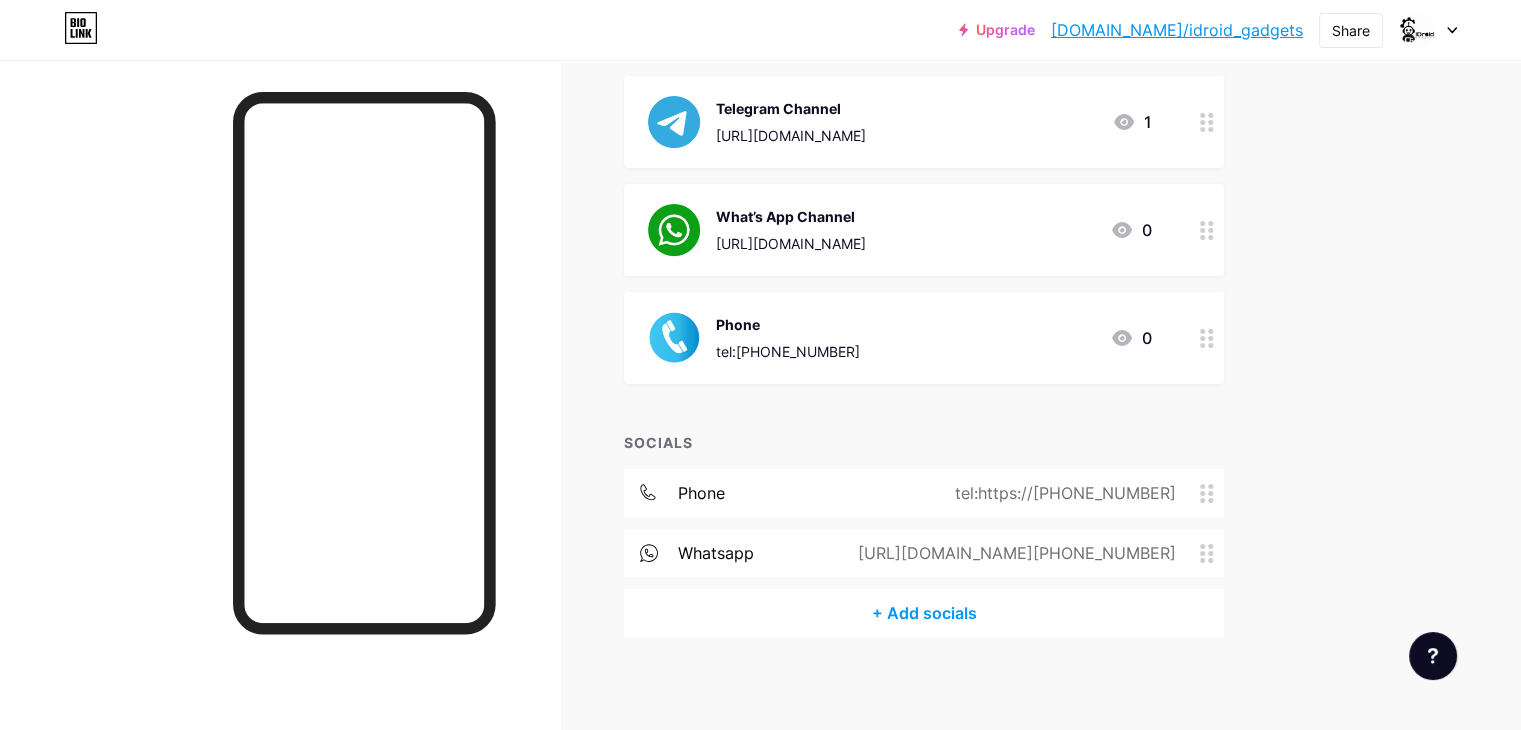 scroll, scrollTop: 244, scrollLeft: 0, axis: vertical 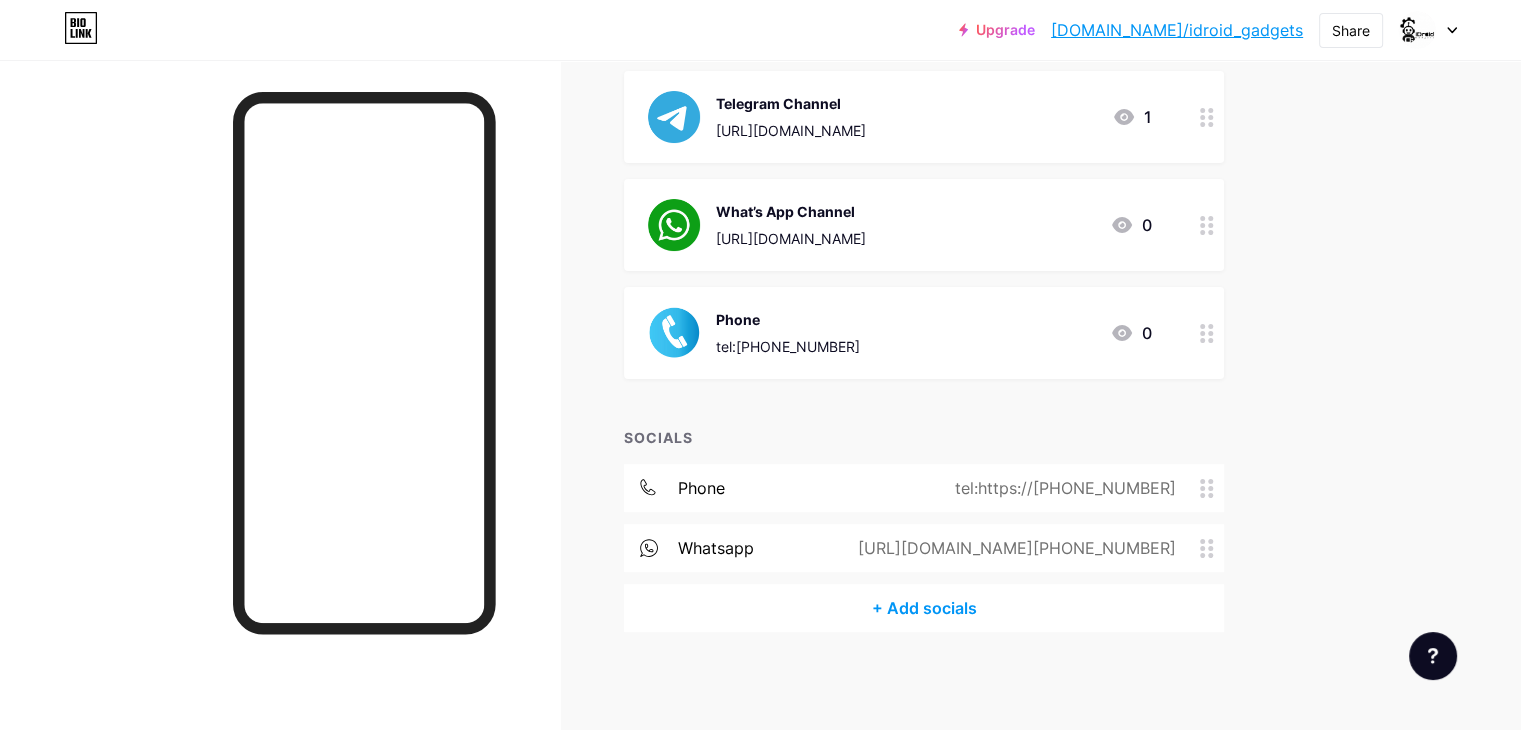 click 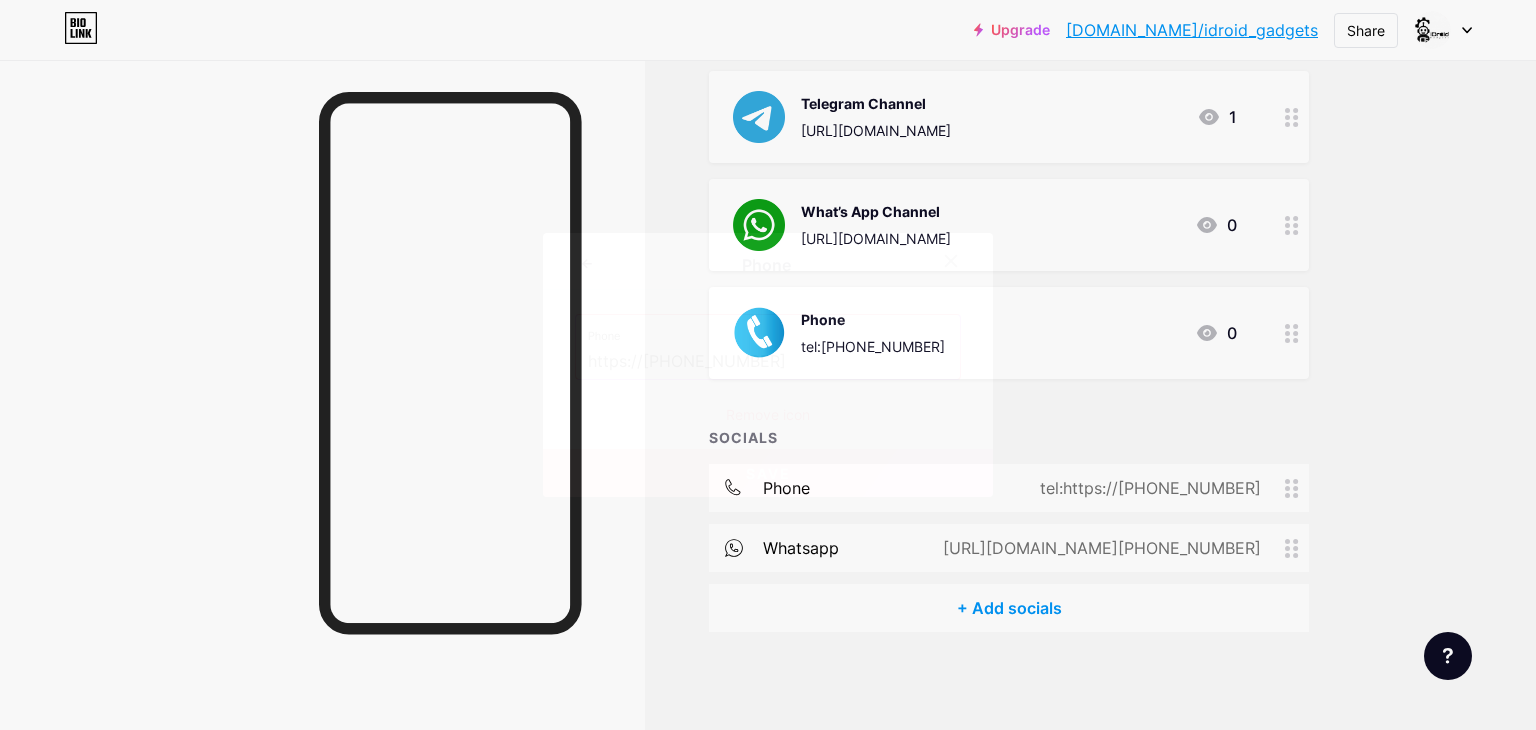 click on "Remove icon" at bounding box center [768, 414] 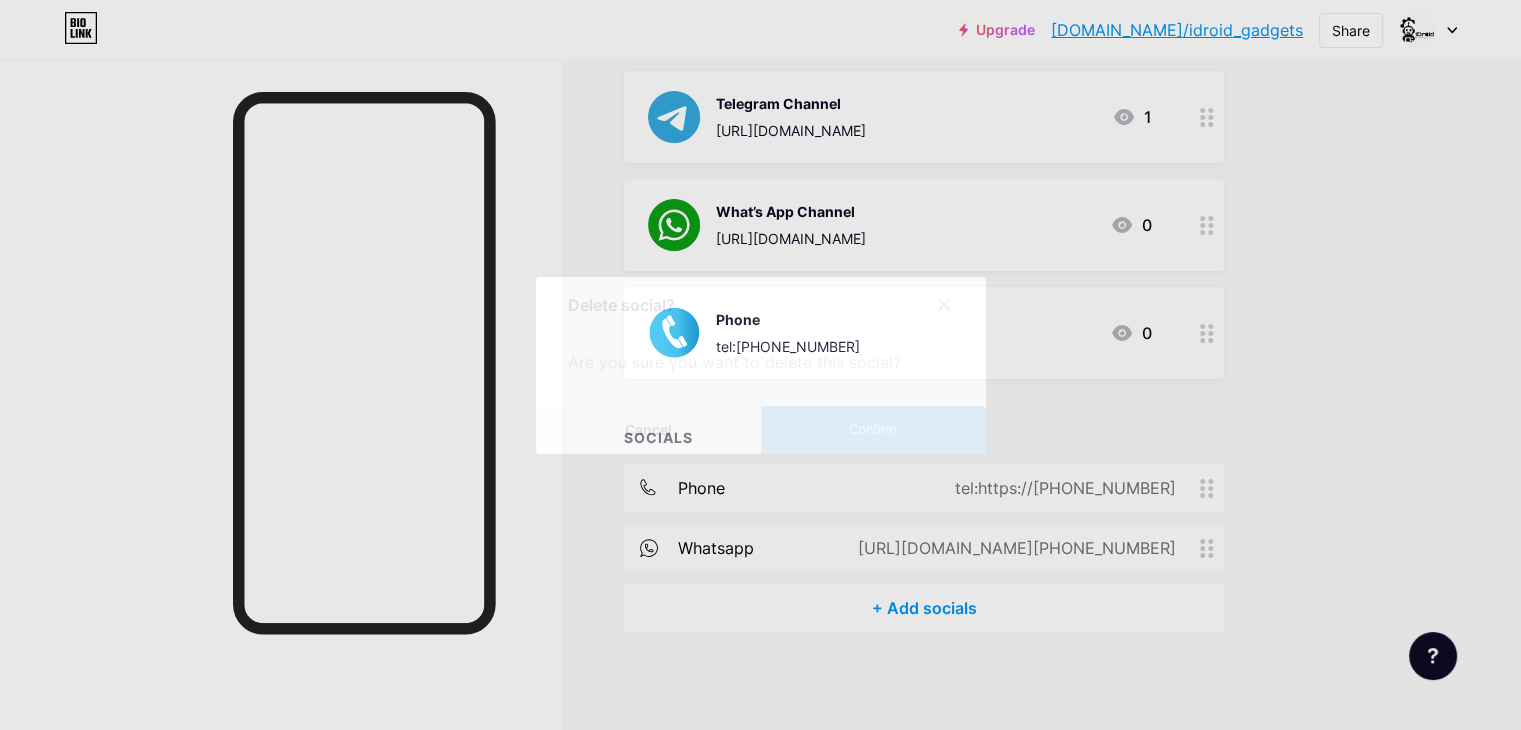click on "Confirm" at bounding box center (873, 430) 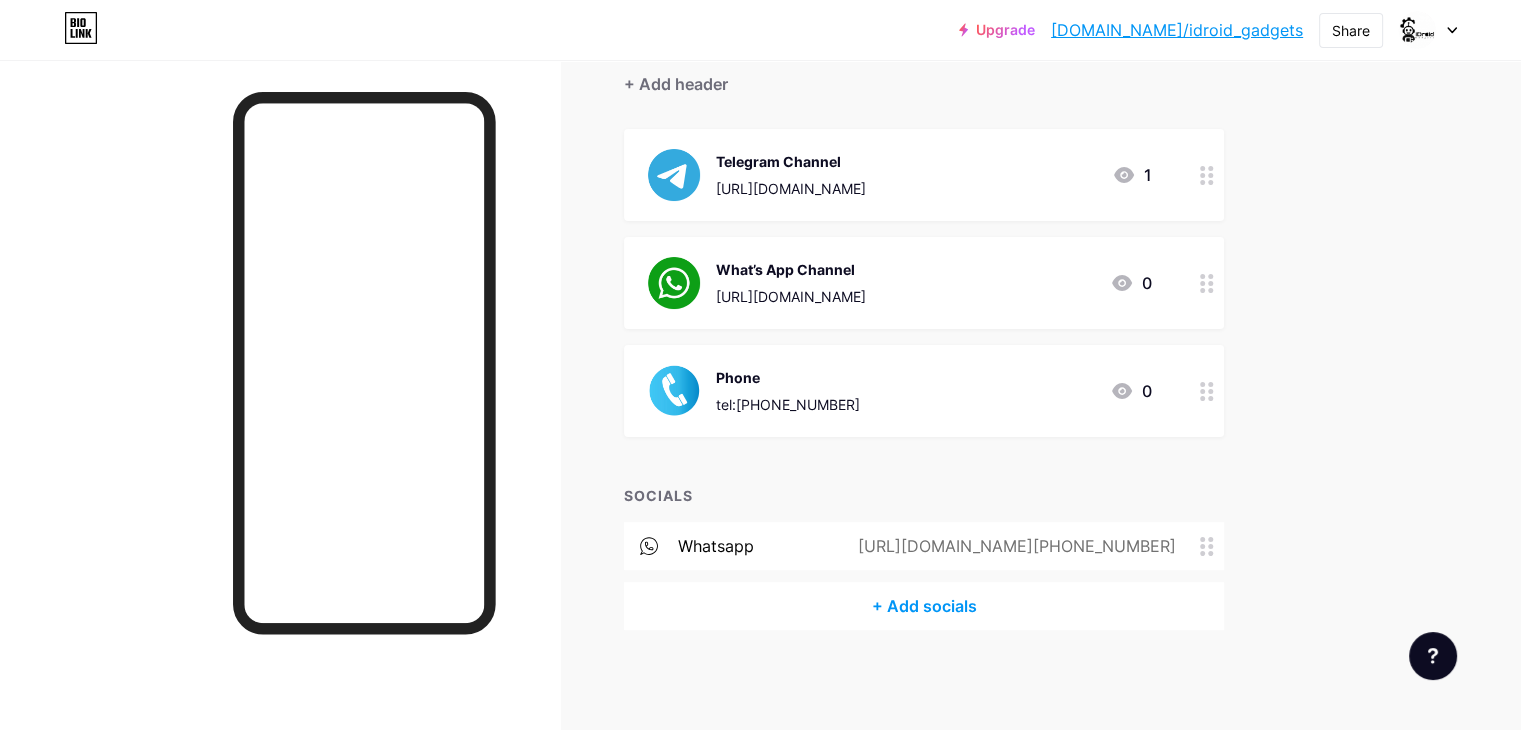 scroll, scrollTop: 184, scrollLeft: 0, axis: vertical 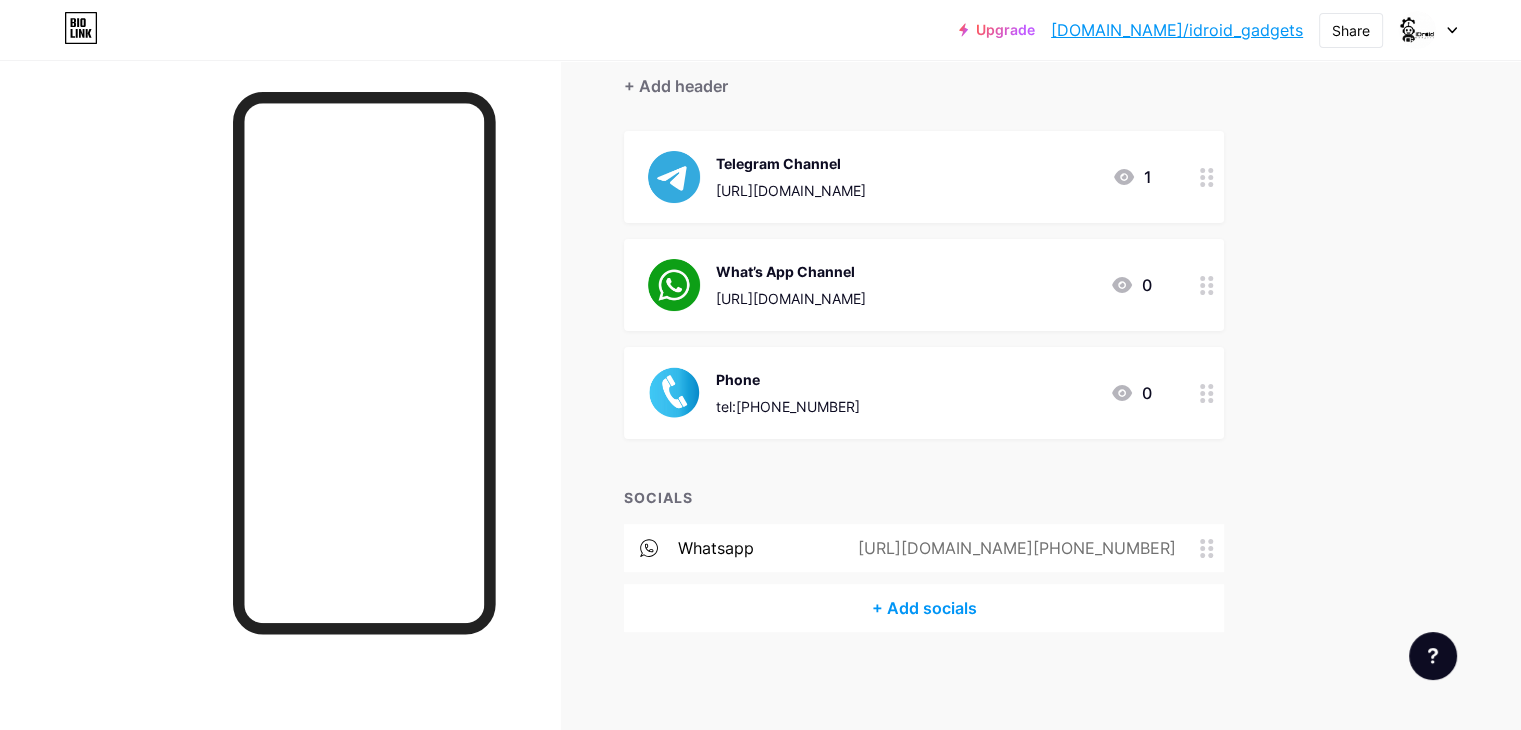drag, startPoint x: 1008, startPoint y: 553, endPoint x: 1261, endPoint y: 551, distance: 253.0079 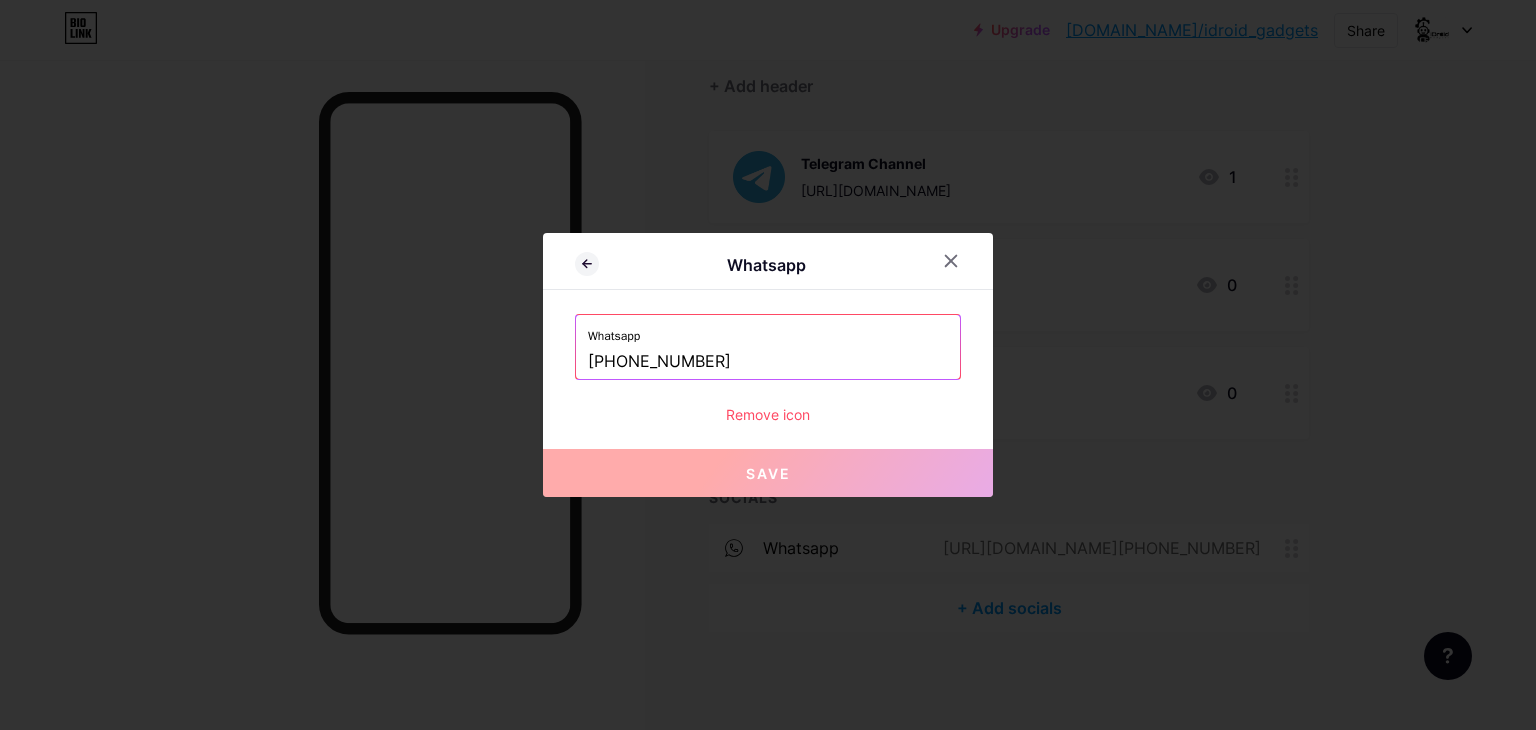 click at bounding box center (768, 365) 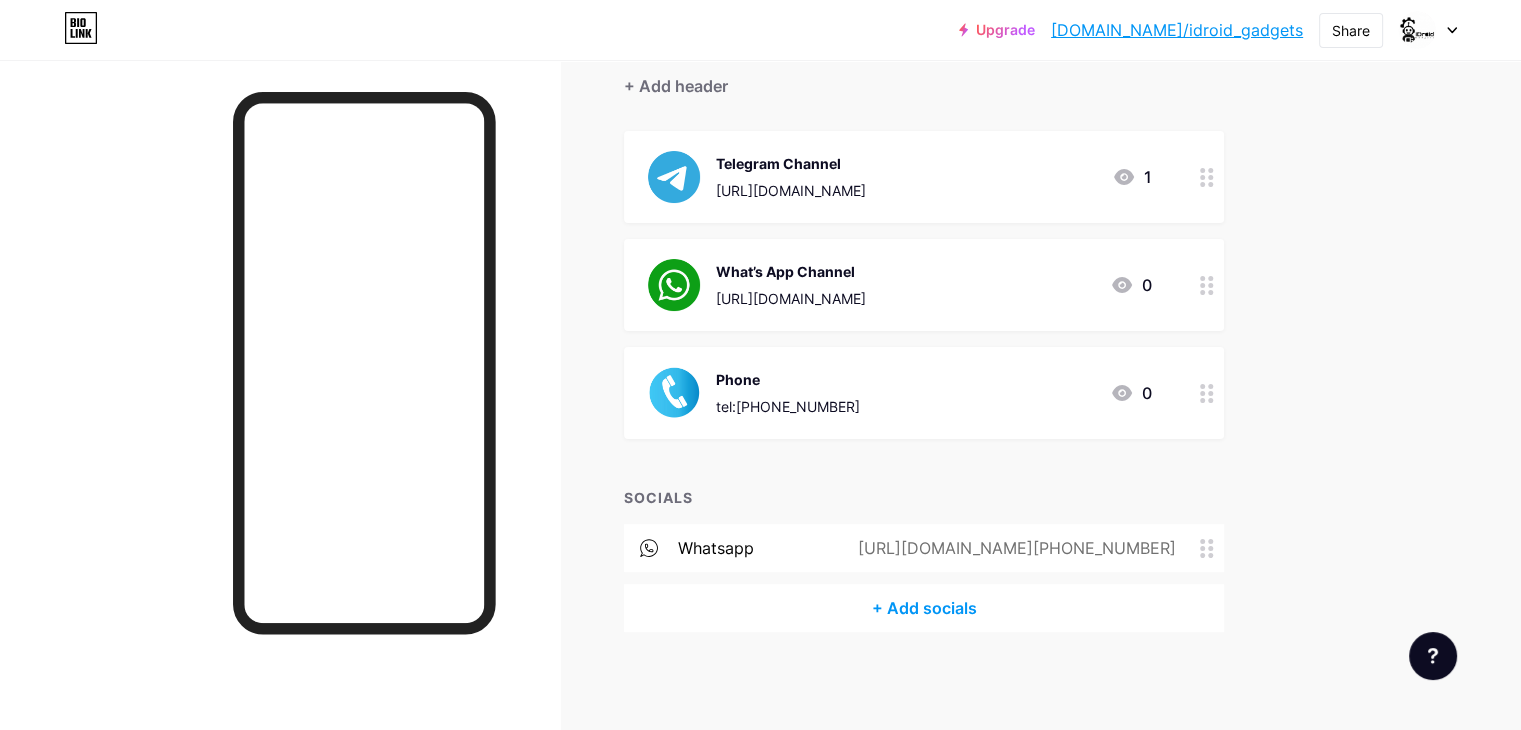click on "[URL][DOMAIN_NAME][PHONE_NUMBER]" at bounding box center (1013, 548) 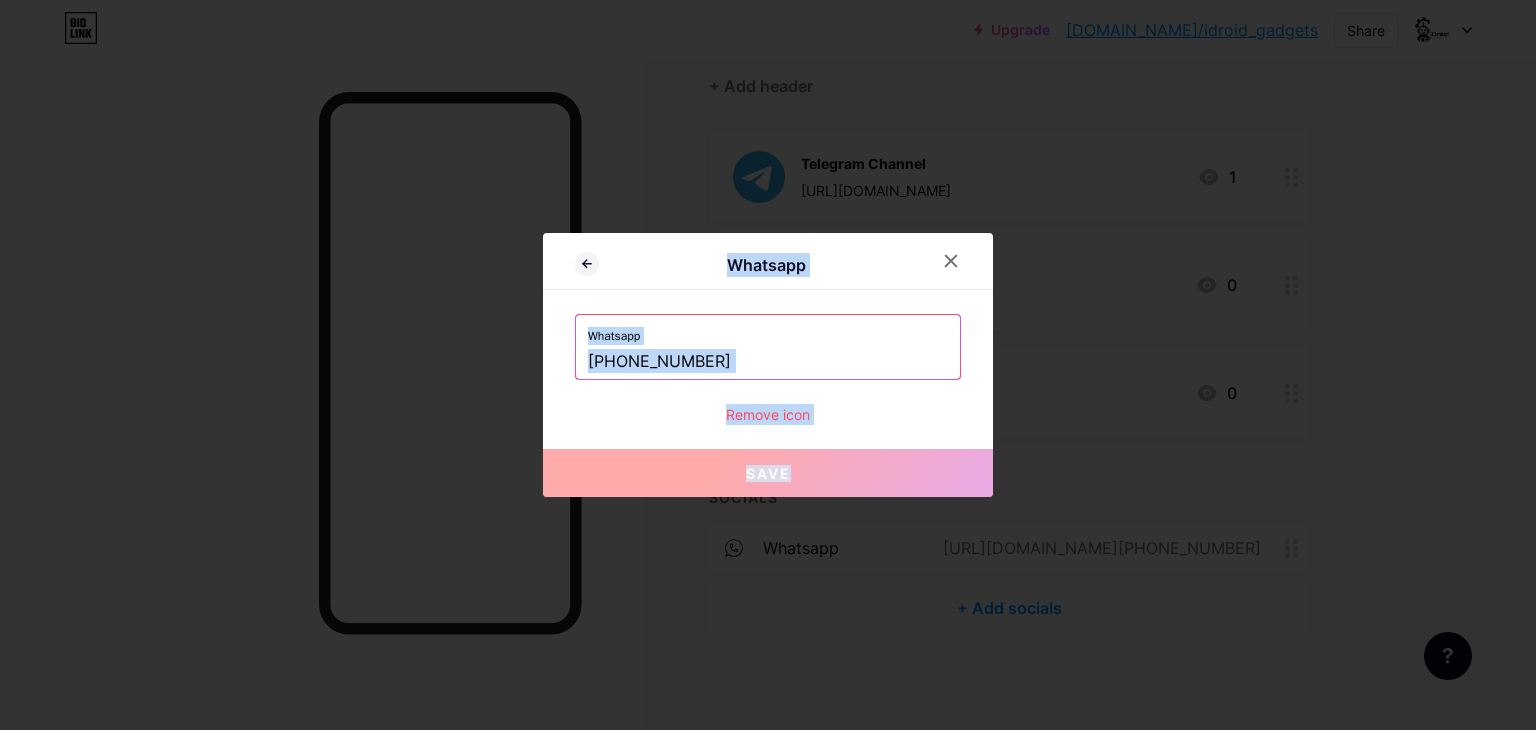 click at bounding box center (768, 365) 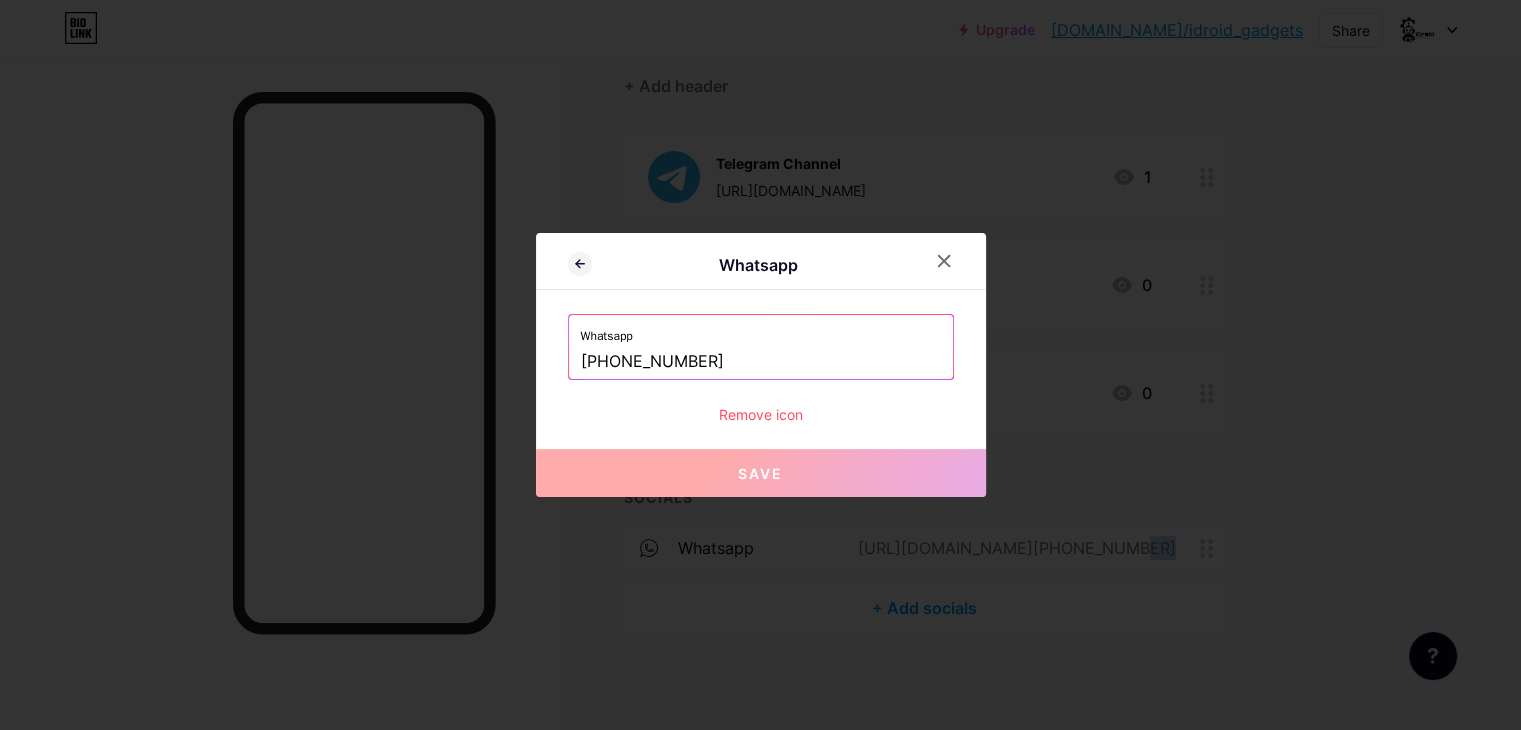 click on "[URL][DOMAIN_NAME][PHONE_NUMBER]" at bounding box center (1013, 548) 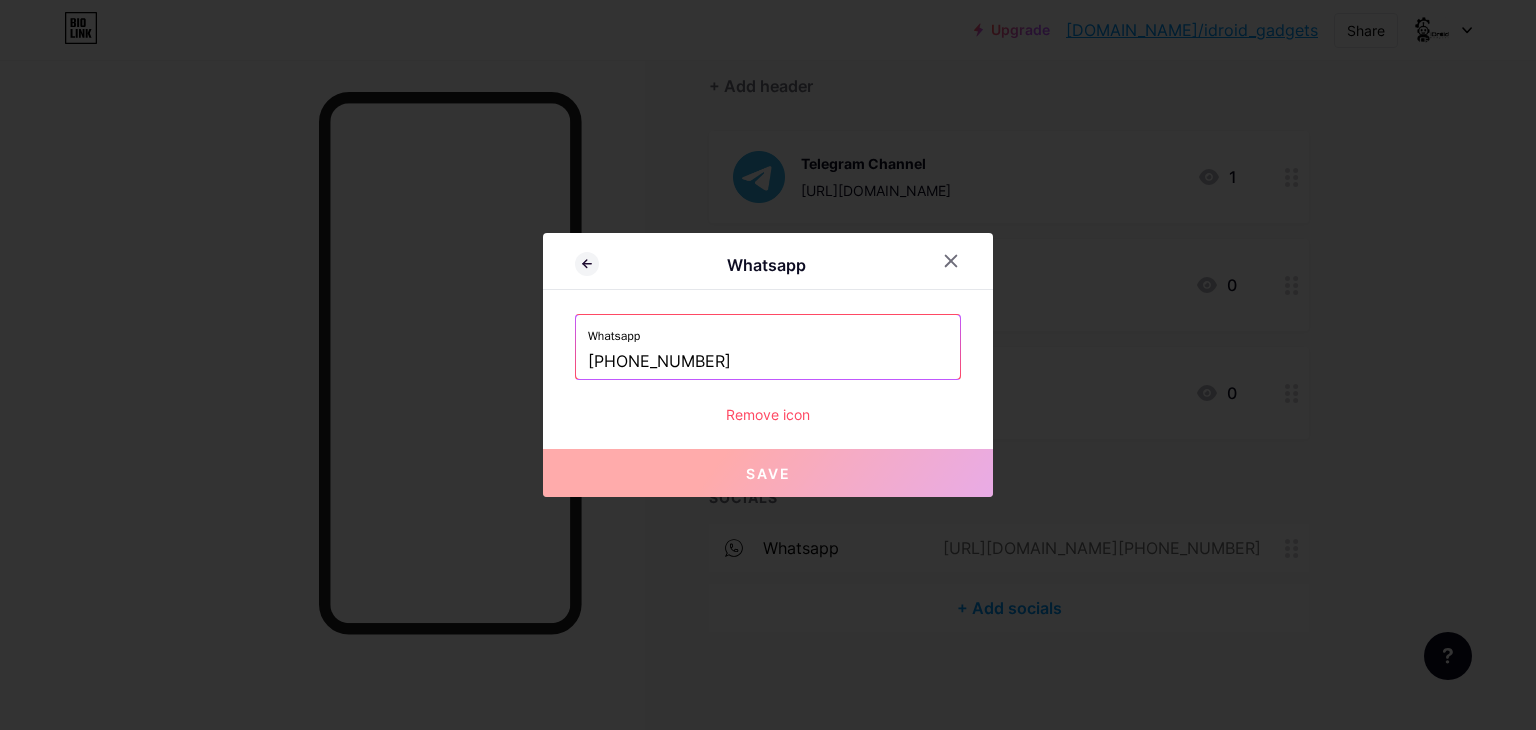 click at bounding box center [768, 365] 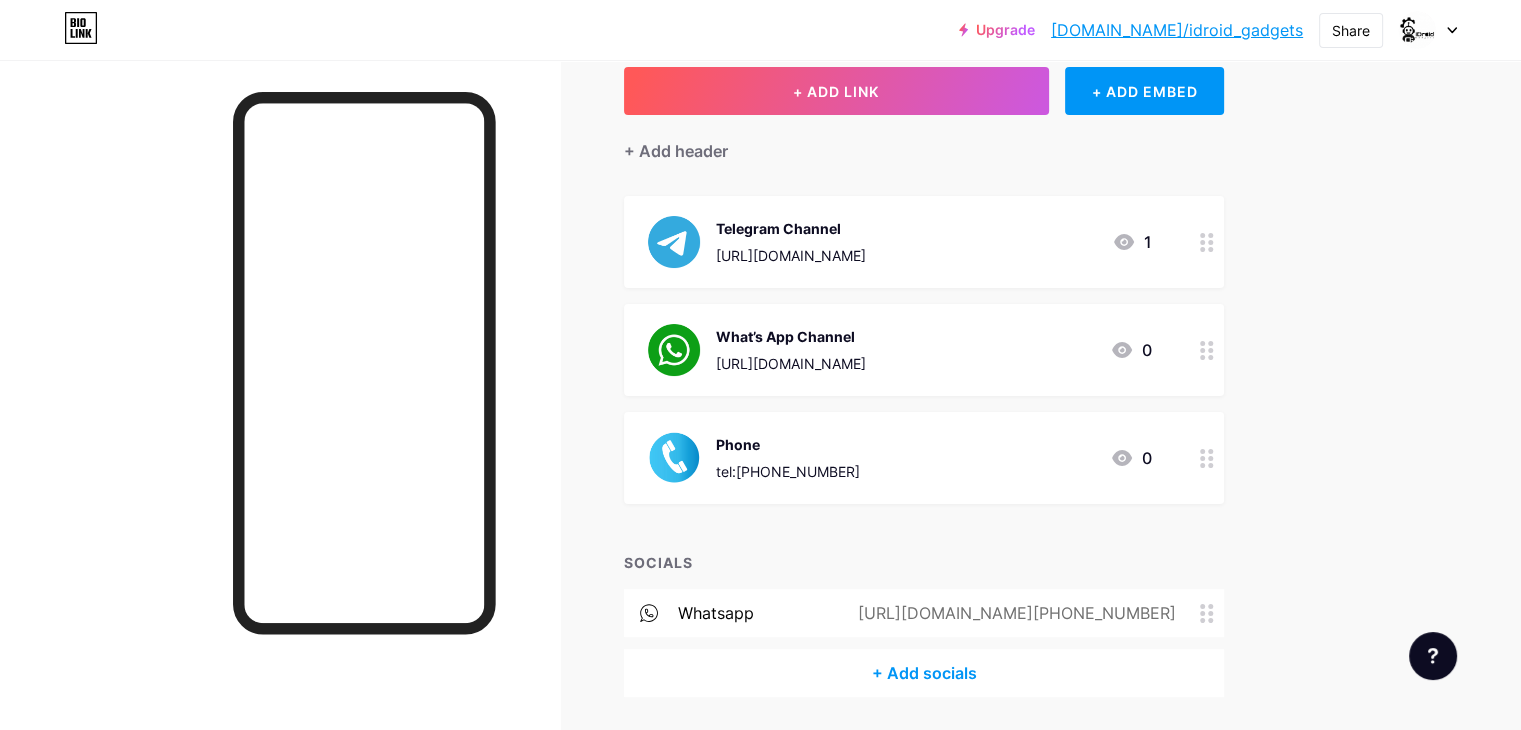 scroll, scrollTop: 84, scrollLeft: 0, axis: vertical 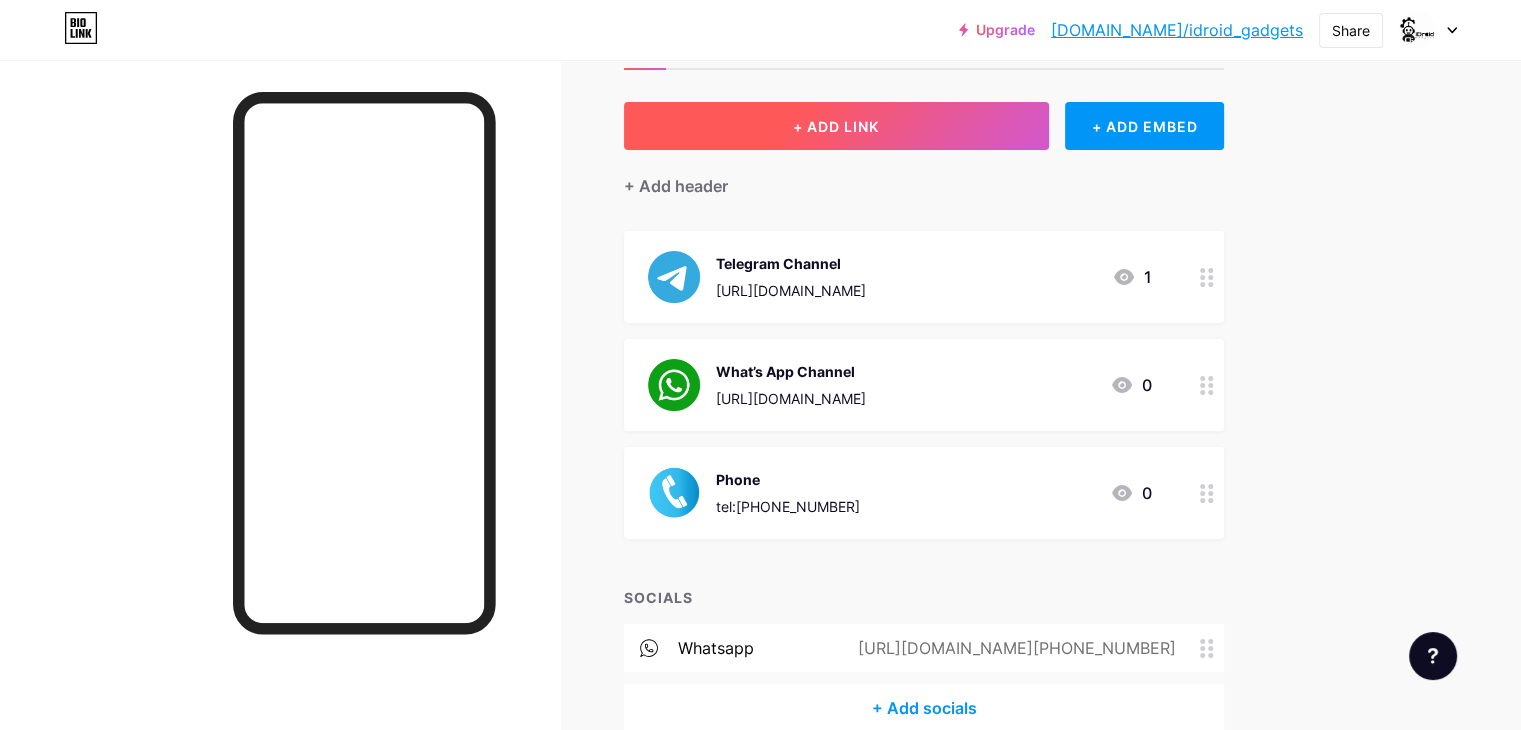 click on "+ ADD LINK" at bounding box center (836, 126) 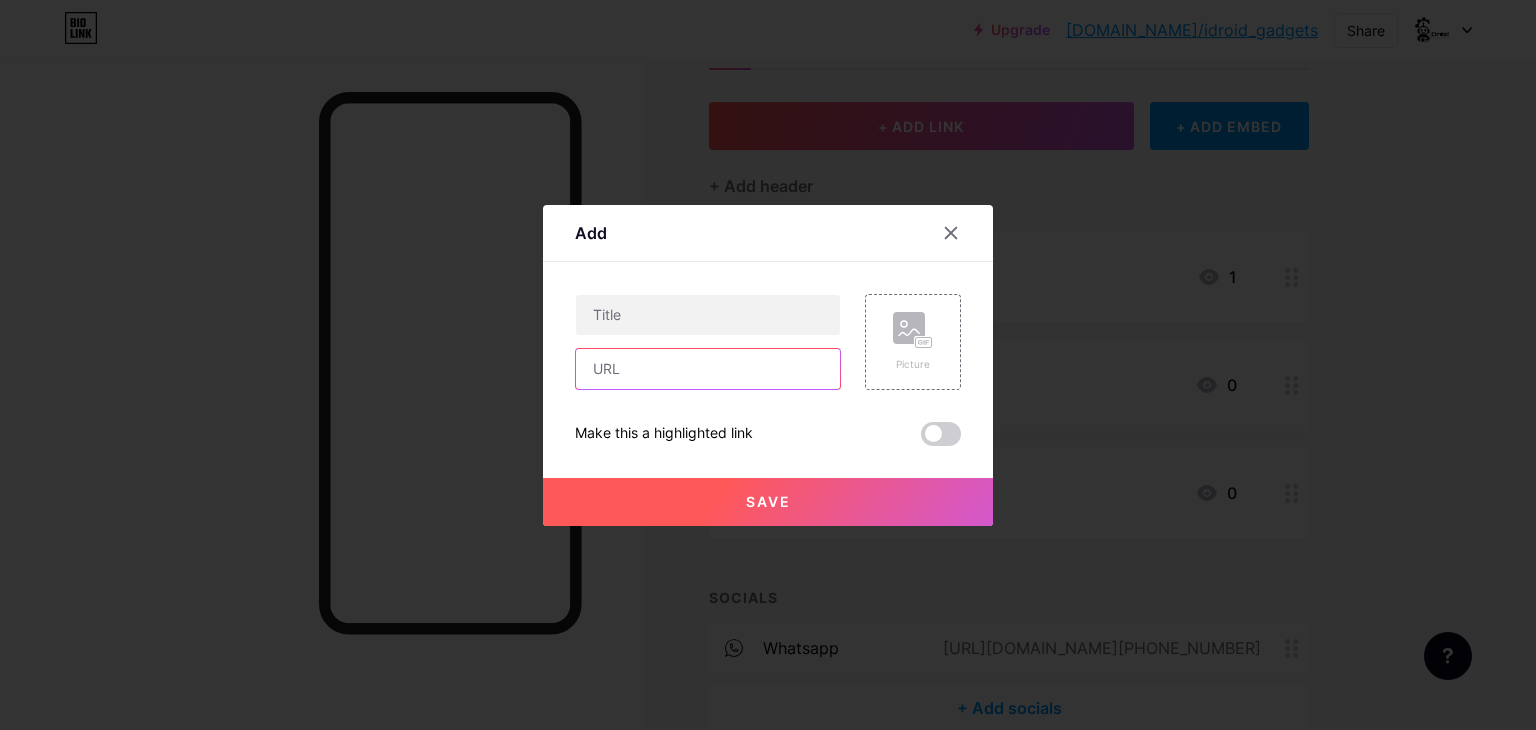 click at bounding box center [708, 369] 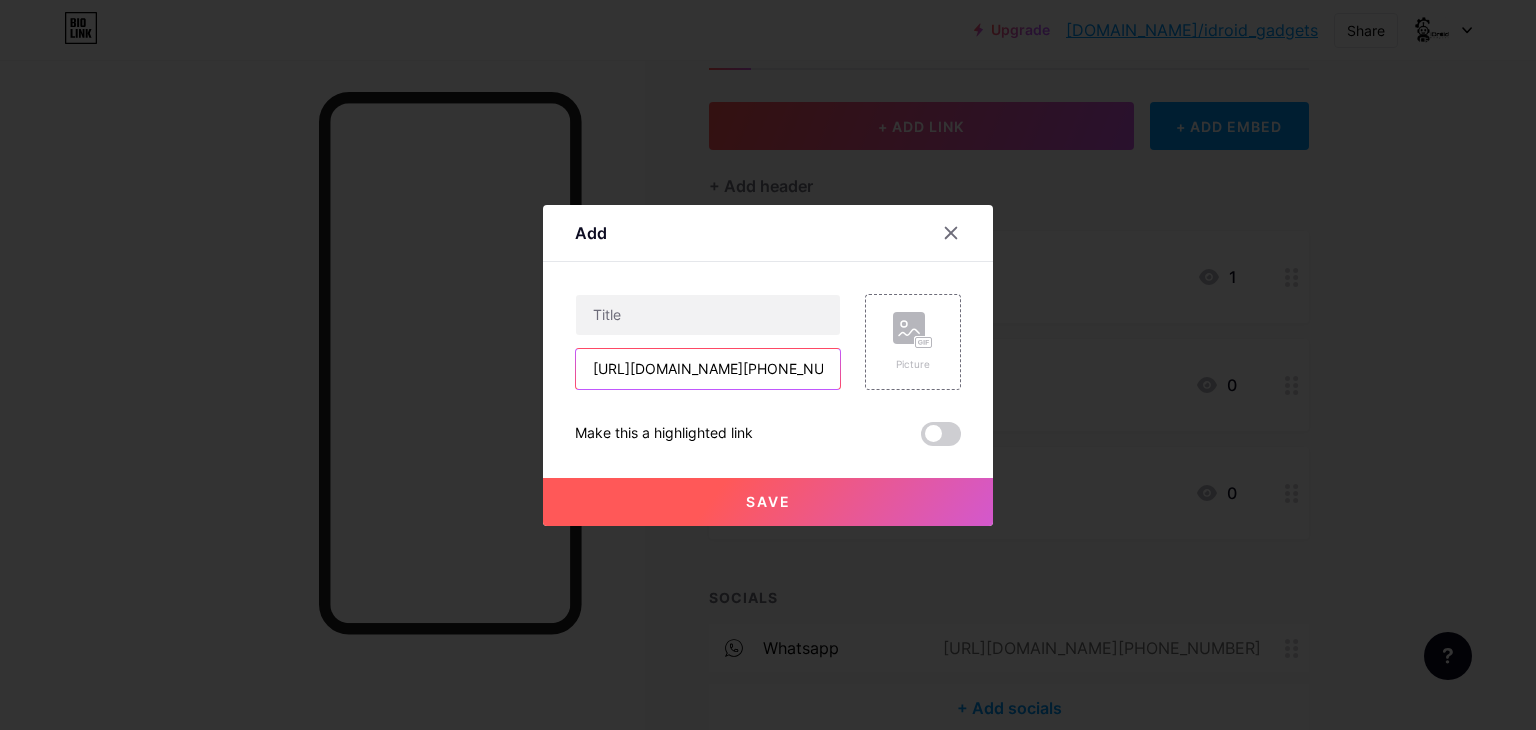 type on "[URL][DOMAIN_NAME][PHONE_NUMBER]" 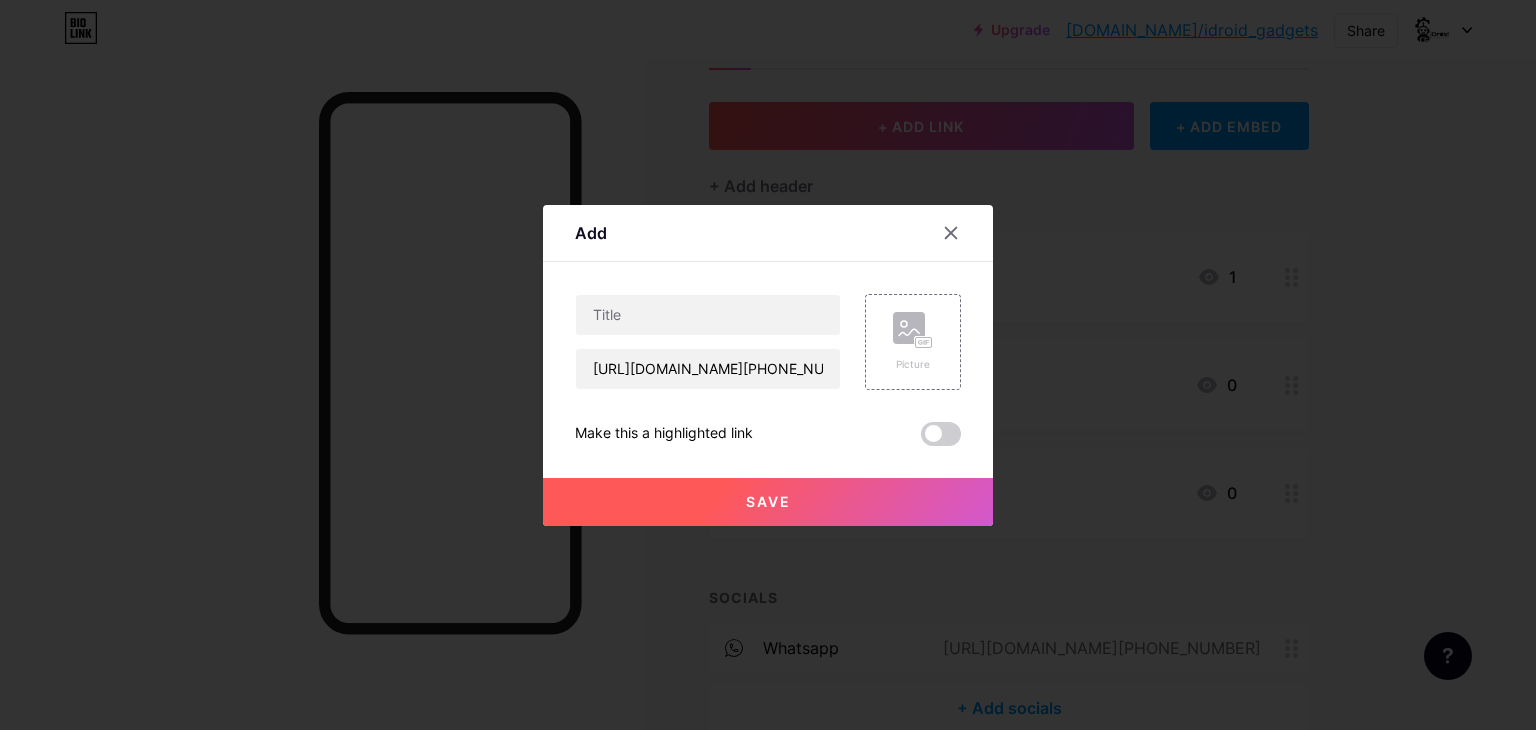 click on "Add" at bounding box center [768, 238] 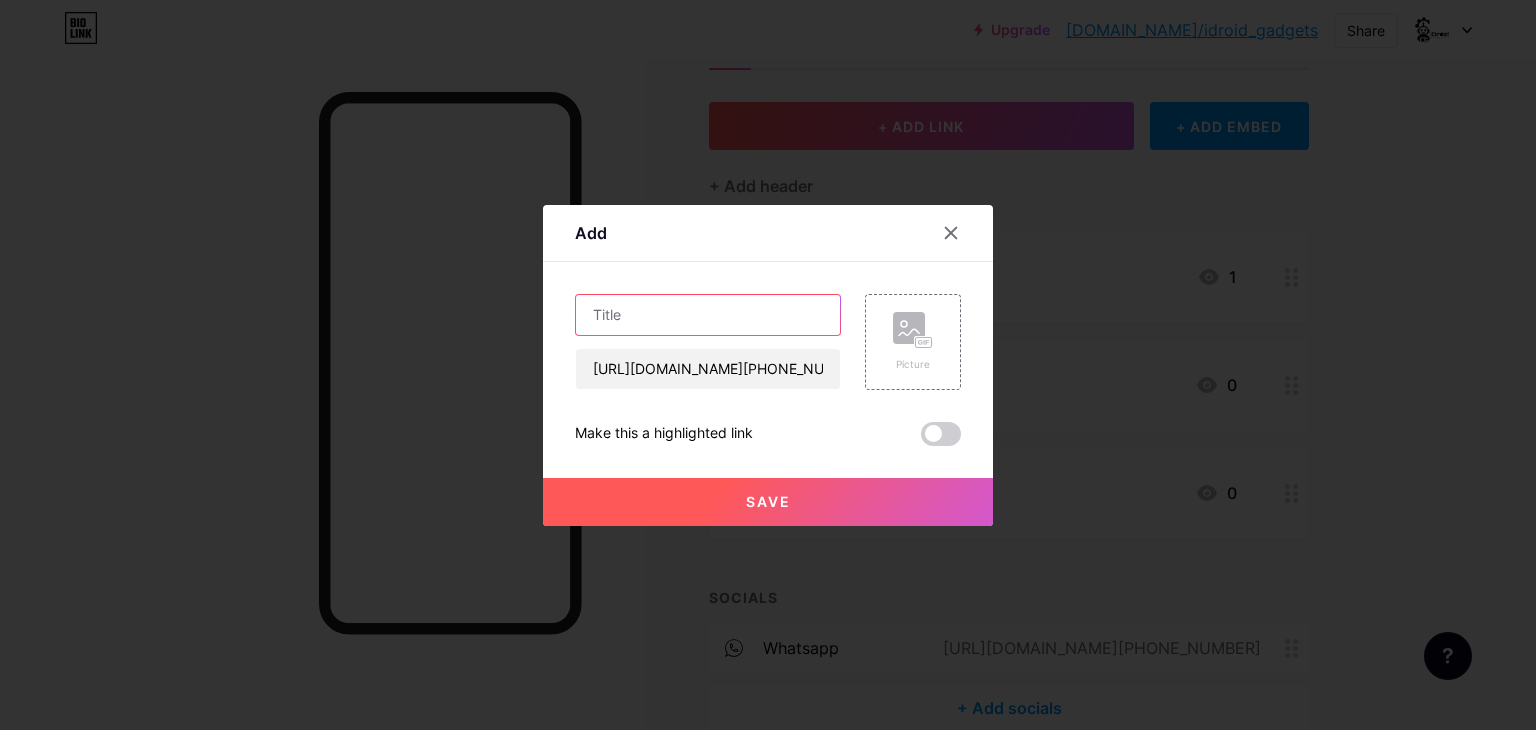 click at bounding box center [708, 315] 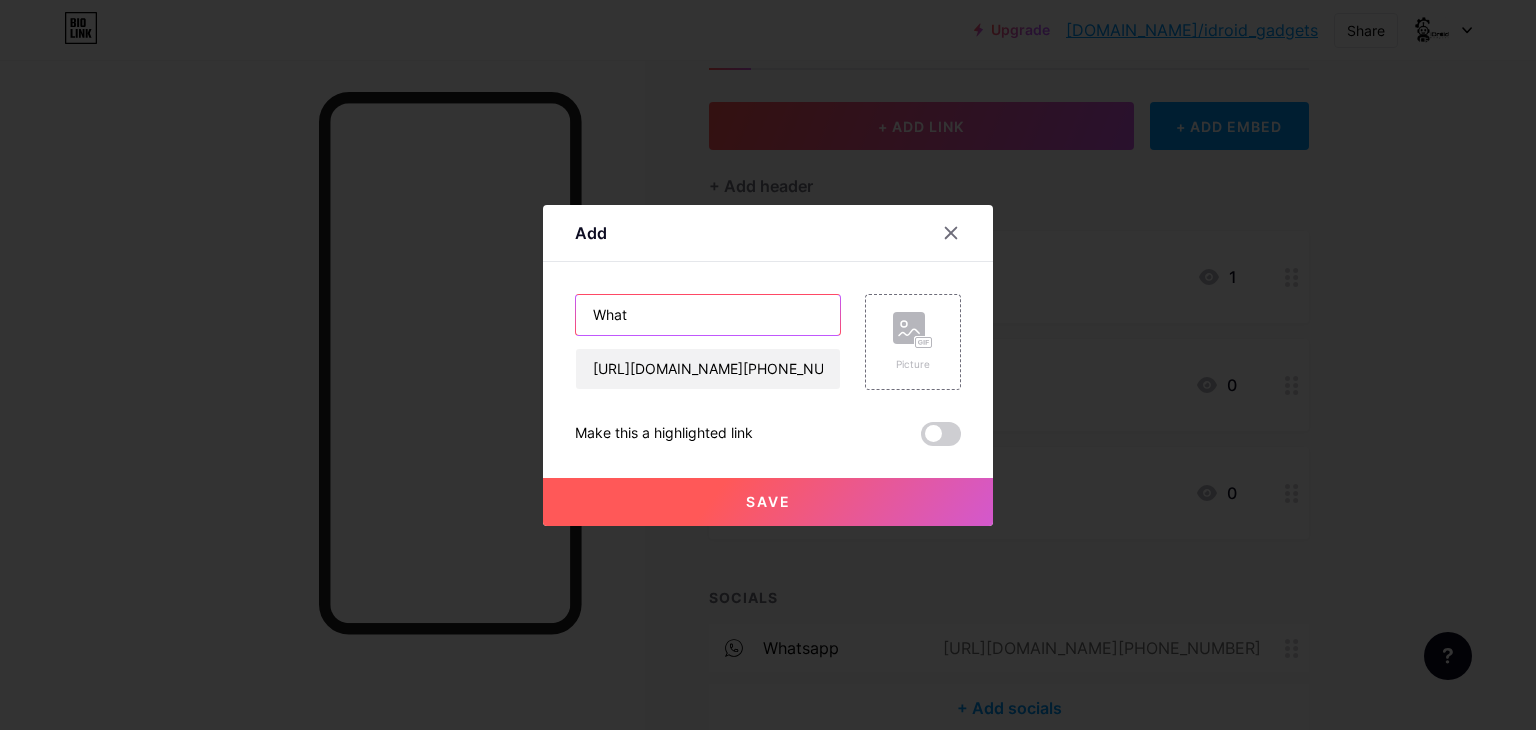 click on "What" at bounding box center [708, 315] 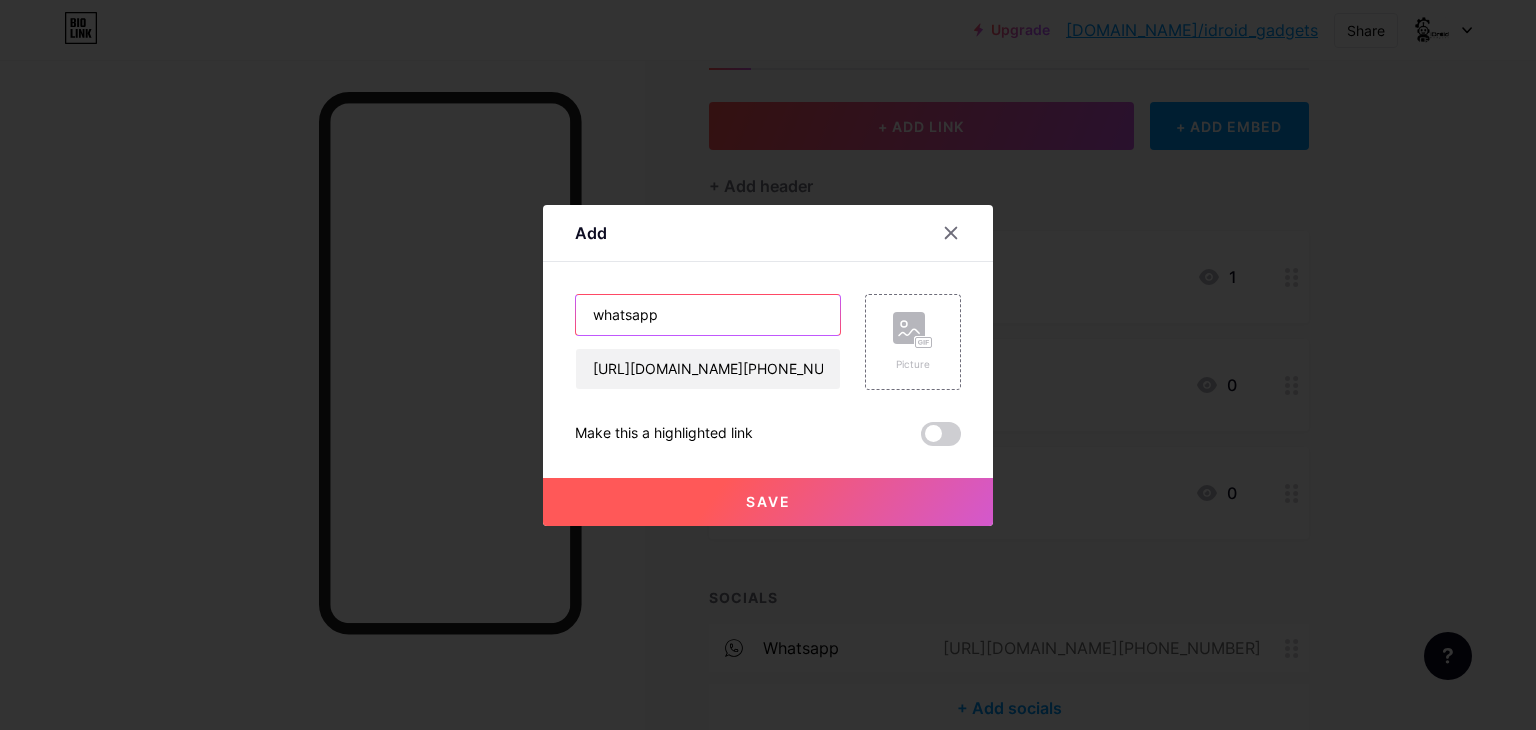 click on "whatsapp" at bounding box center [708, 315] 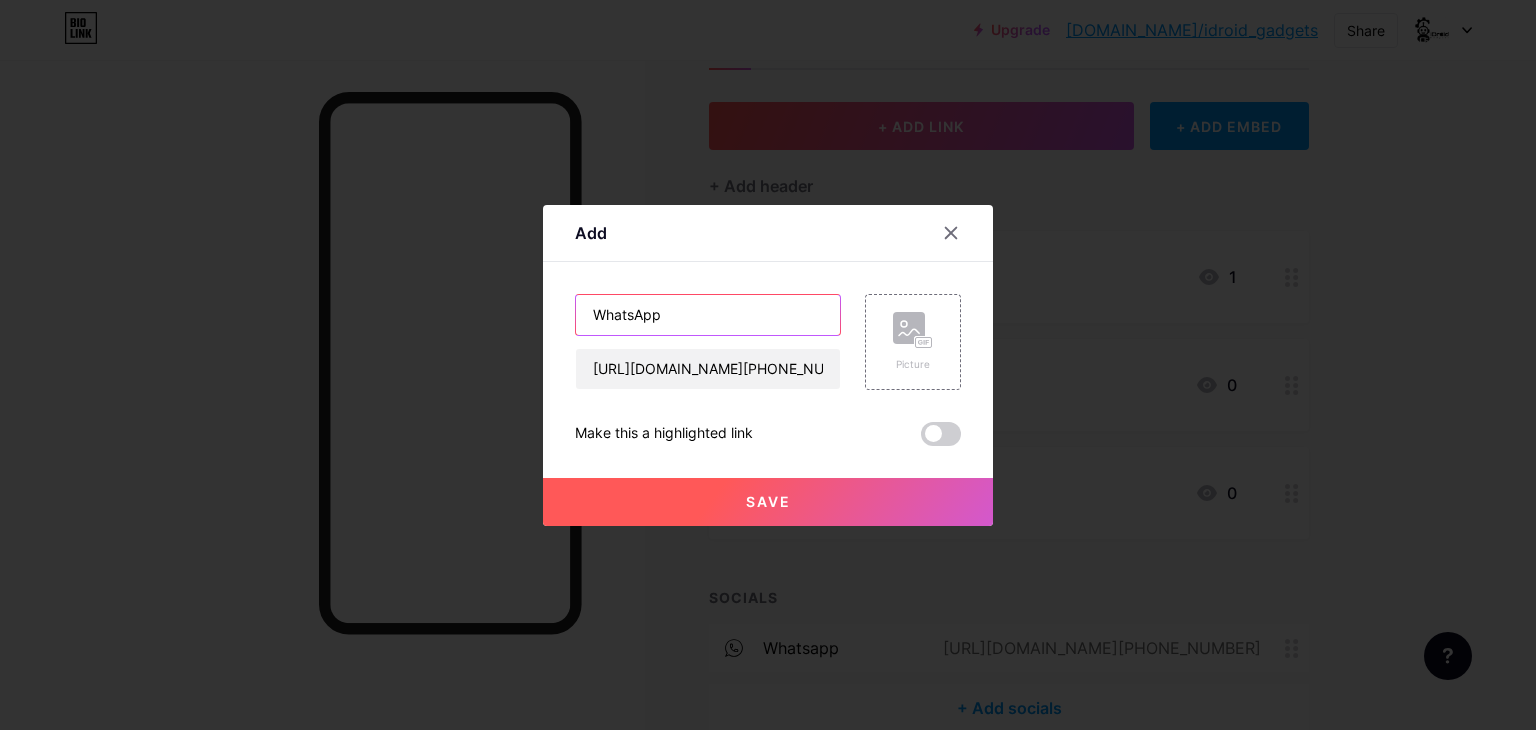 click on "WhatsApp" at bounding box center [708, 315] 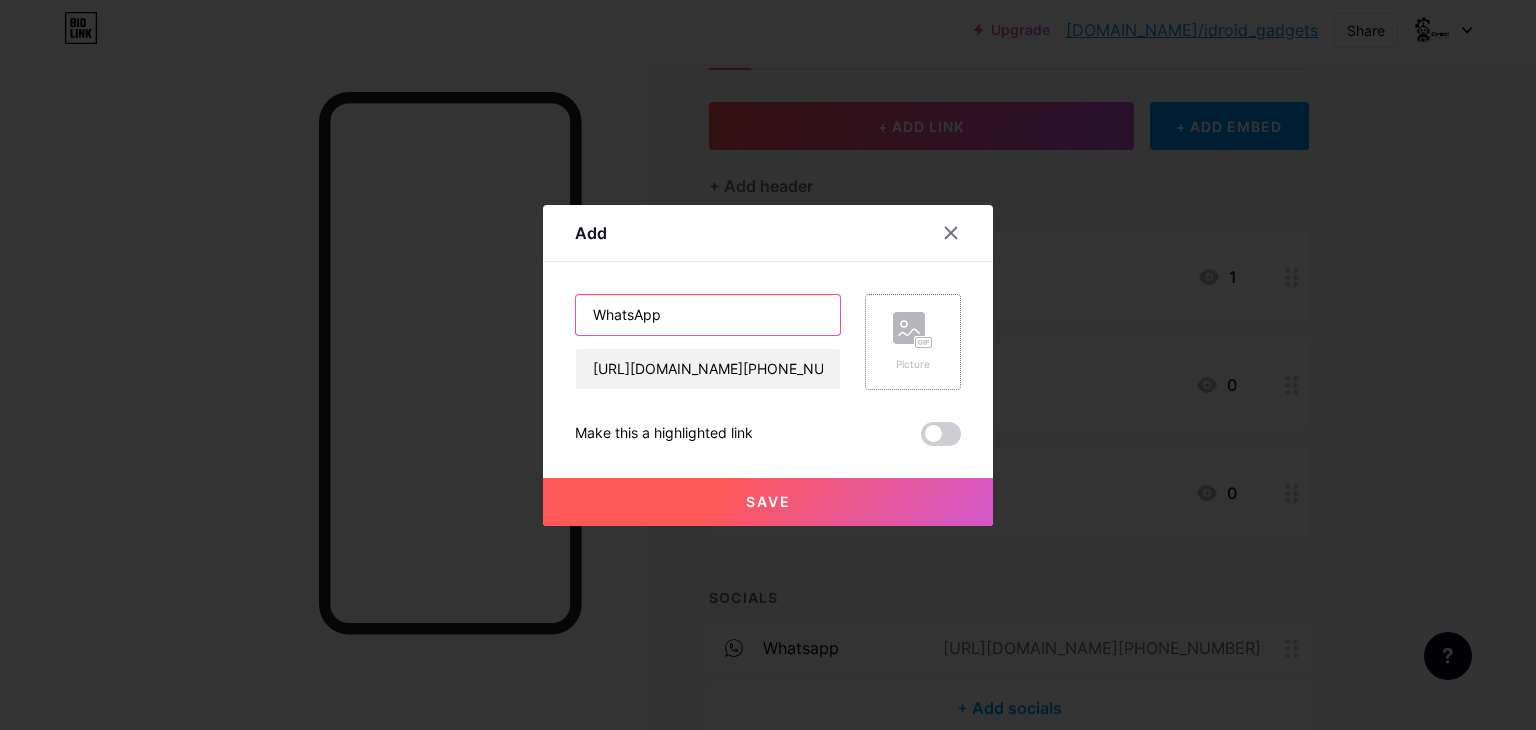 type on "WhatsApp" 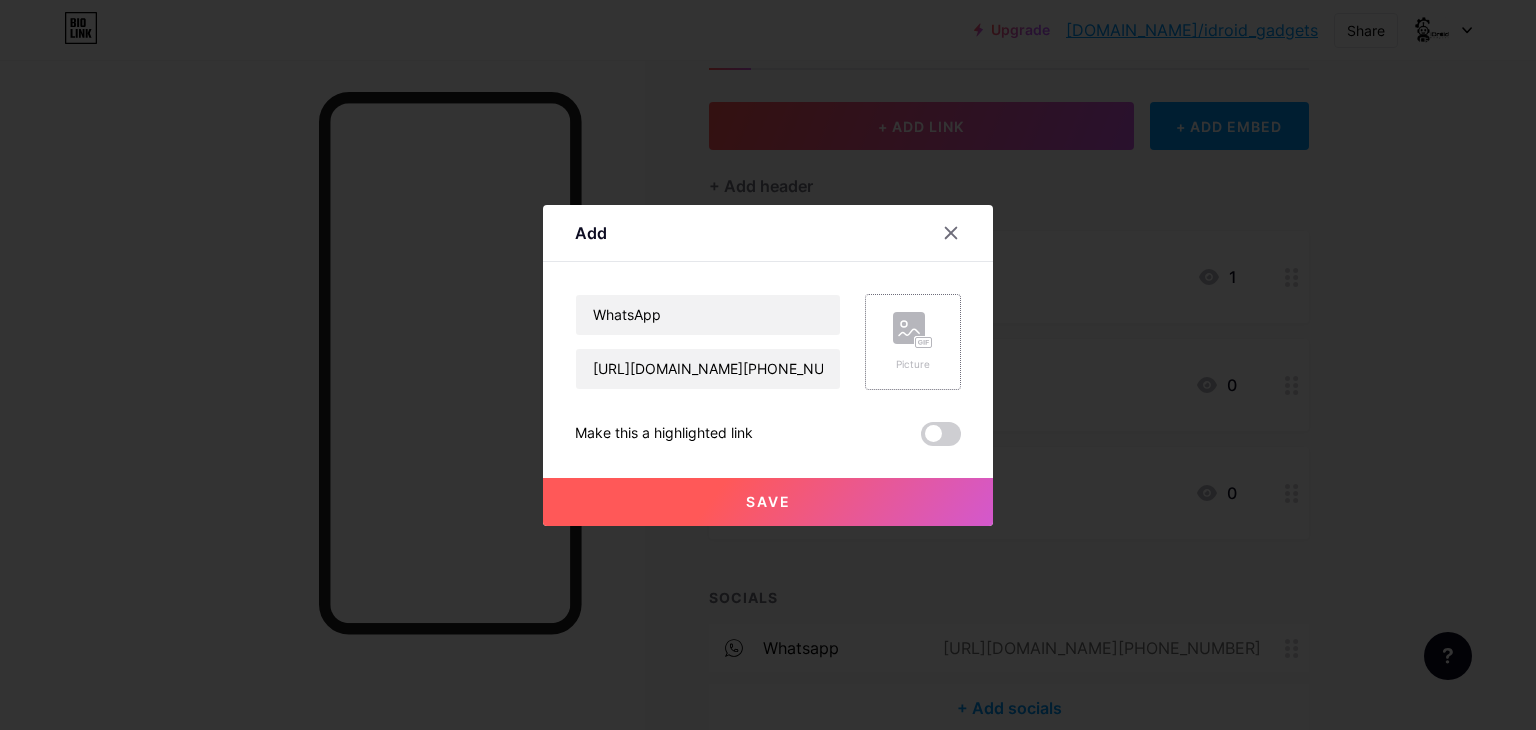 click on "Picture" at bounding box center [913, 342] 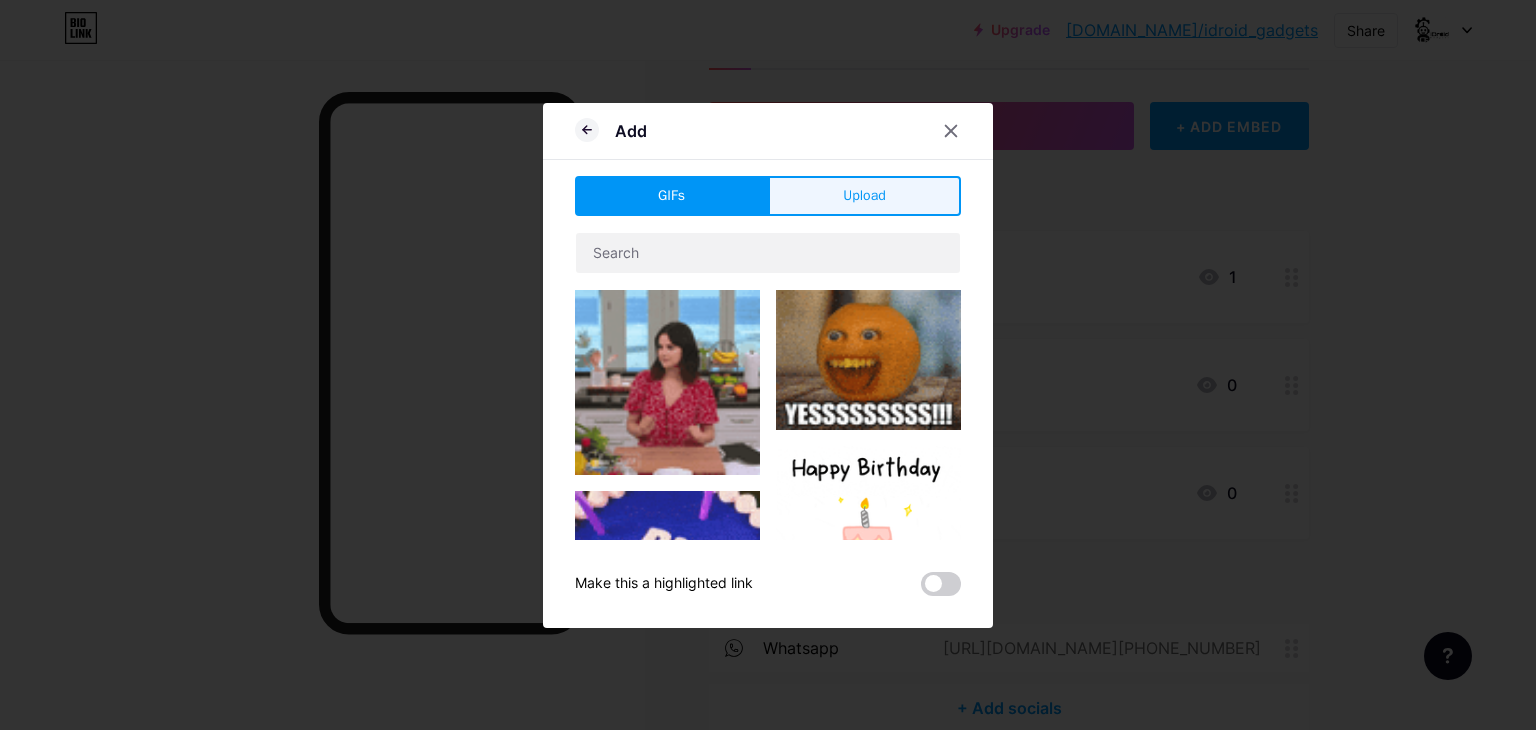 click on "Upload" at bounding box center [864, 195] 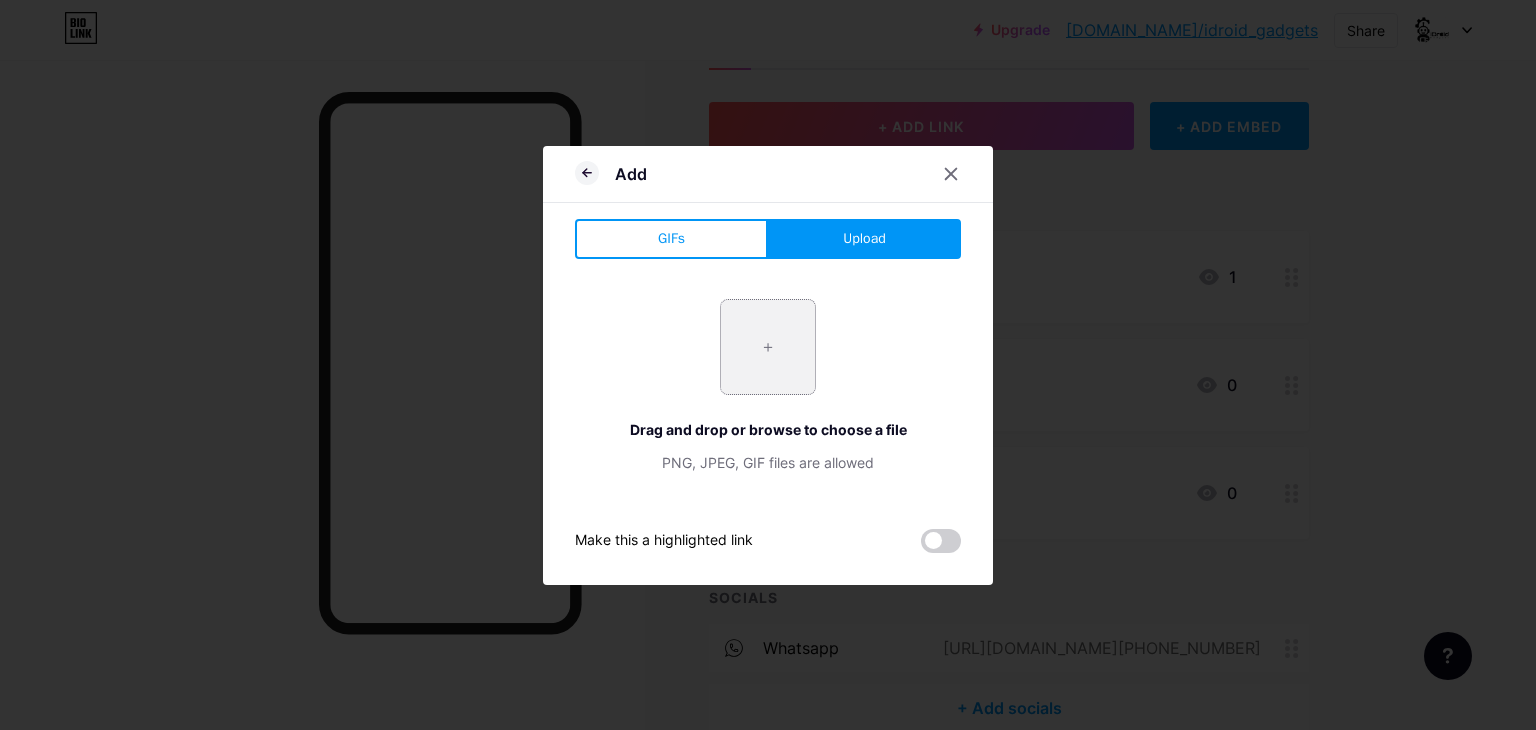click at bounding box center (768, 347) 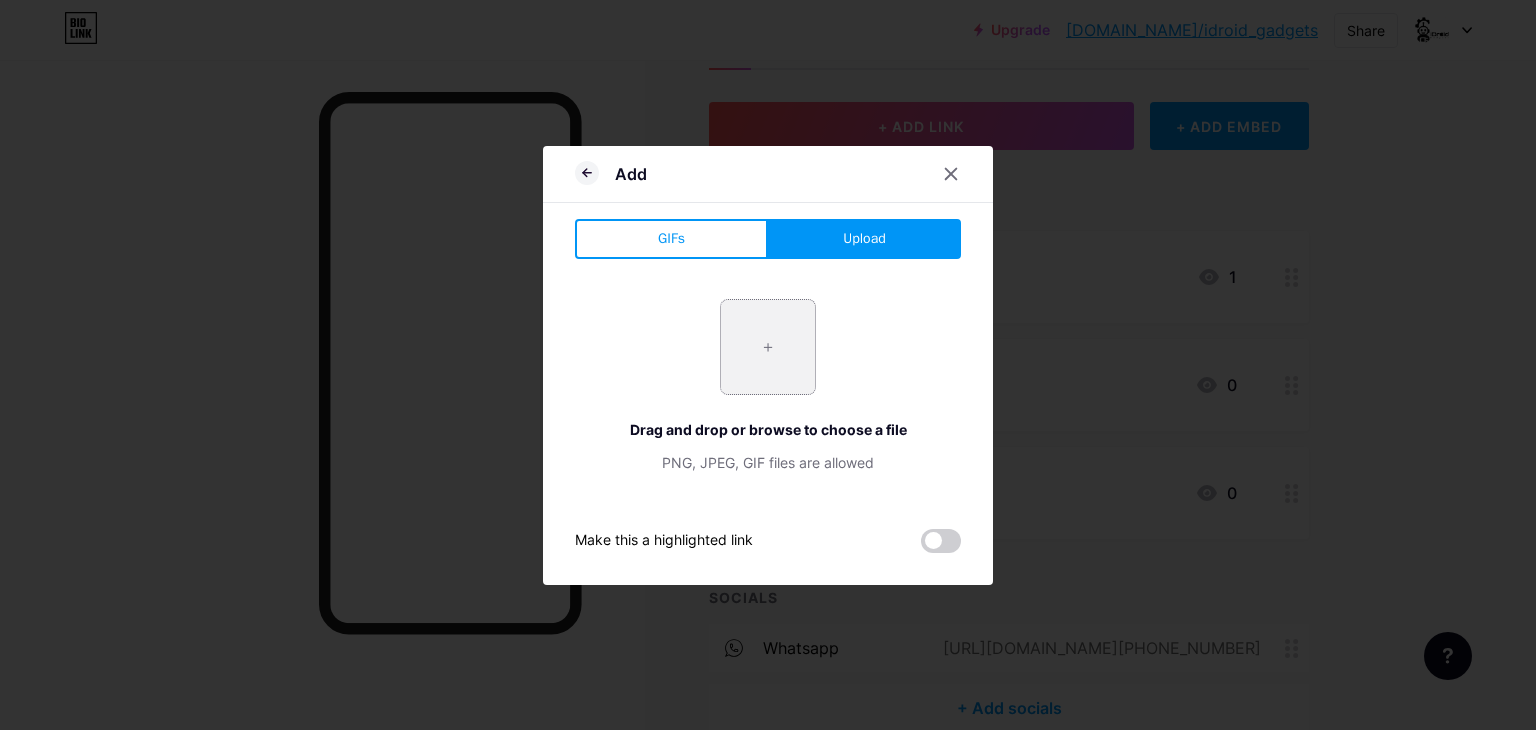 type on "C:\fakepath\[DOMAIN_NAME] (4).png" 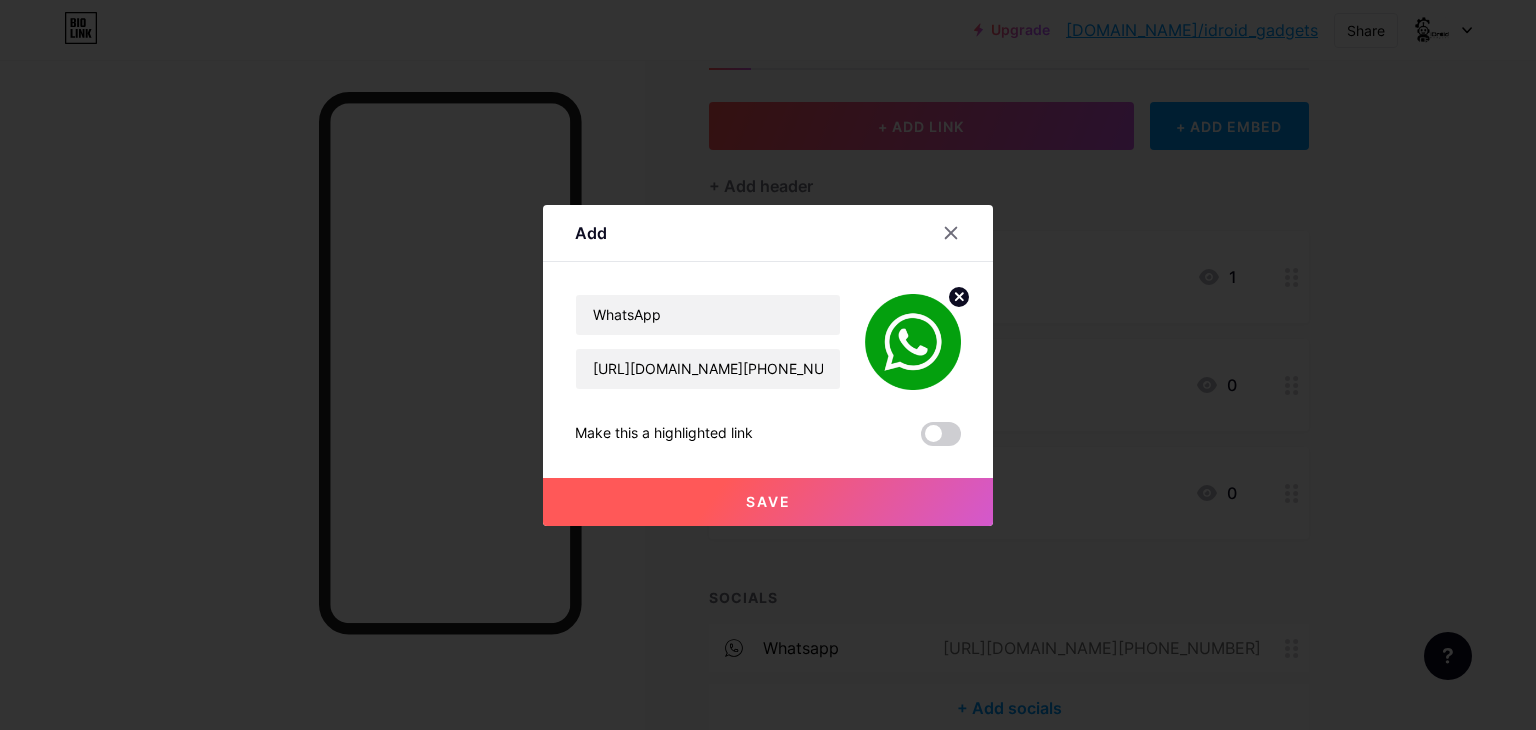 click on "Save" at bounding box center (768, 502) 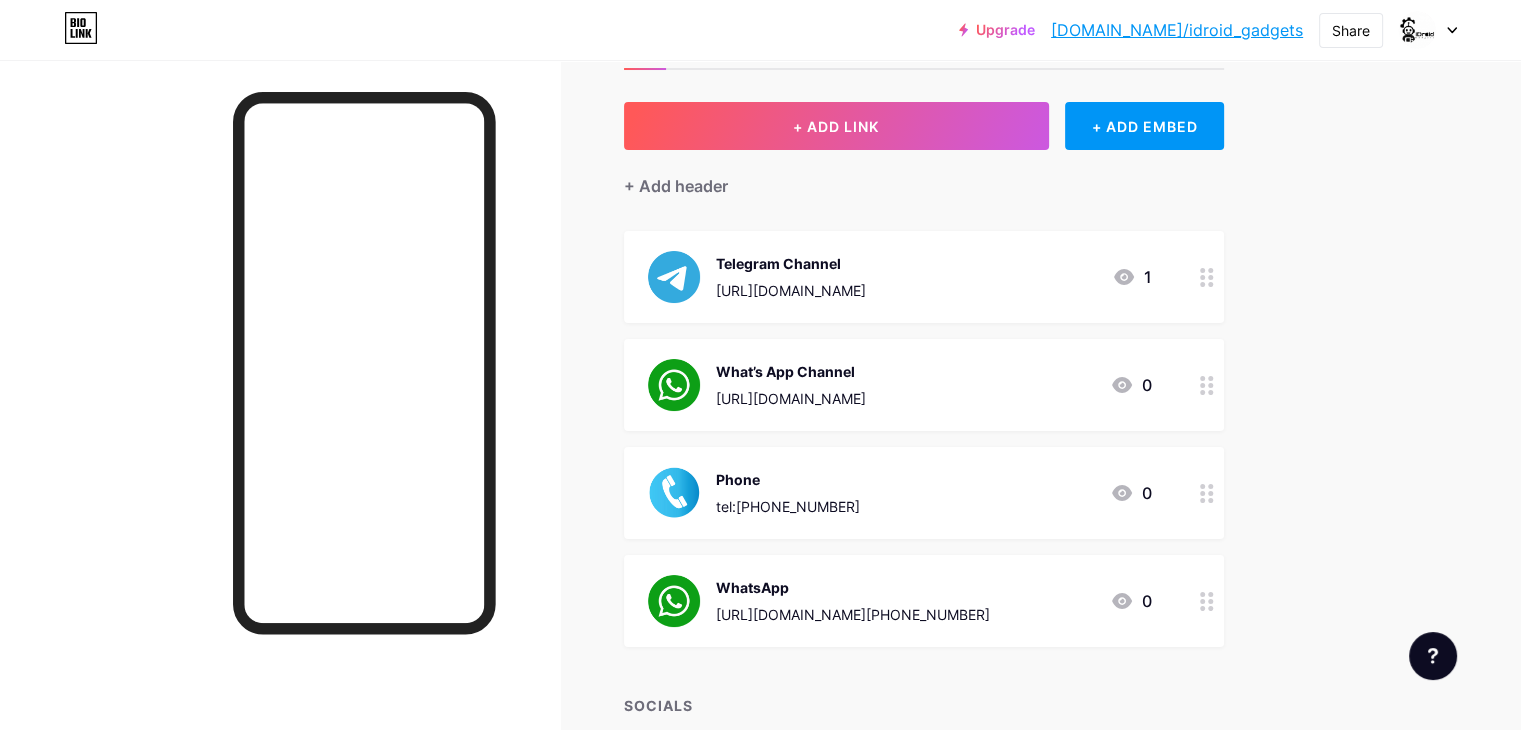 type 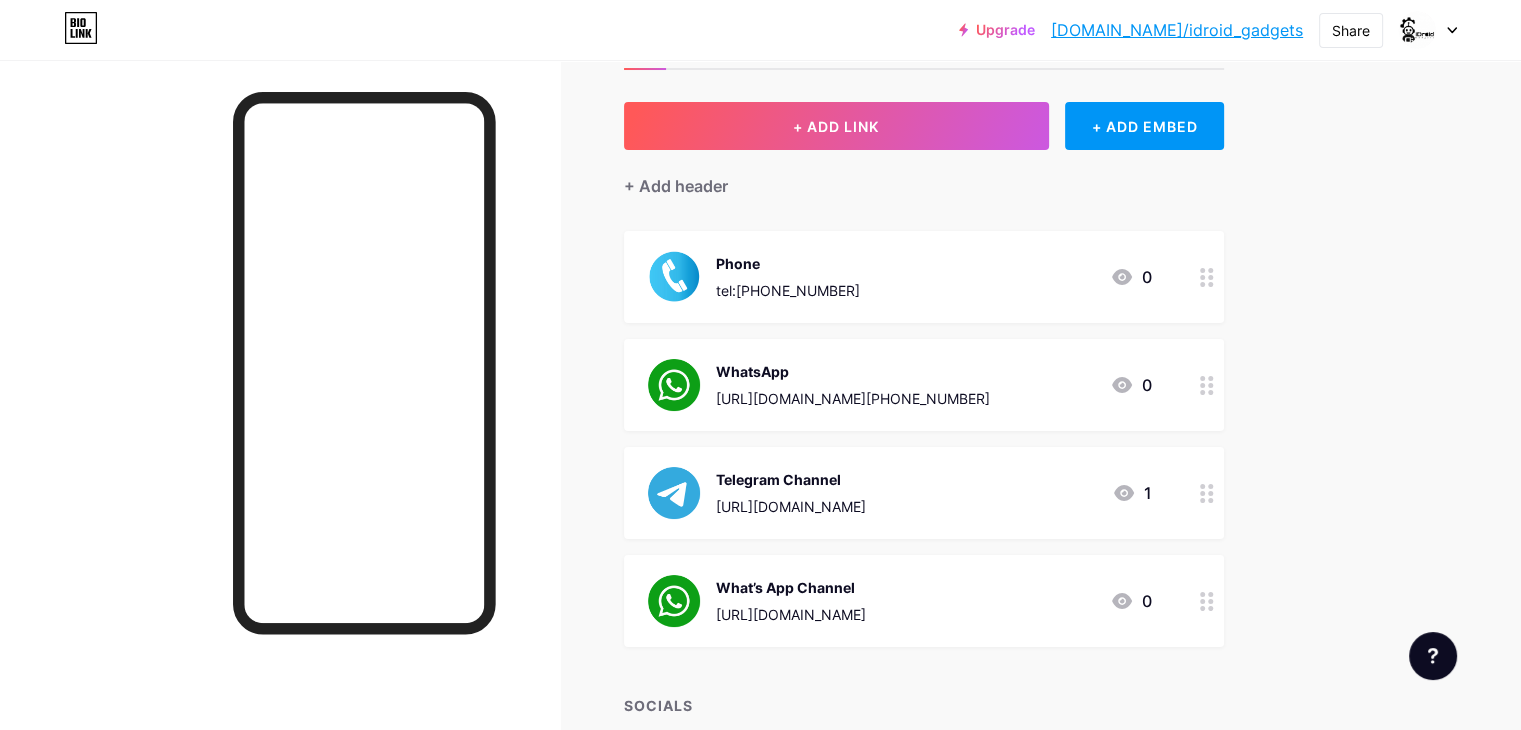 click on "Links
Posts
Design
Subscribers
NEW
Stats
Settings       + ADD LINK     + ADD EMBED
+ Add header
Phone
tel:[PHONE_NUMBER]
0
WhatsApp
[URL][DOMAIN_NAME][PHONE_NUMBER]
0
Telegram Channel
[URL][DOMAIN_NAME]
1
What’s App Channel
[URL][DOMAIN_NAME]
0
SOCIALS
whatsapp
[URL][DOMAIN_NAME][PHONE_NUMBER]               + Add socials                       Feature requests             Help center         Contact support" at bounding box center [654, 458] 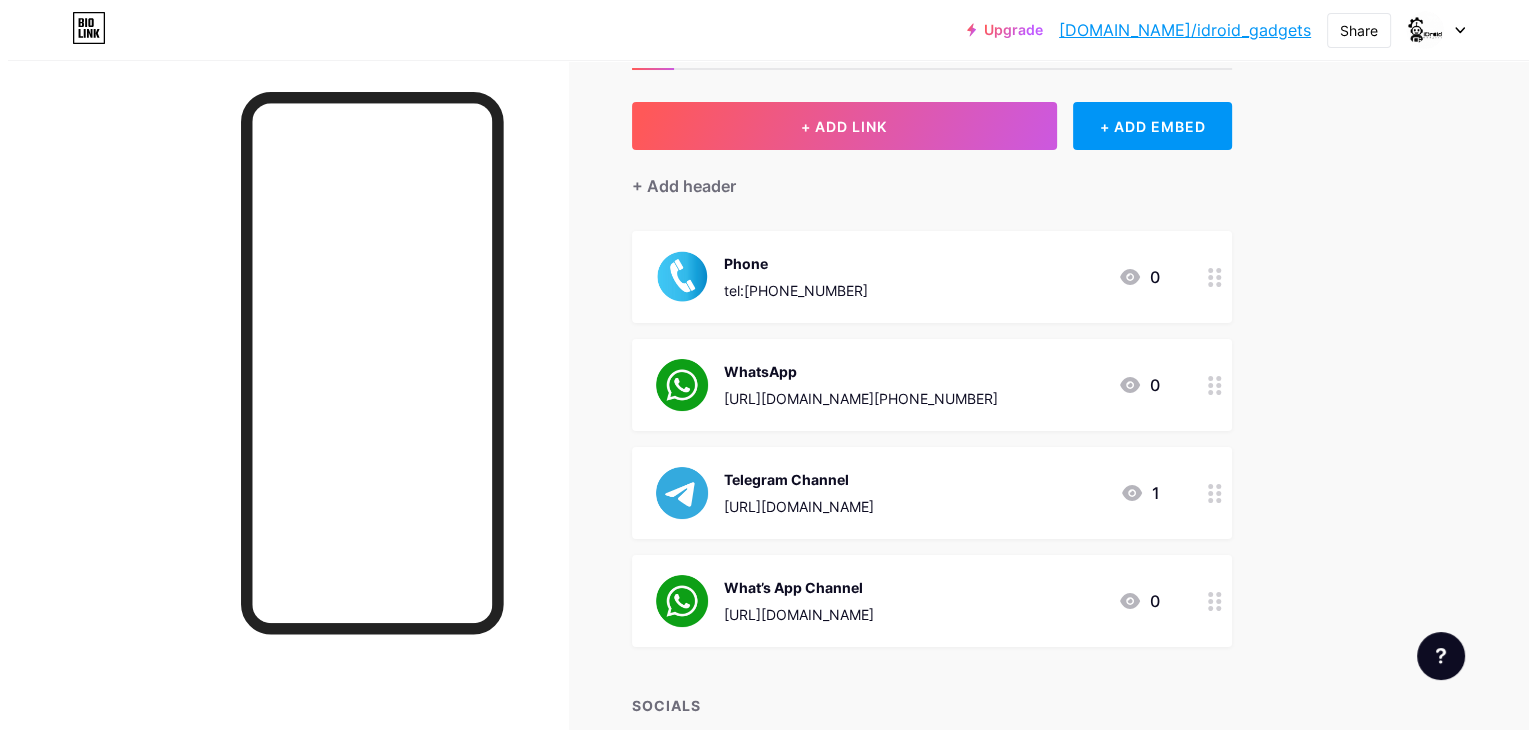 scroll, scrollTop: 0, scrollLeft: 0, axis: both 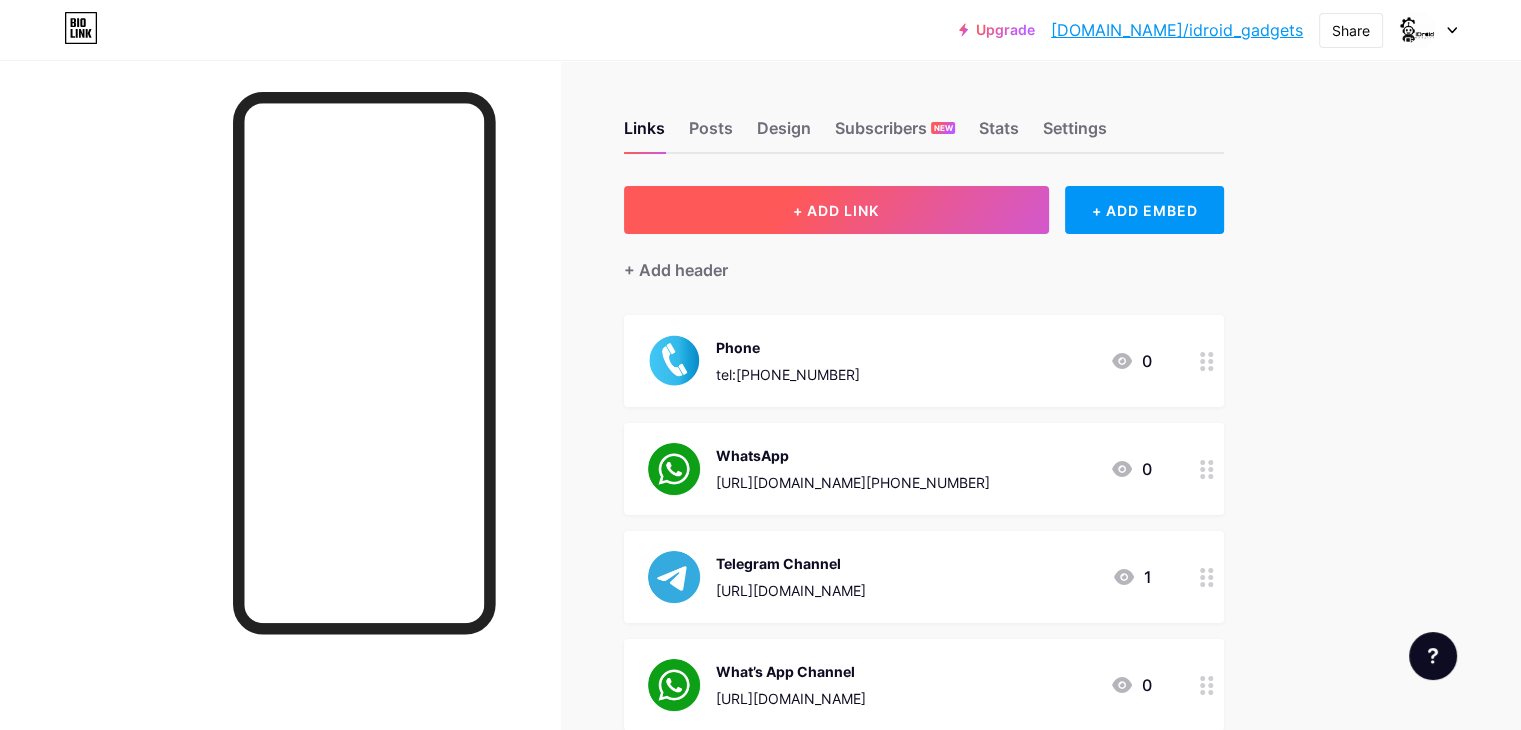click on "+ ADD LINK" at bounding box center (836, 210) 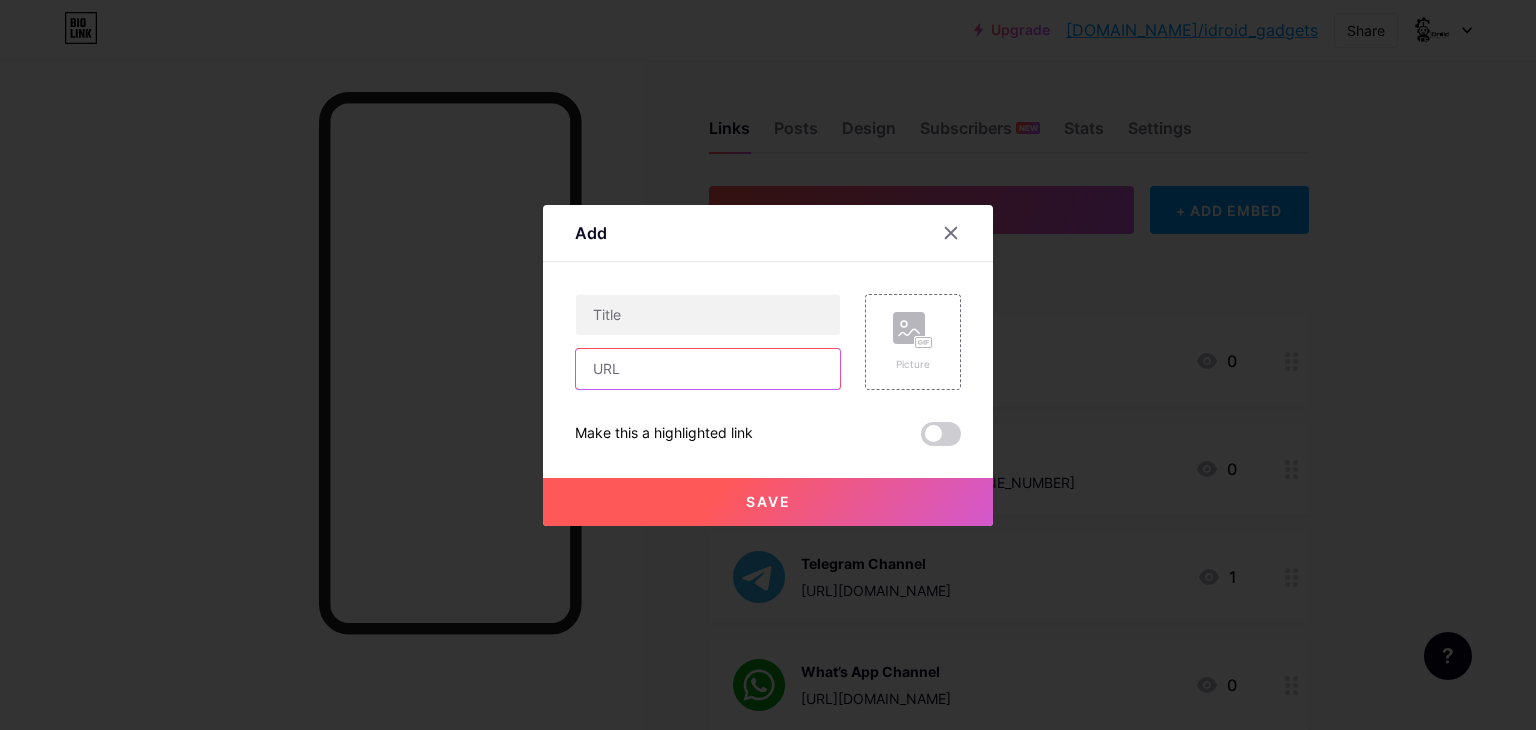 click at bounding box center (708, 369) 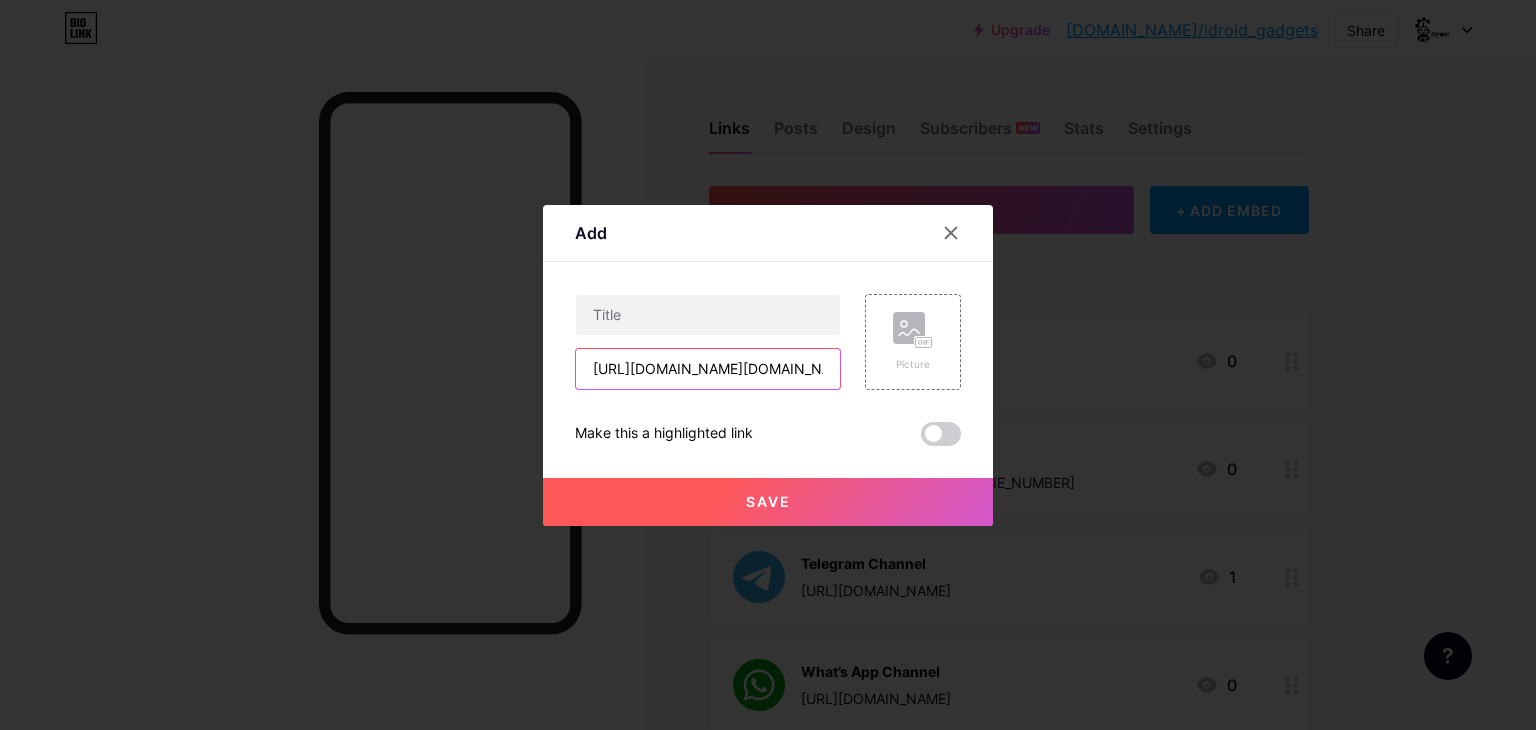 scroll, scrollTop: 0, scrollLeft: 69, axis: horizontal 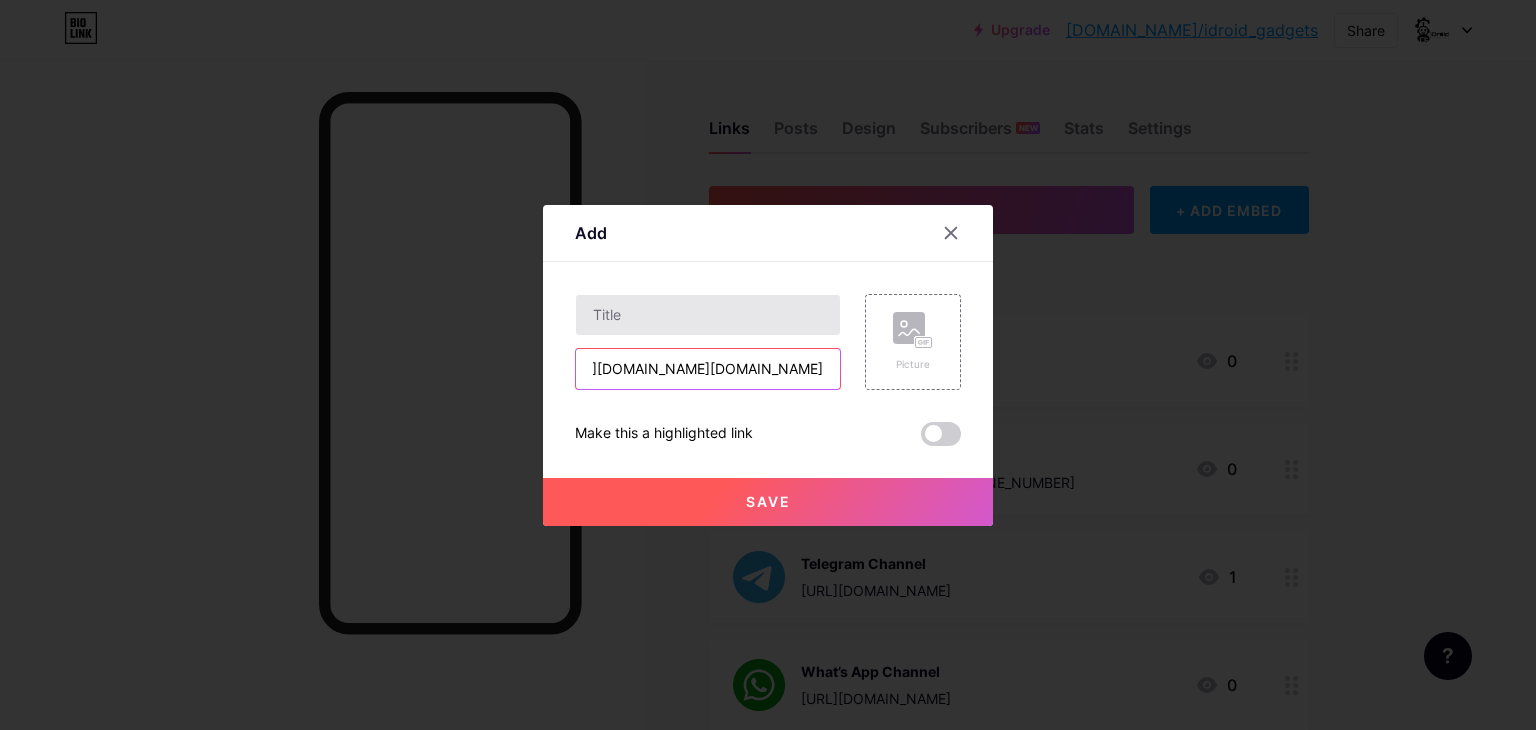 type on "[URL][DOMAIN_NAME][DOMAIN_NAME]" 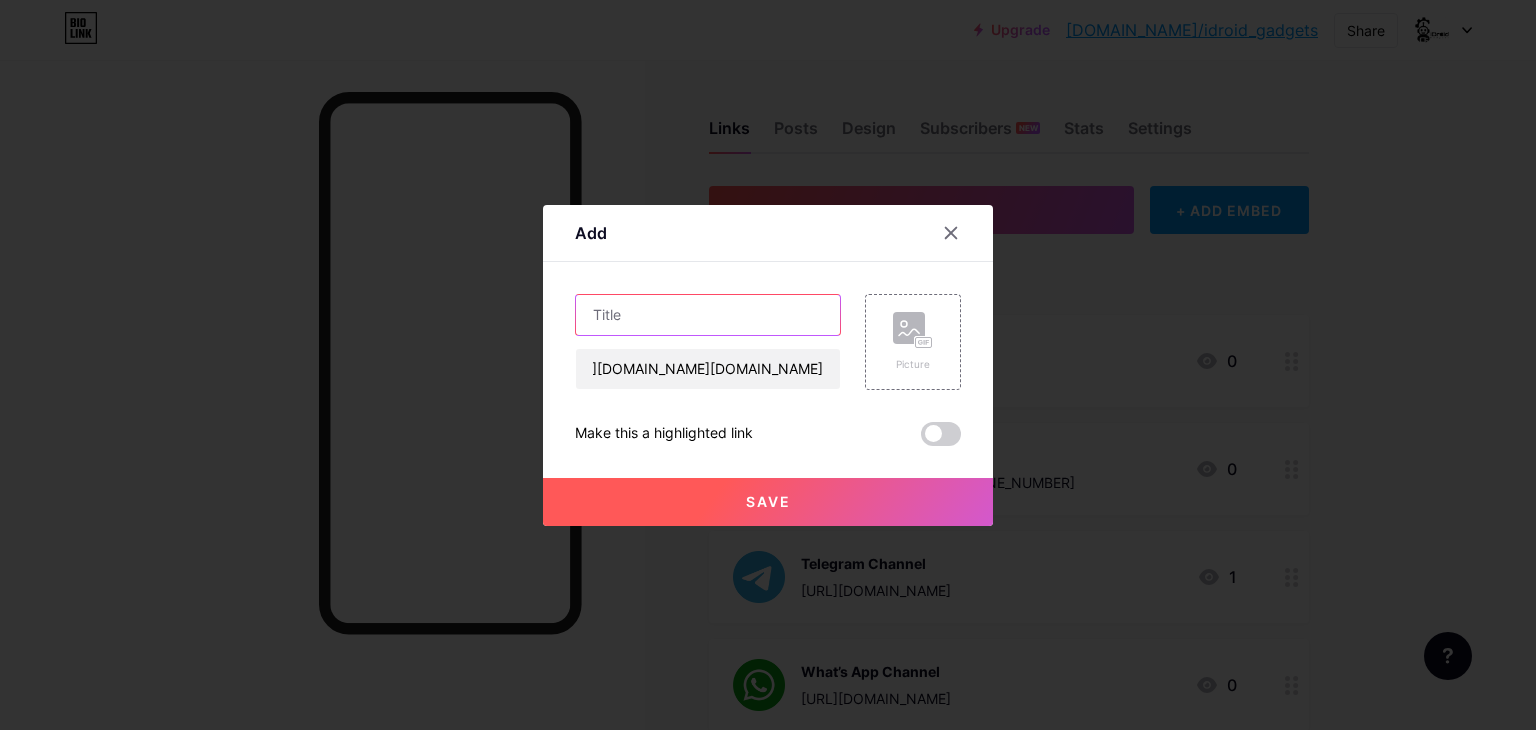 click at bounding box center [708, 315] 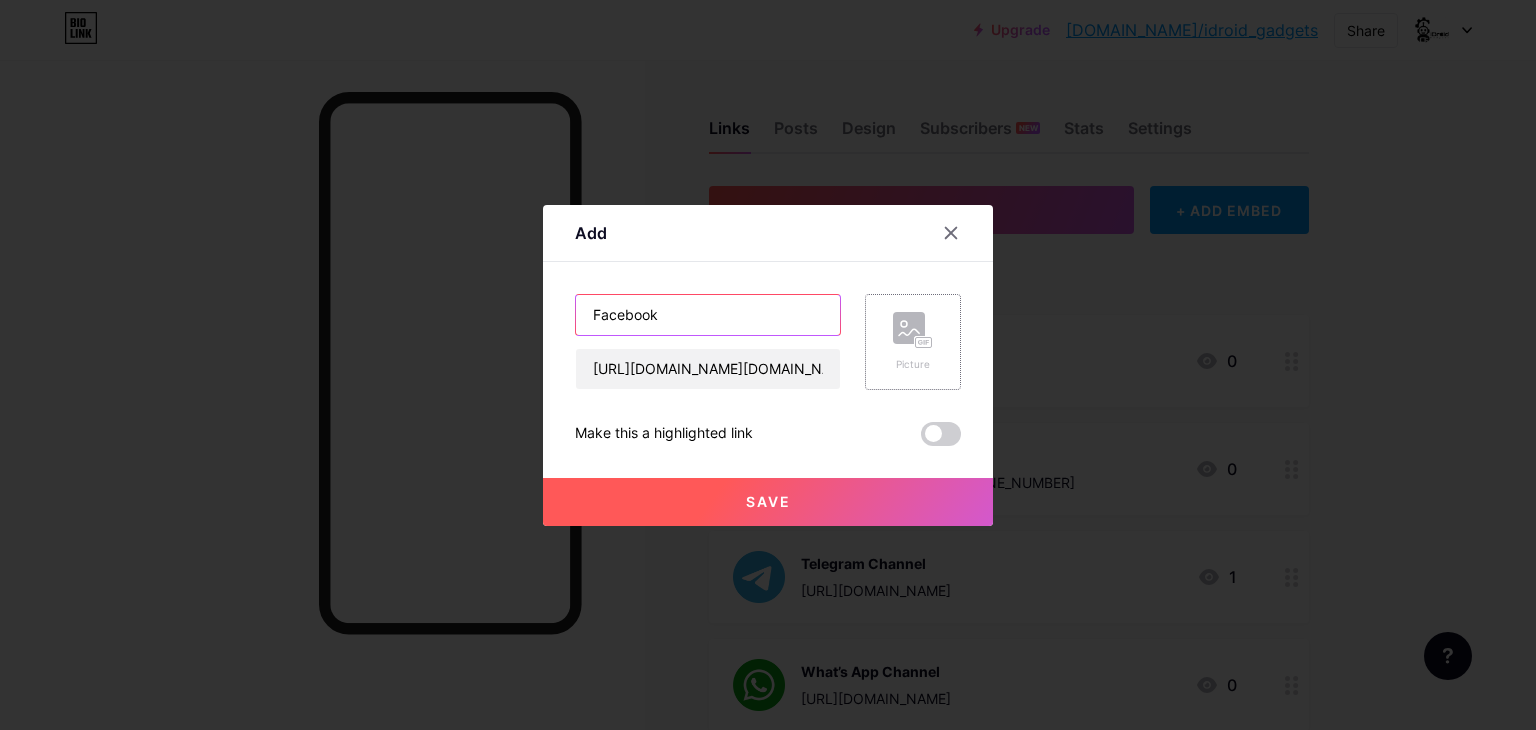 type on "Facebook" 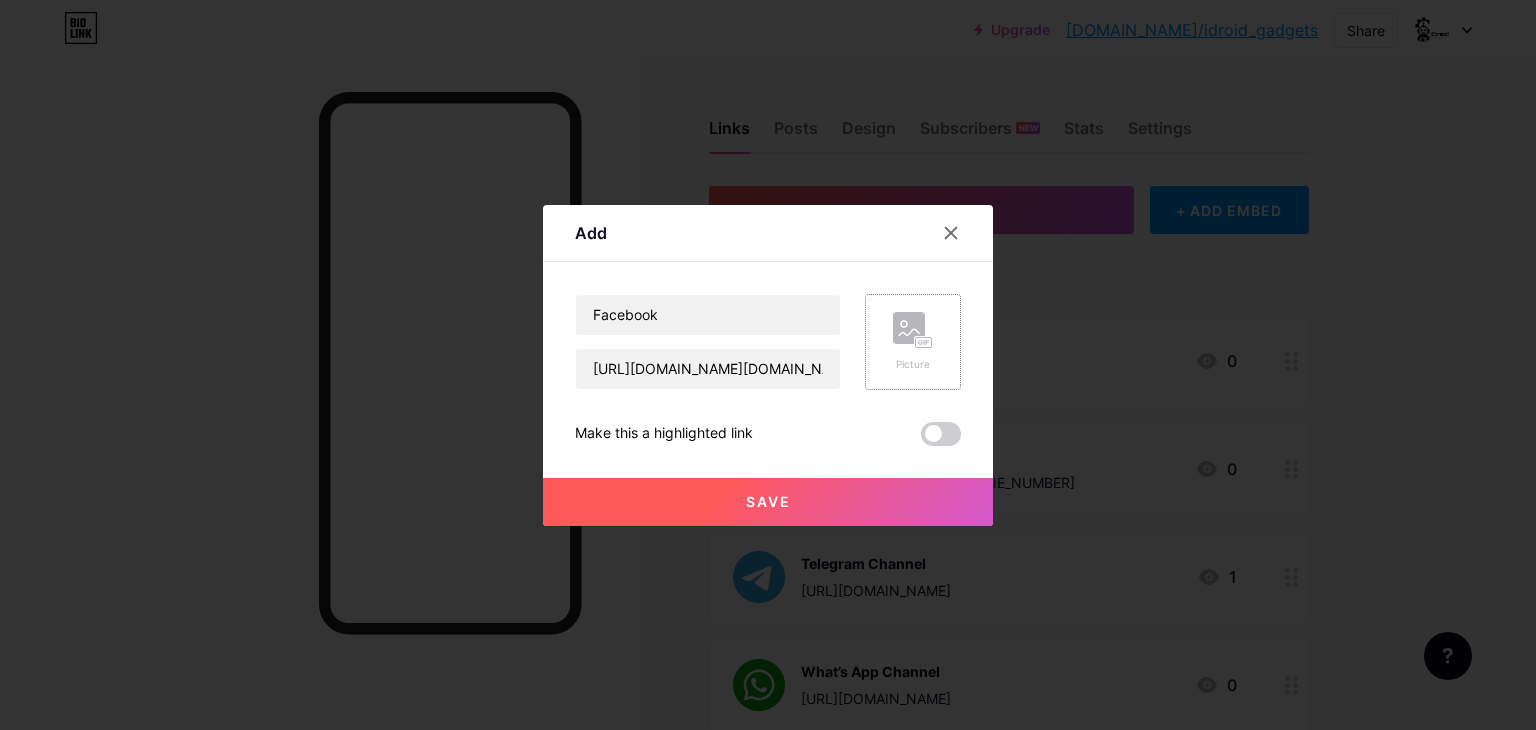 click on "Picture" at bounding box center [913, 364] 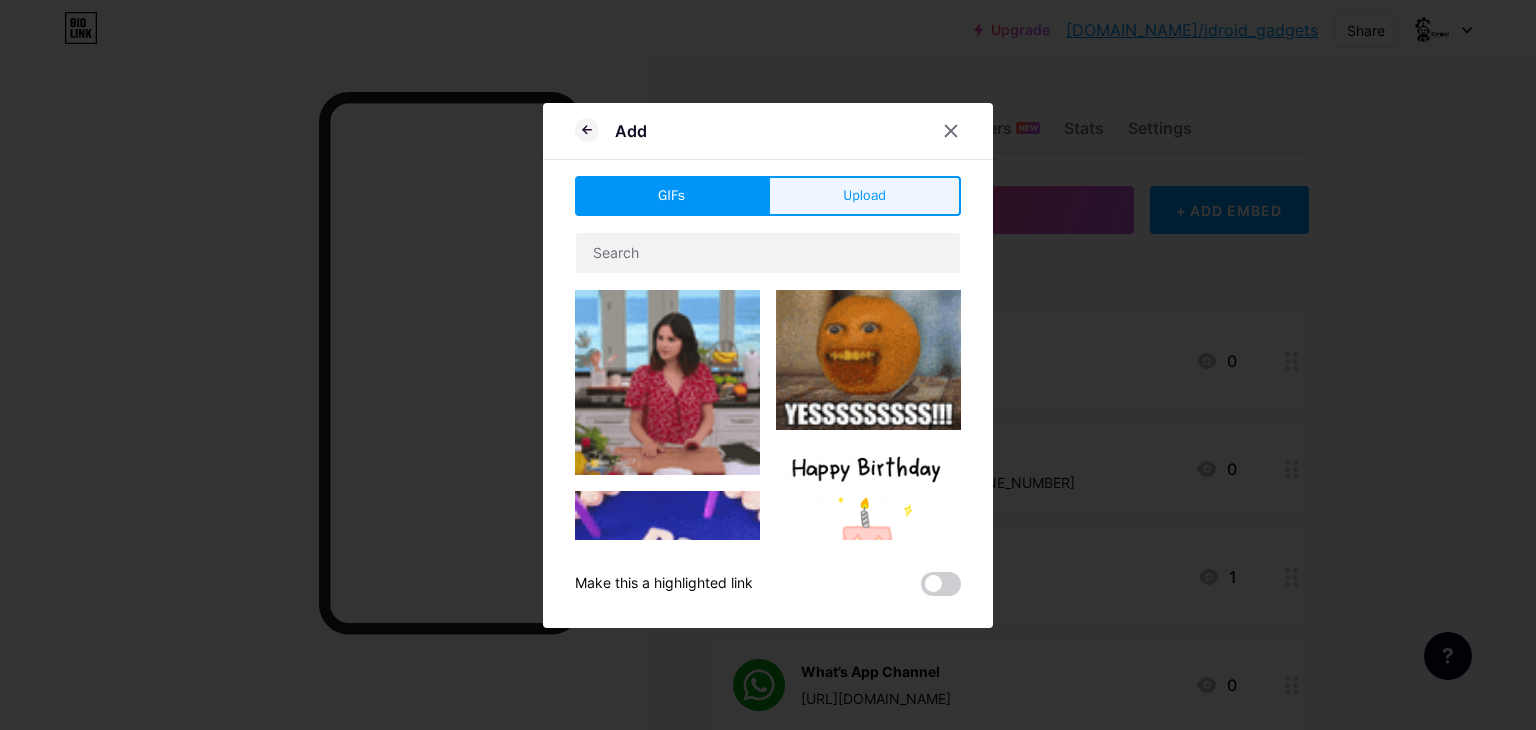 click on "Upload" at bounding box center (864, 196) 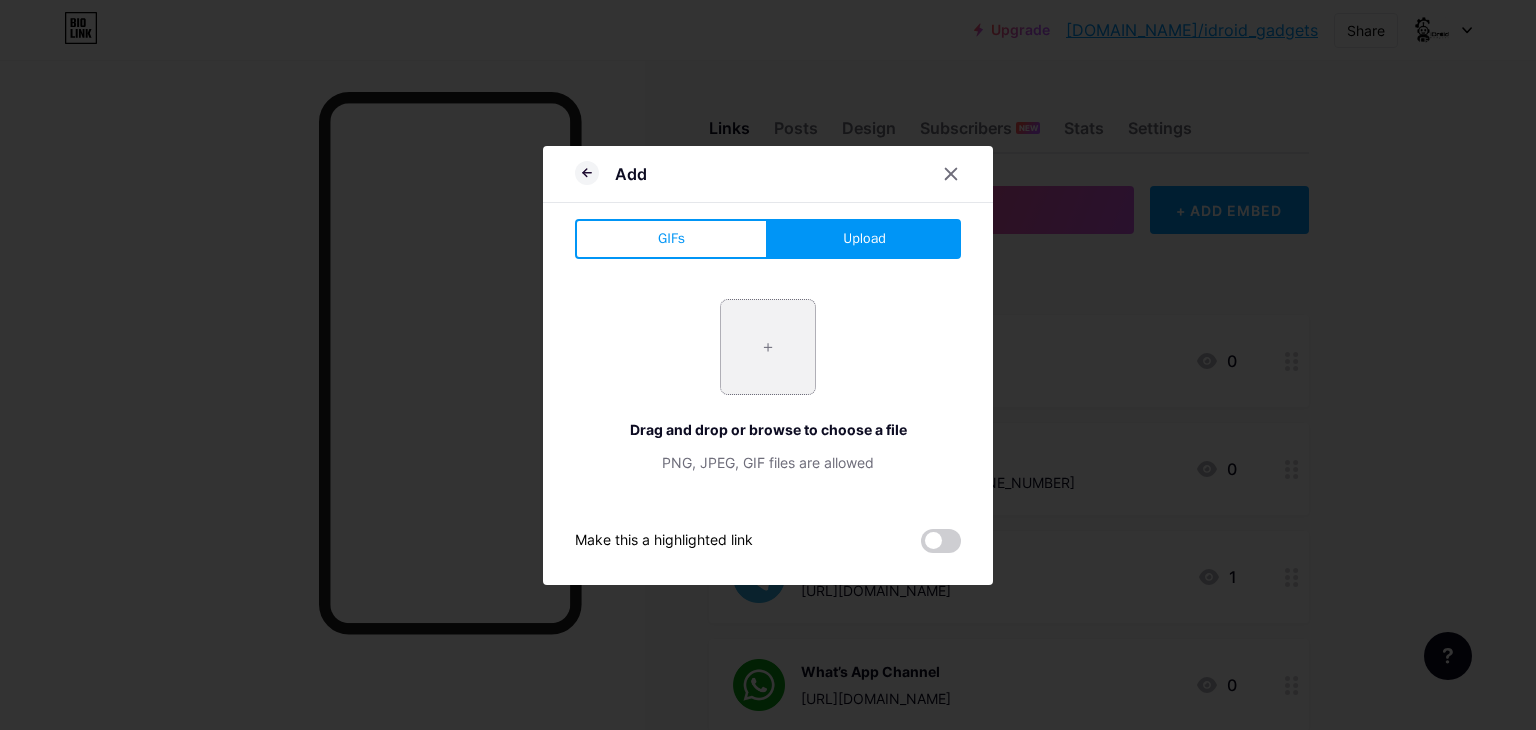 click at bounding box center (768, 347) 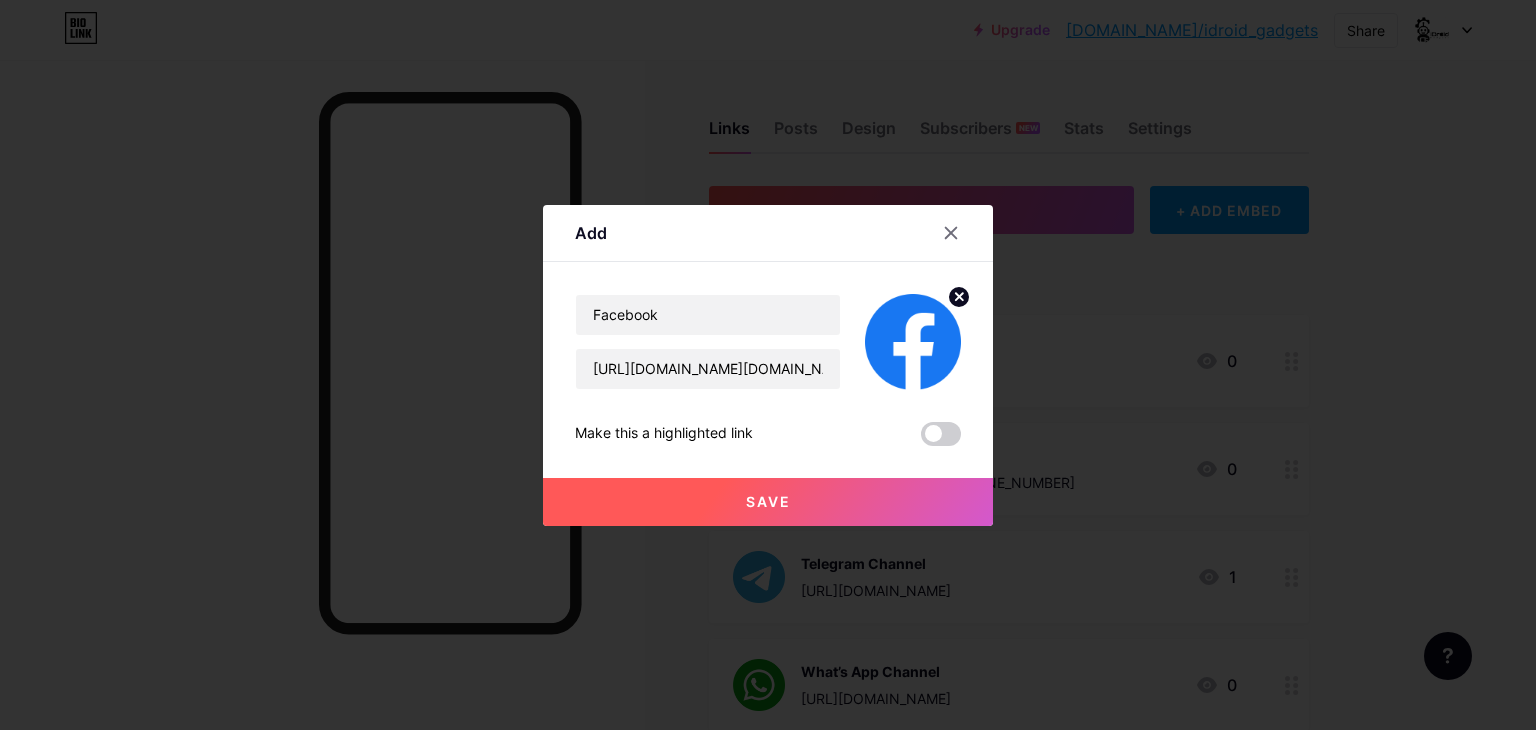 click on "Save" at bounding box center [768, 502] 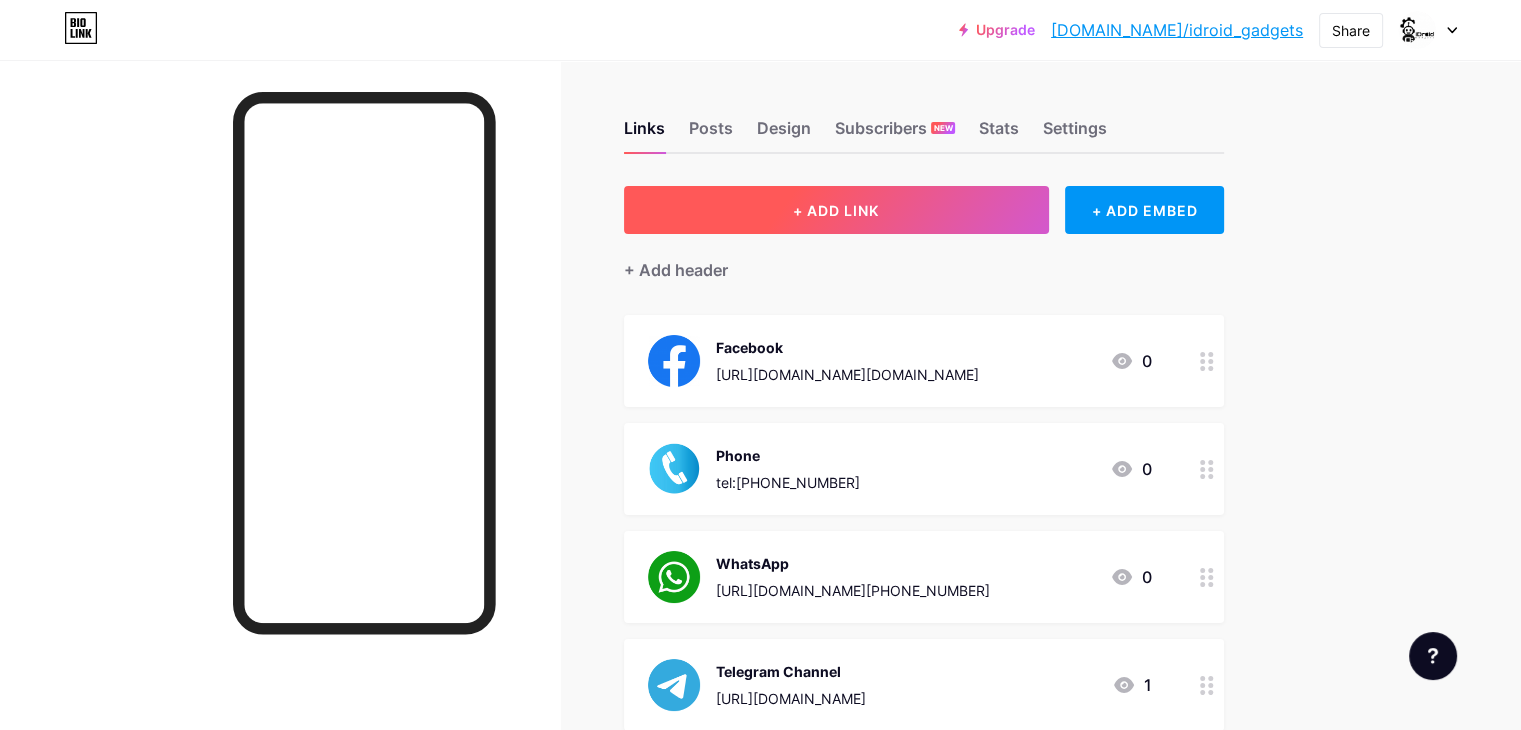 click on "+ ADD LINK" at bounding box center (836, 210) 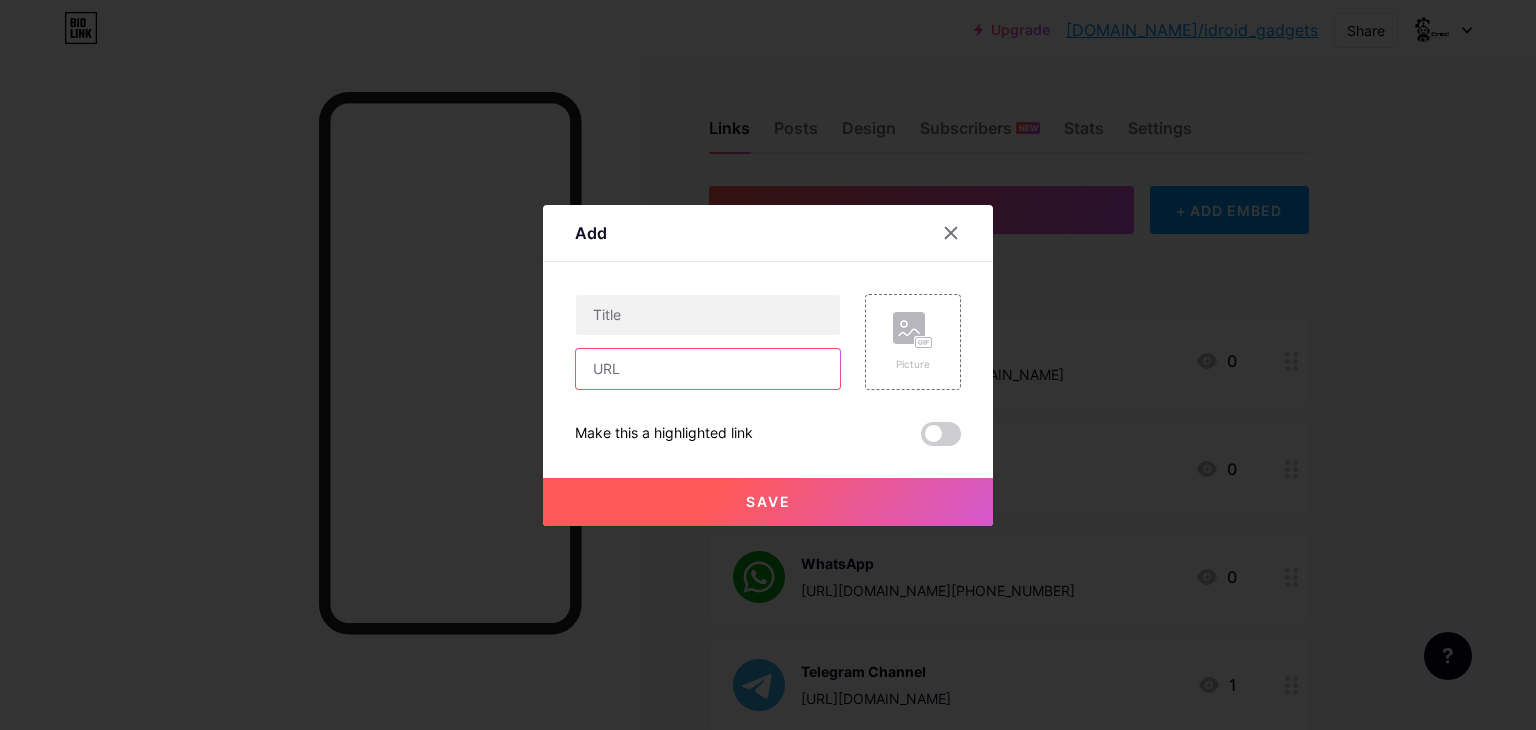 click at bounding box center [708, 369] 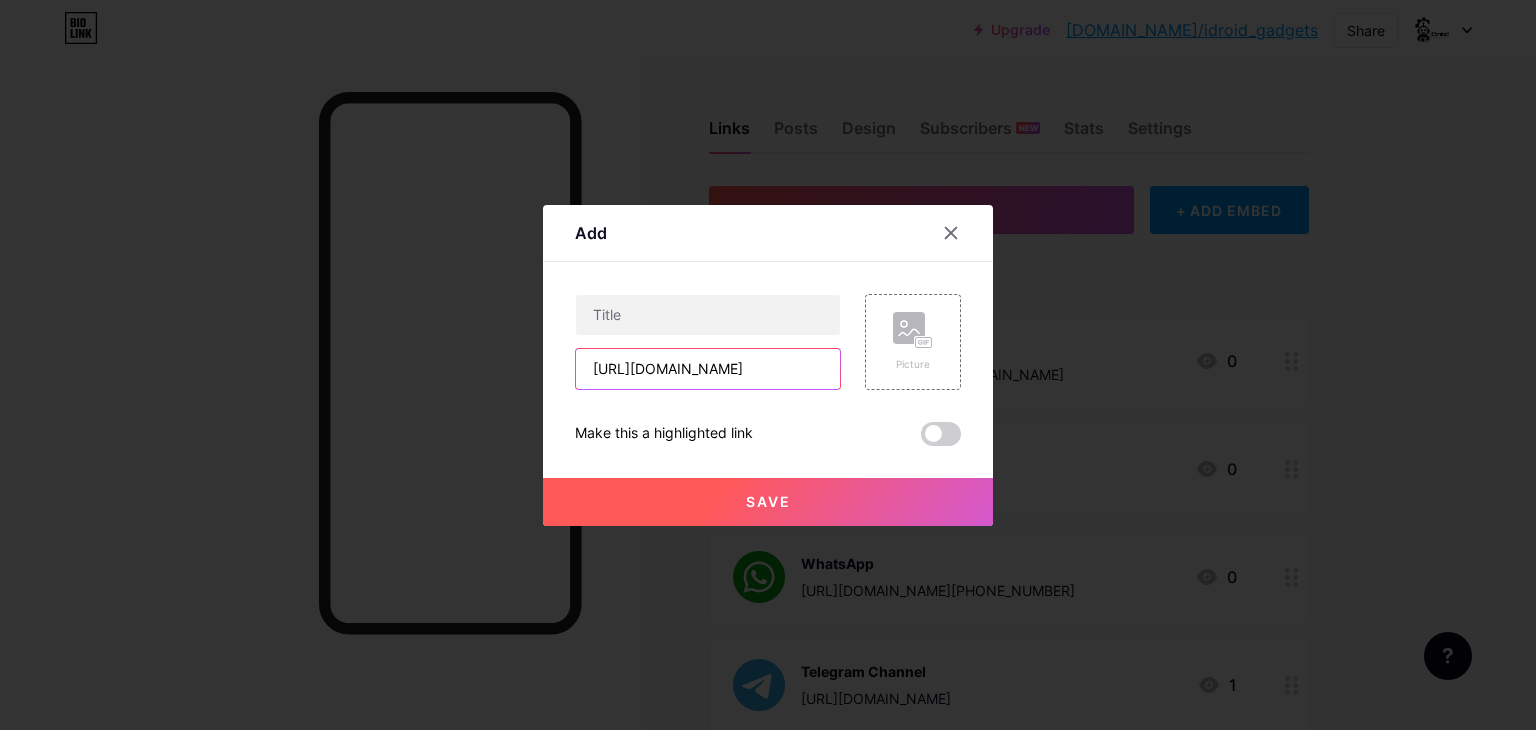 scroll, scrollTop: 0, scrollLeft: 55, axis: horizontal 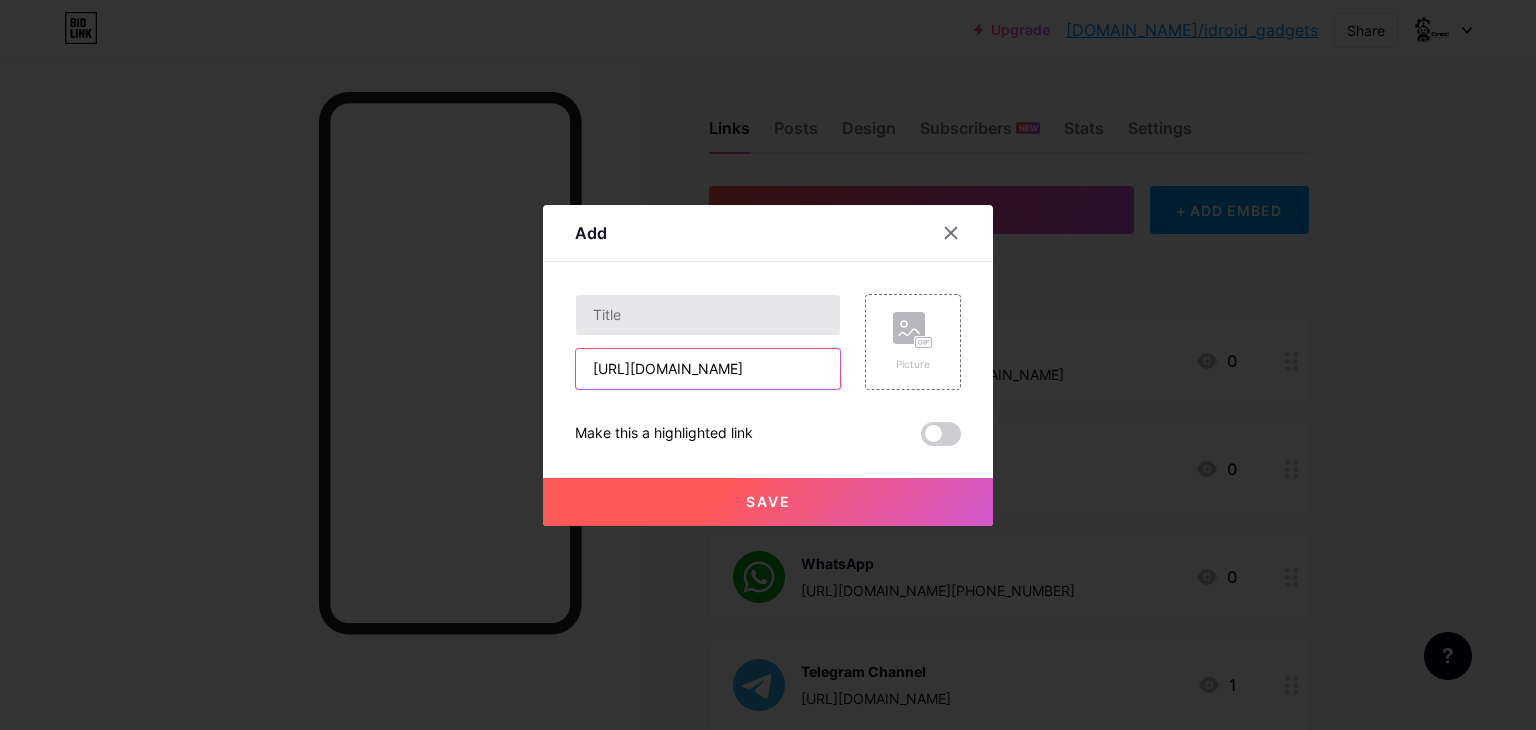 type on "[URL][DOMAIN_NAME]" 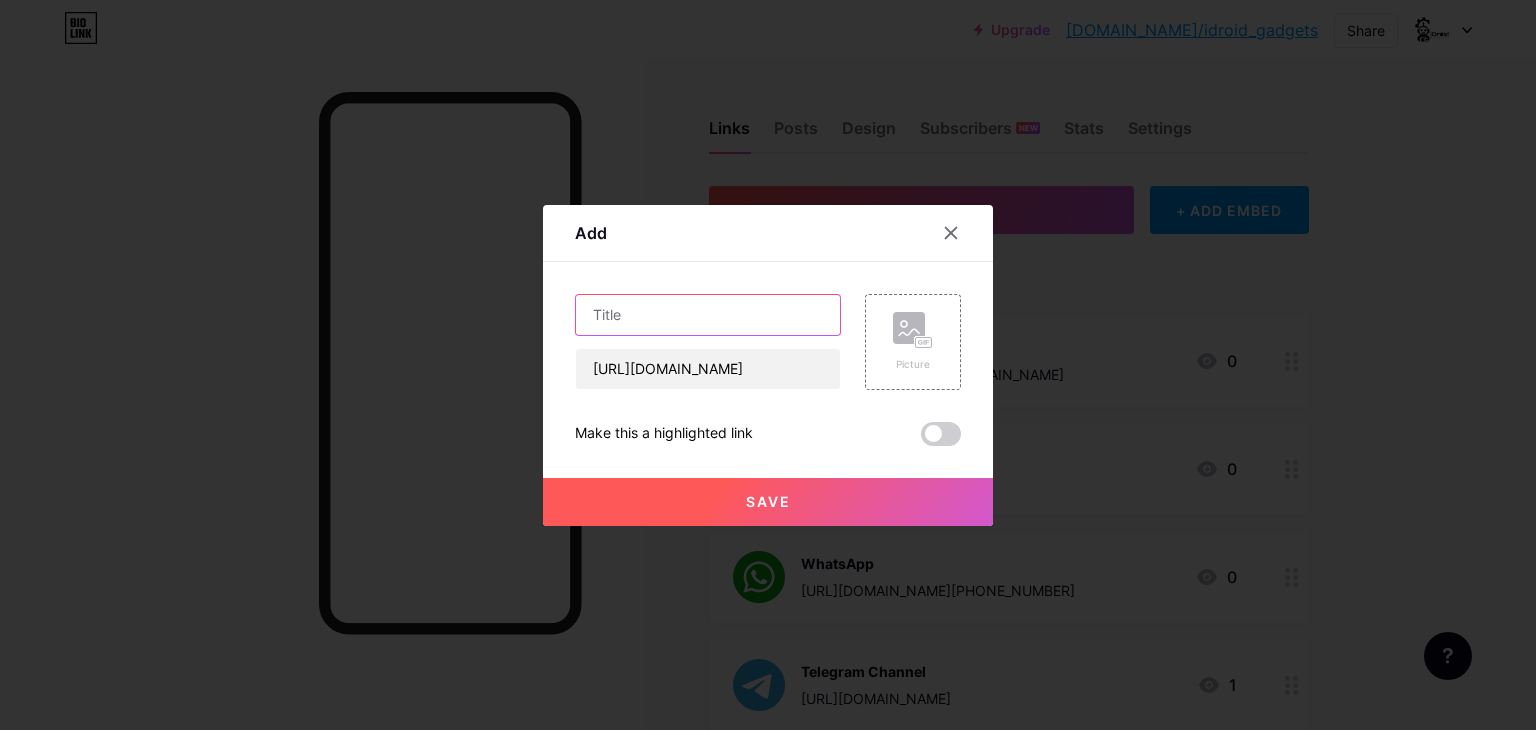click at bounding box center (708, 315) 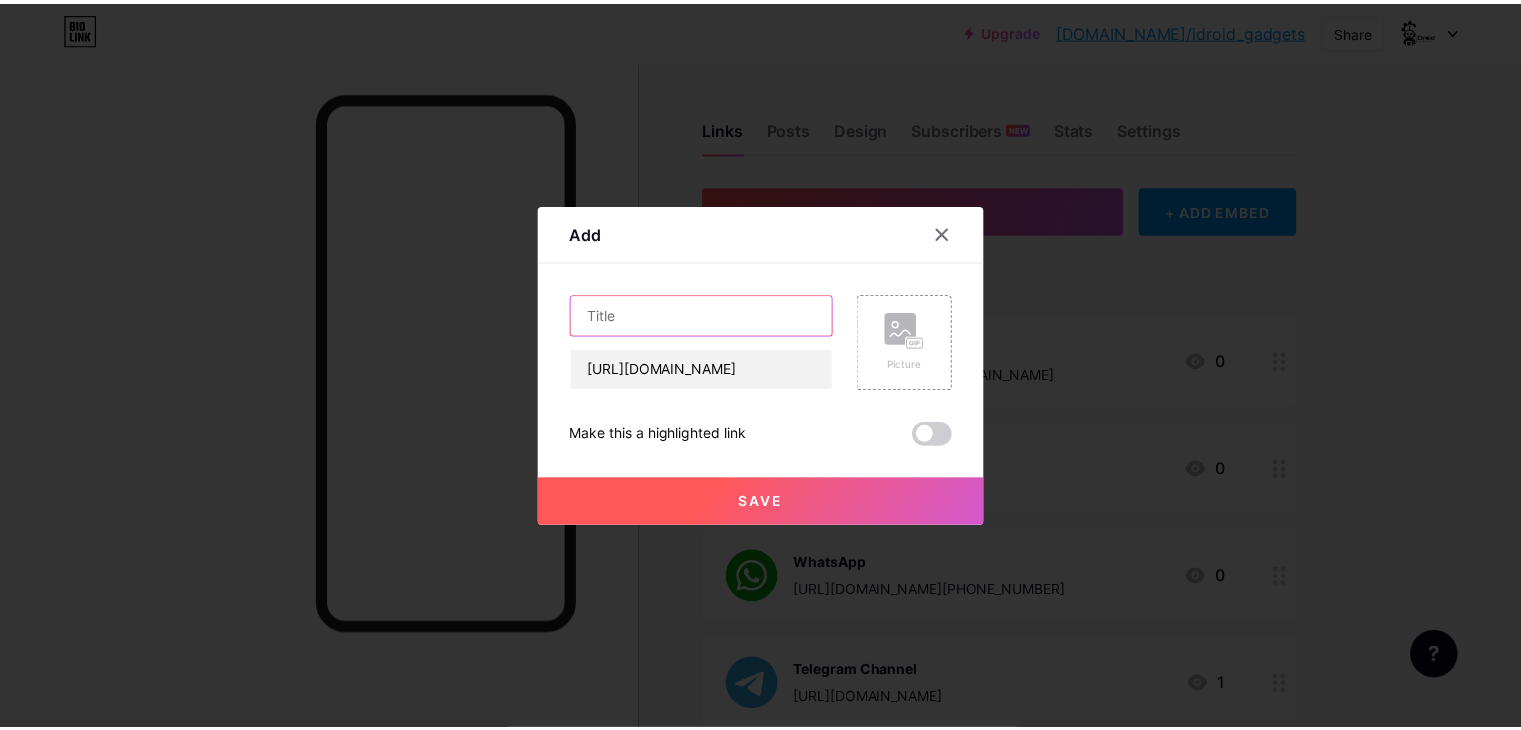 scroll, scrollTop: 0, scrollLeft: 0, axis: both 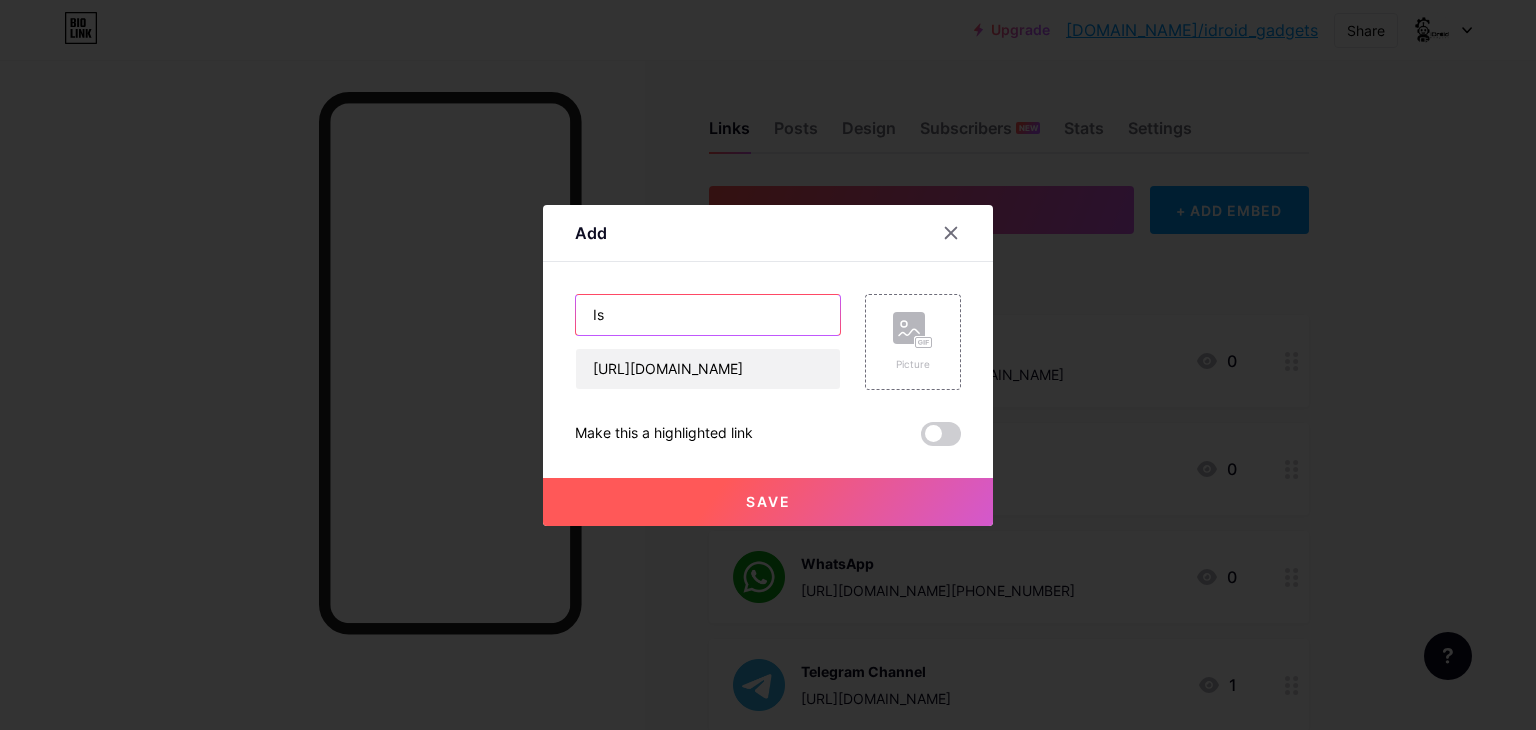 type on "I" 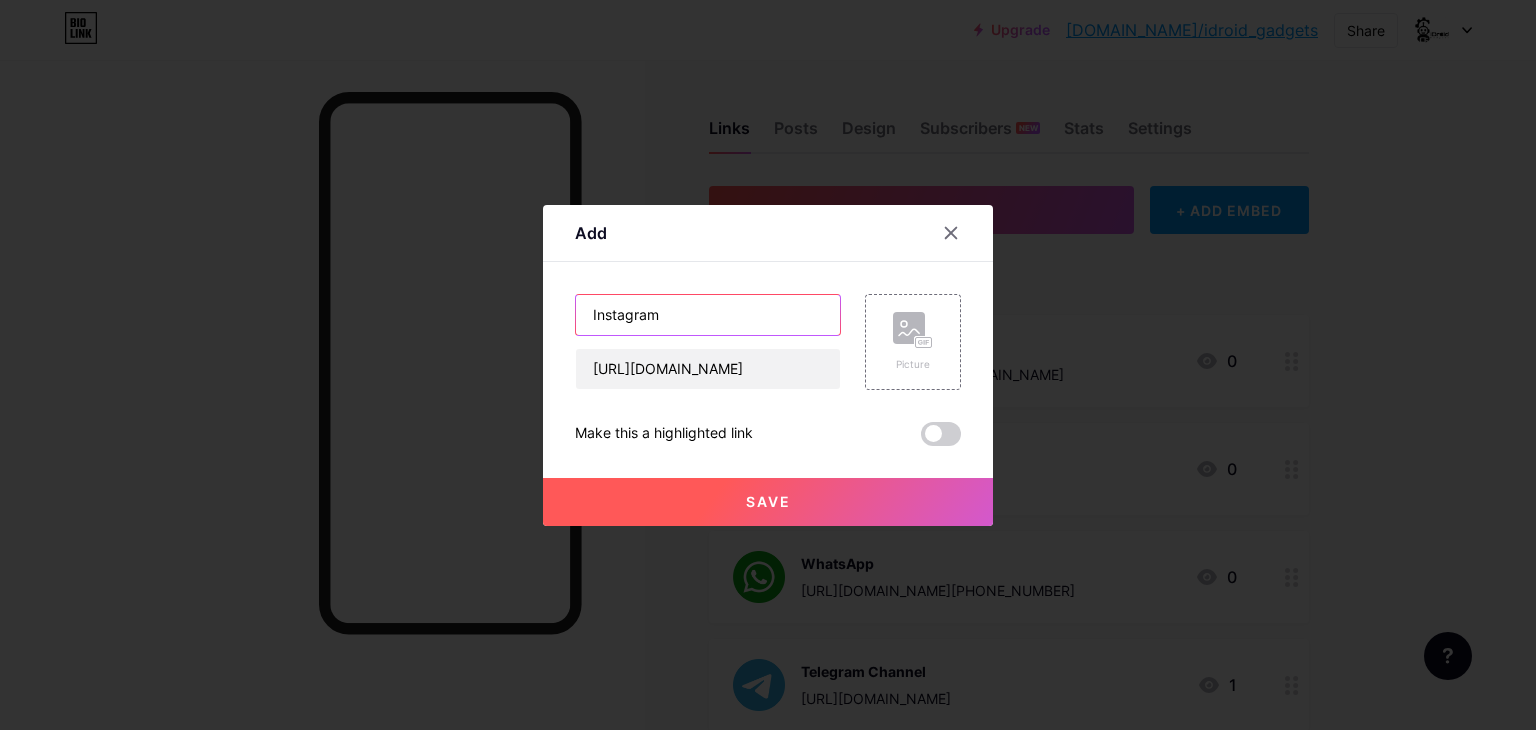 type on "Instagram" 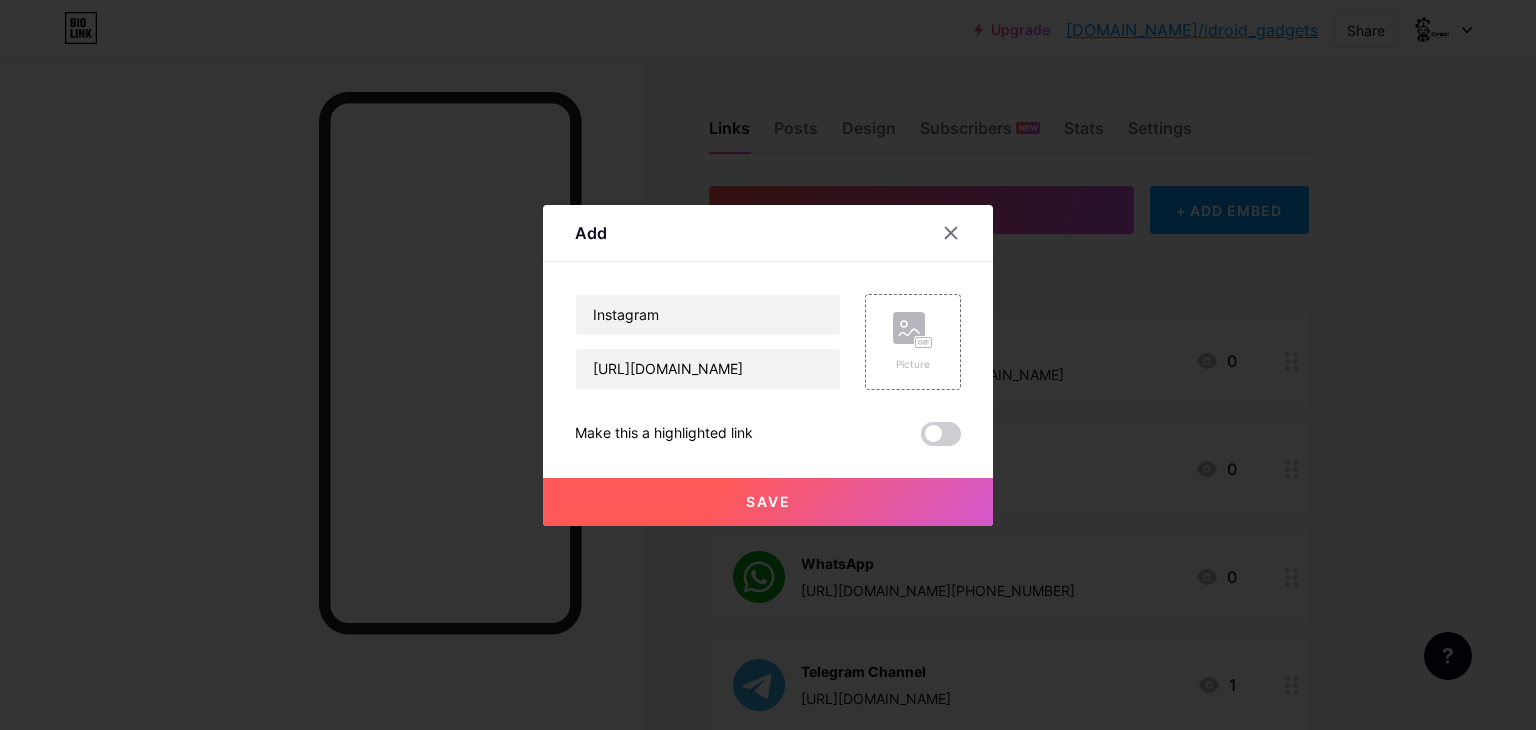 click on "Make this a highlighted link" at bounding box center (768, 434) 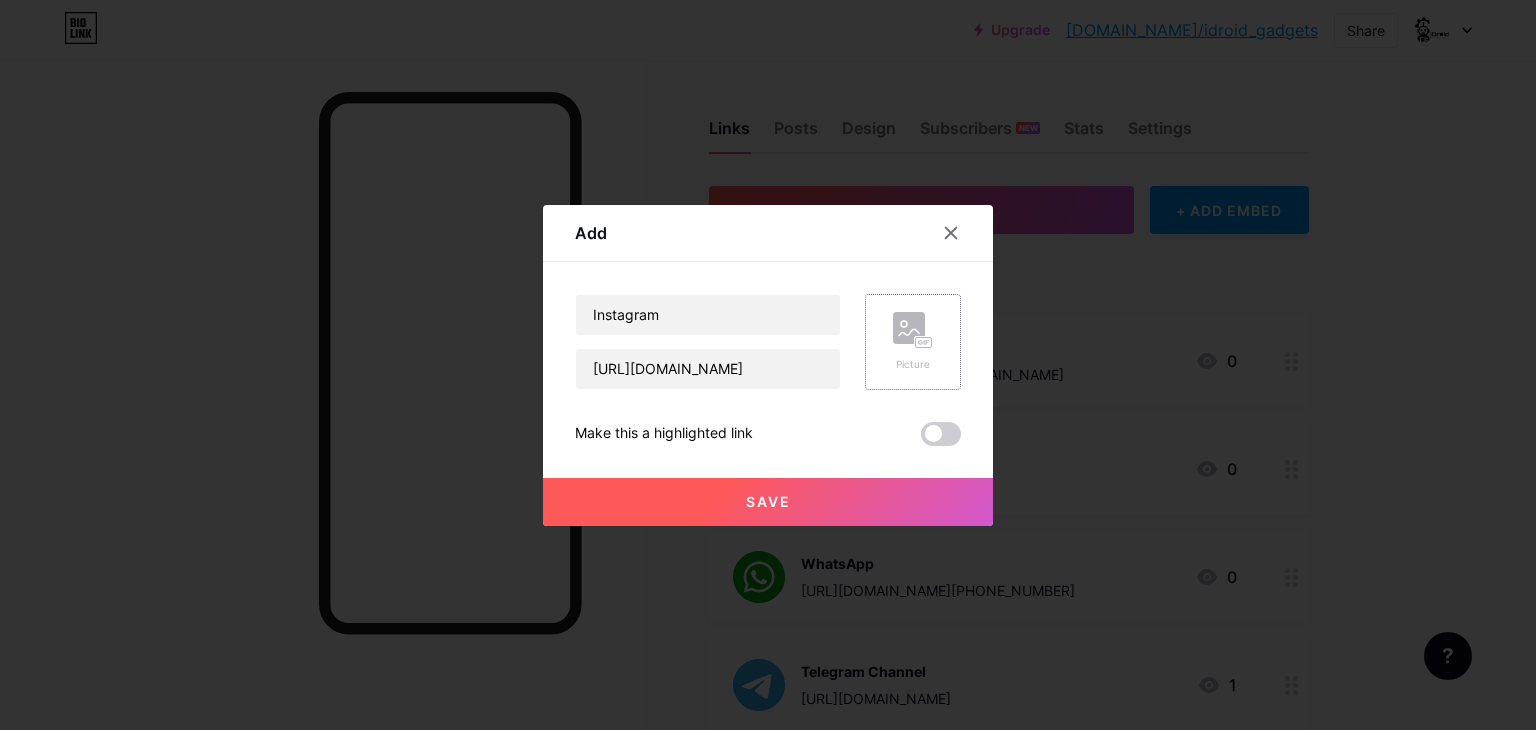 click on "Picture" at bounding box center (913, 364) 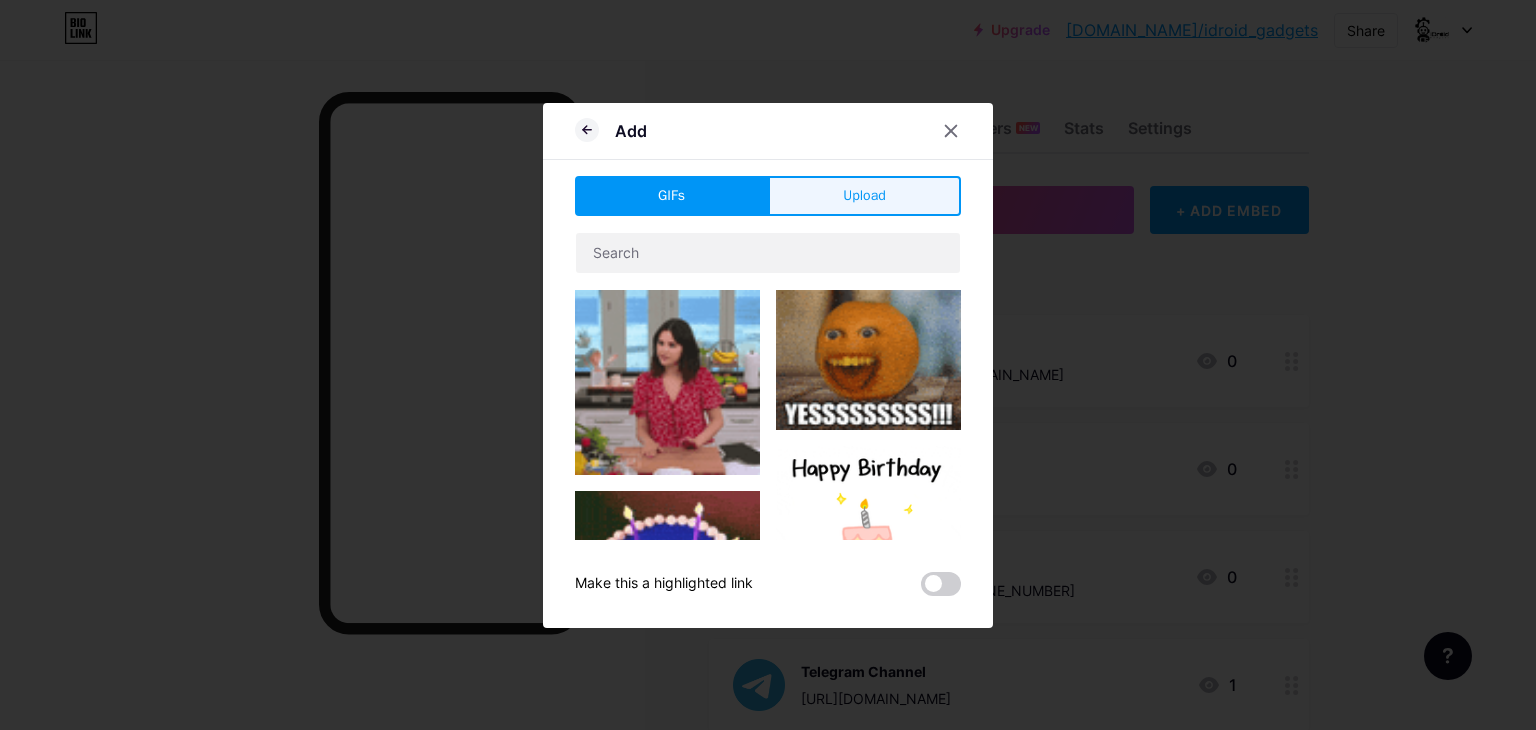 click on "Upload" at bounding box center (864, 196) 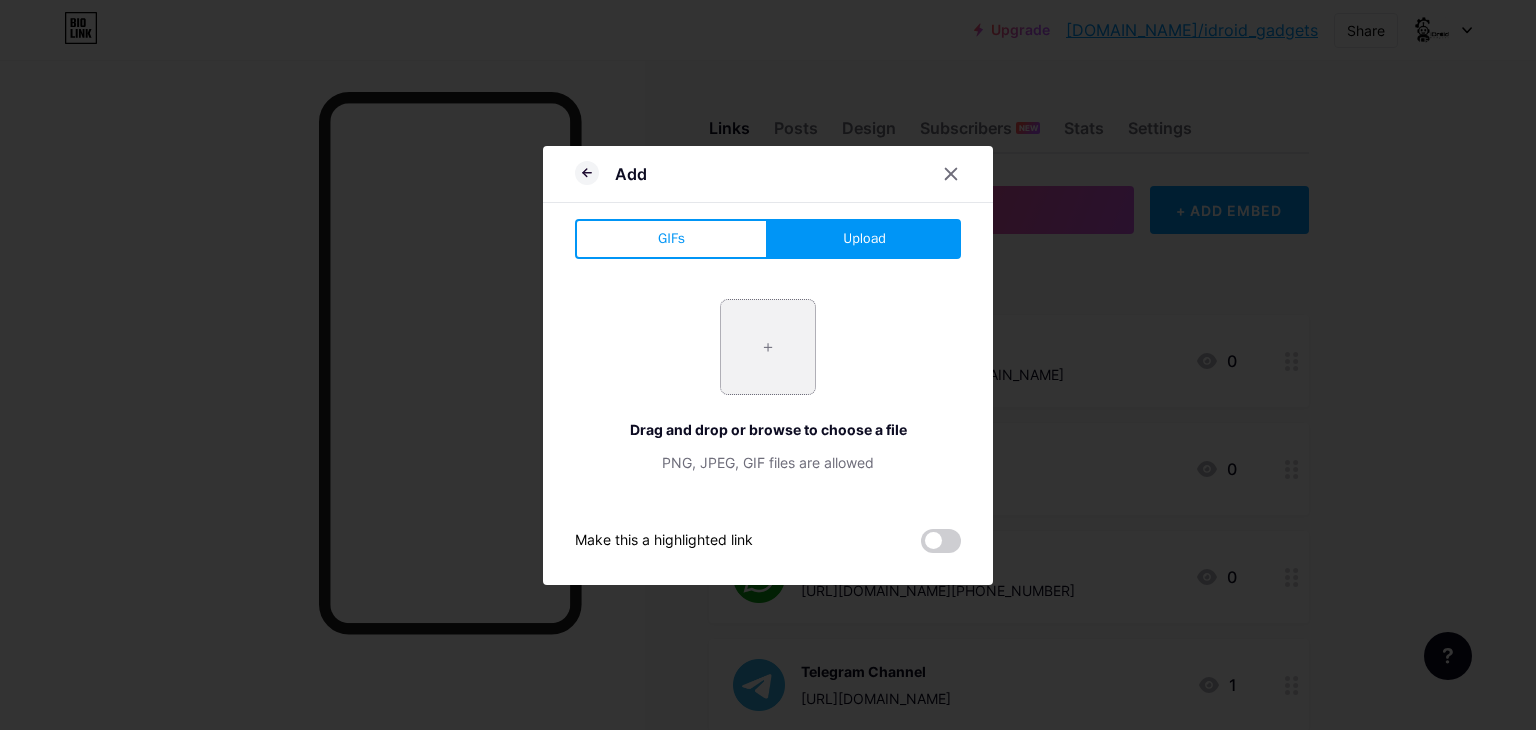 click at bounding box center (768, 347) 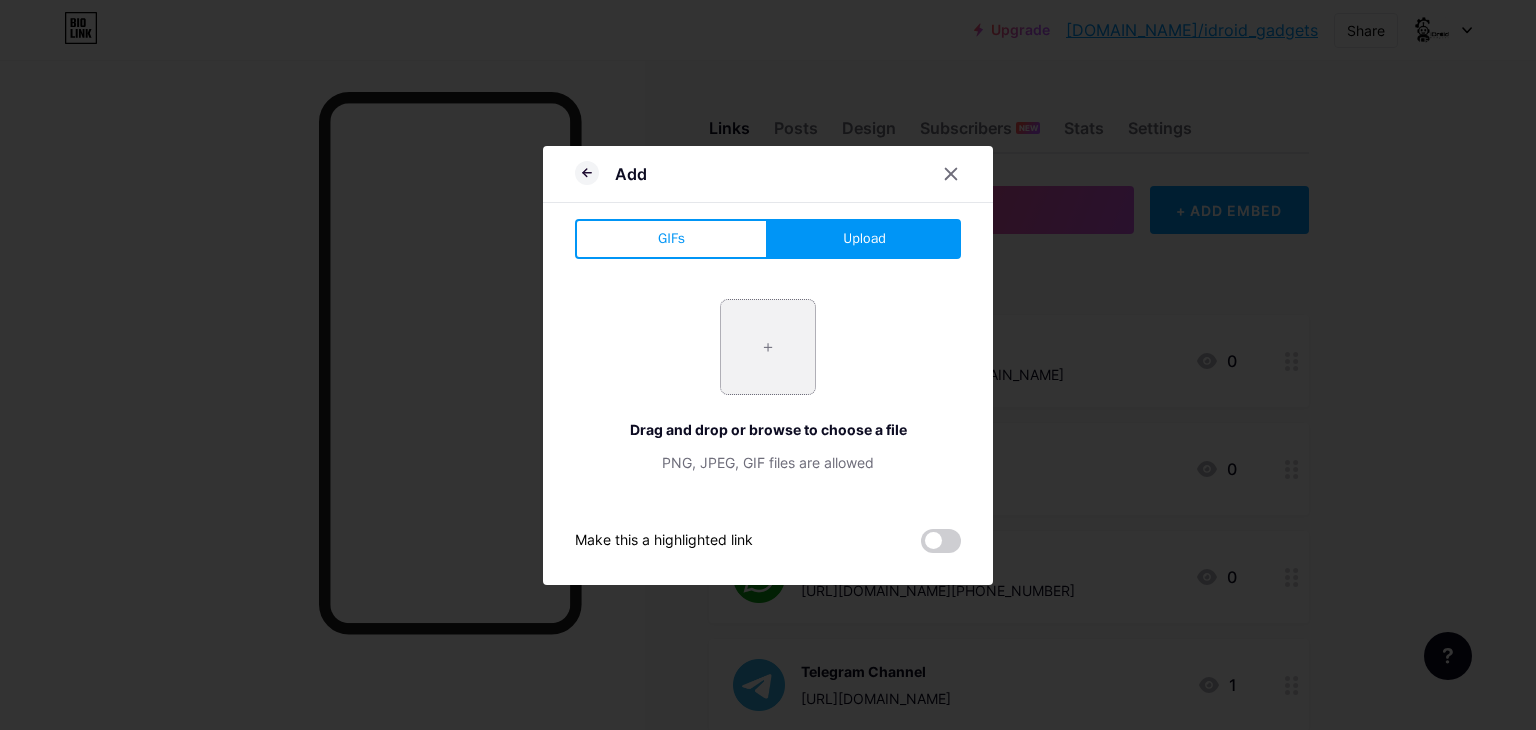 type on "C:\fakepath\[DOMAIN_NAME] (9).png" 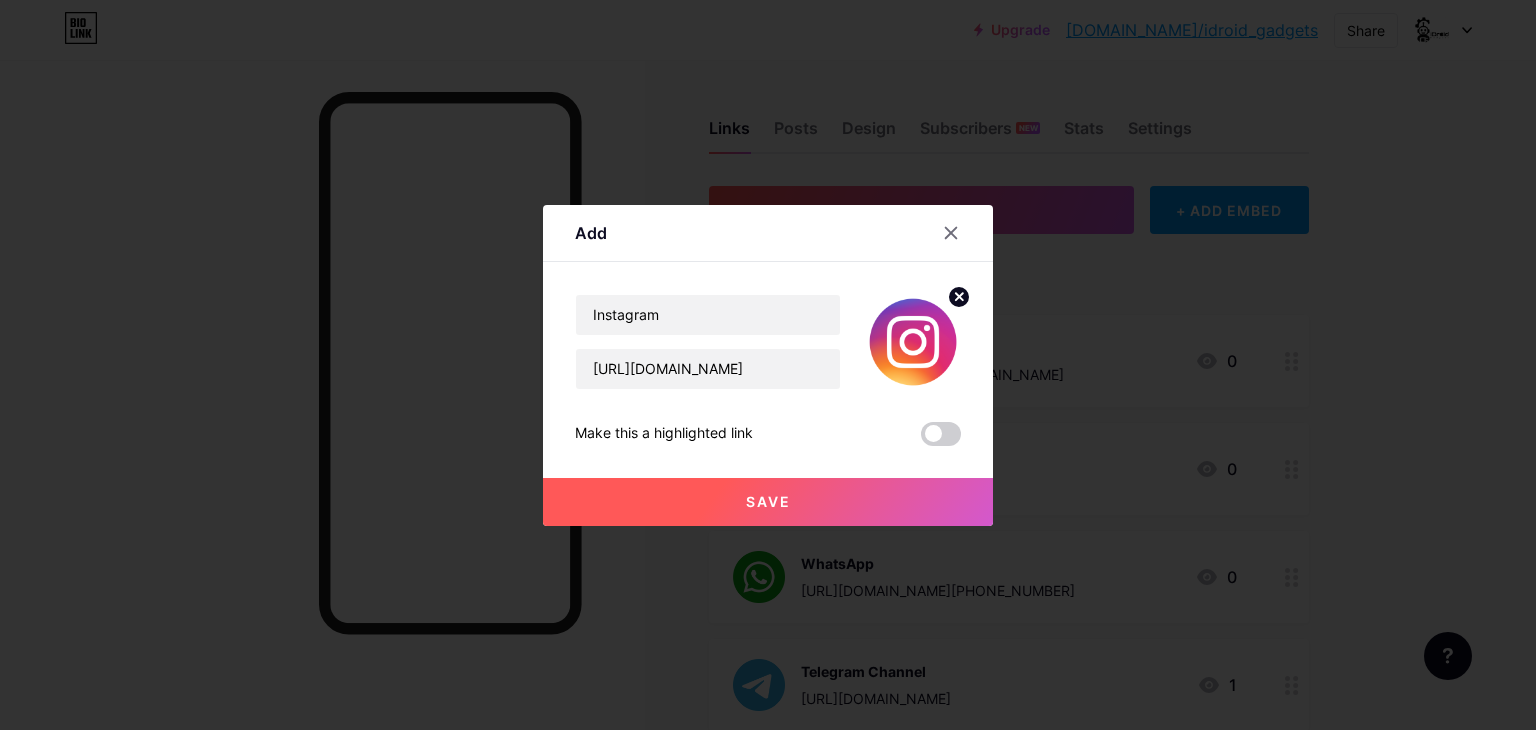 click on "Save" at bounding box center (768, 502) 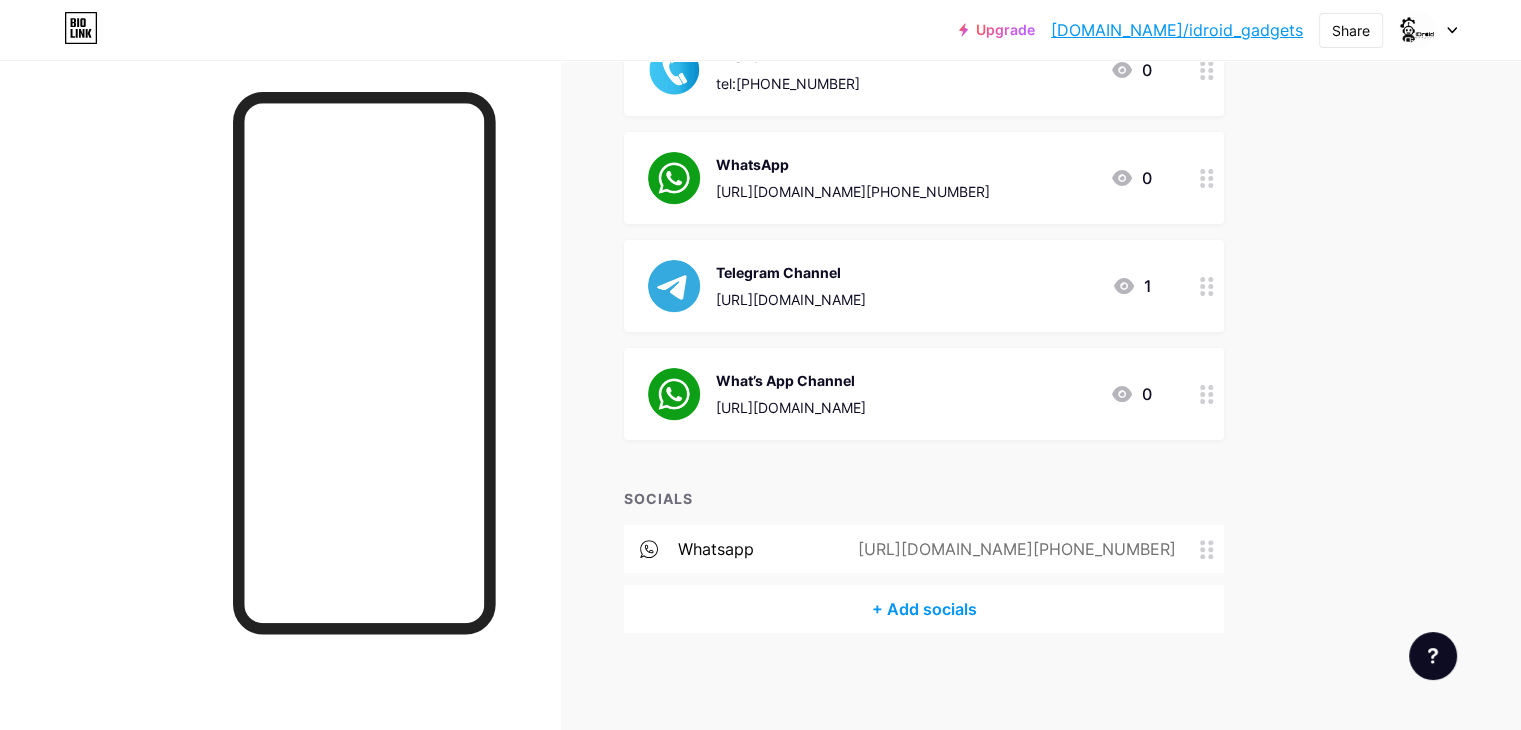 scroll, scrollTop: 508, scrollLeft: 0, axis: vertical 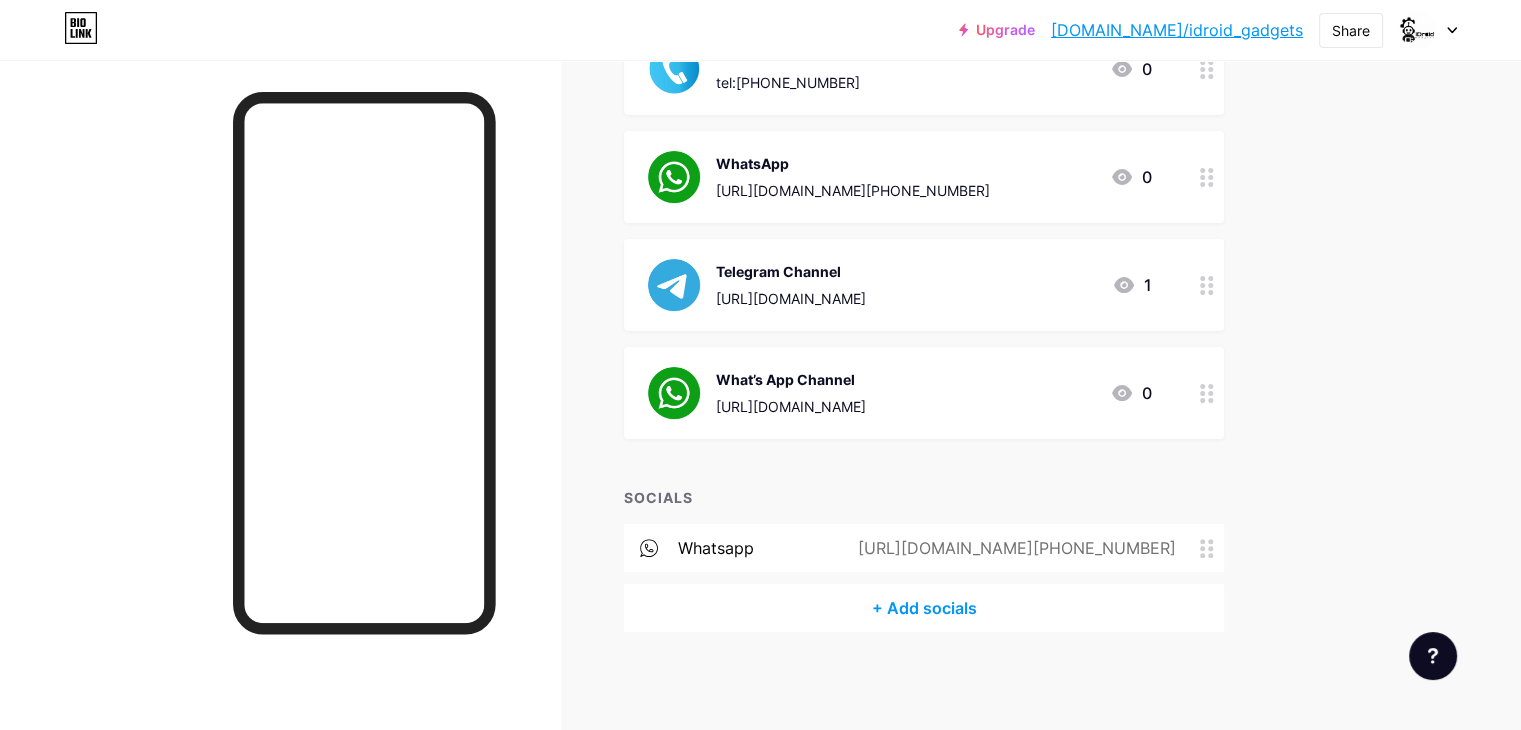 click 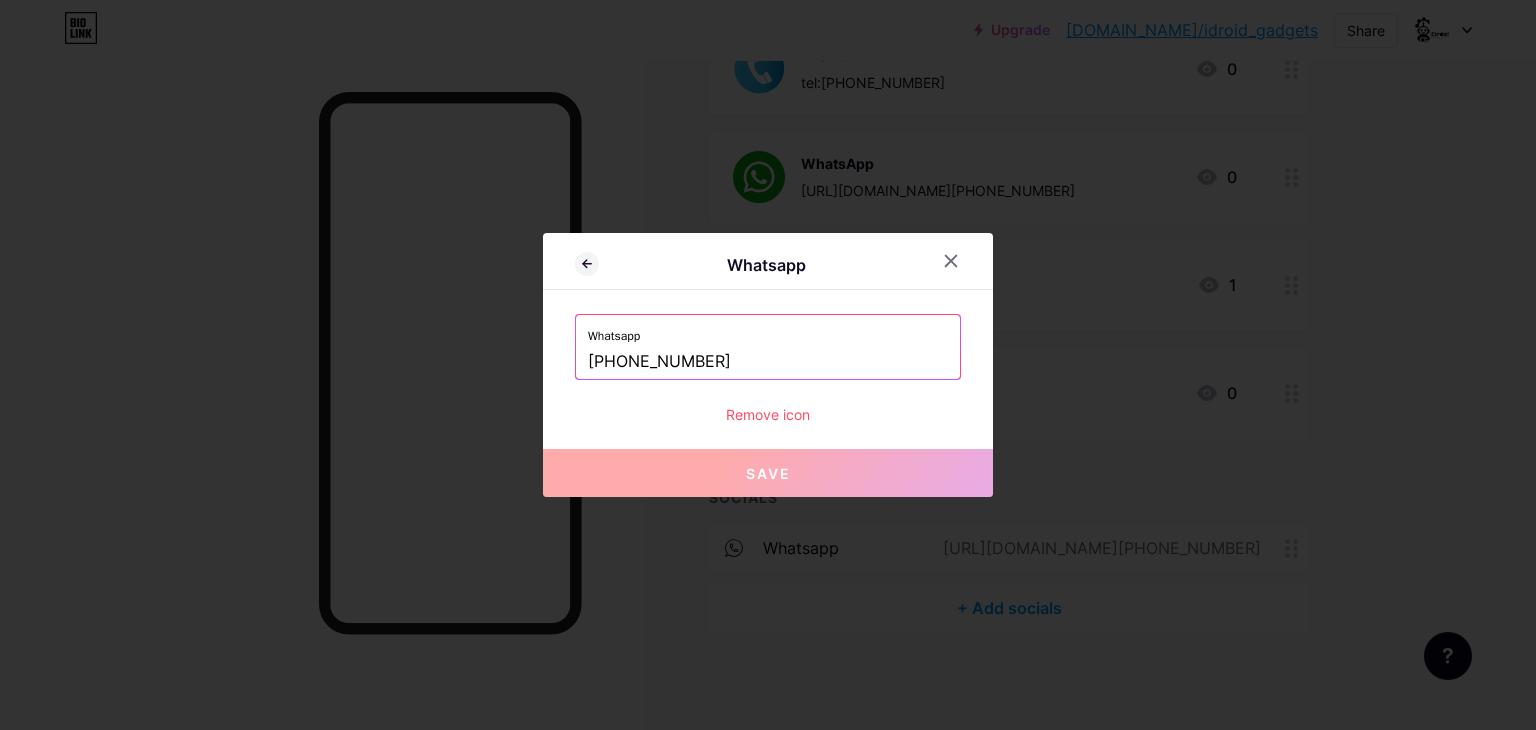 click on "Remove icon" at bounding box center [768, 414] 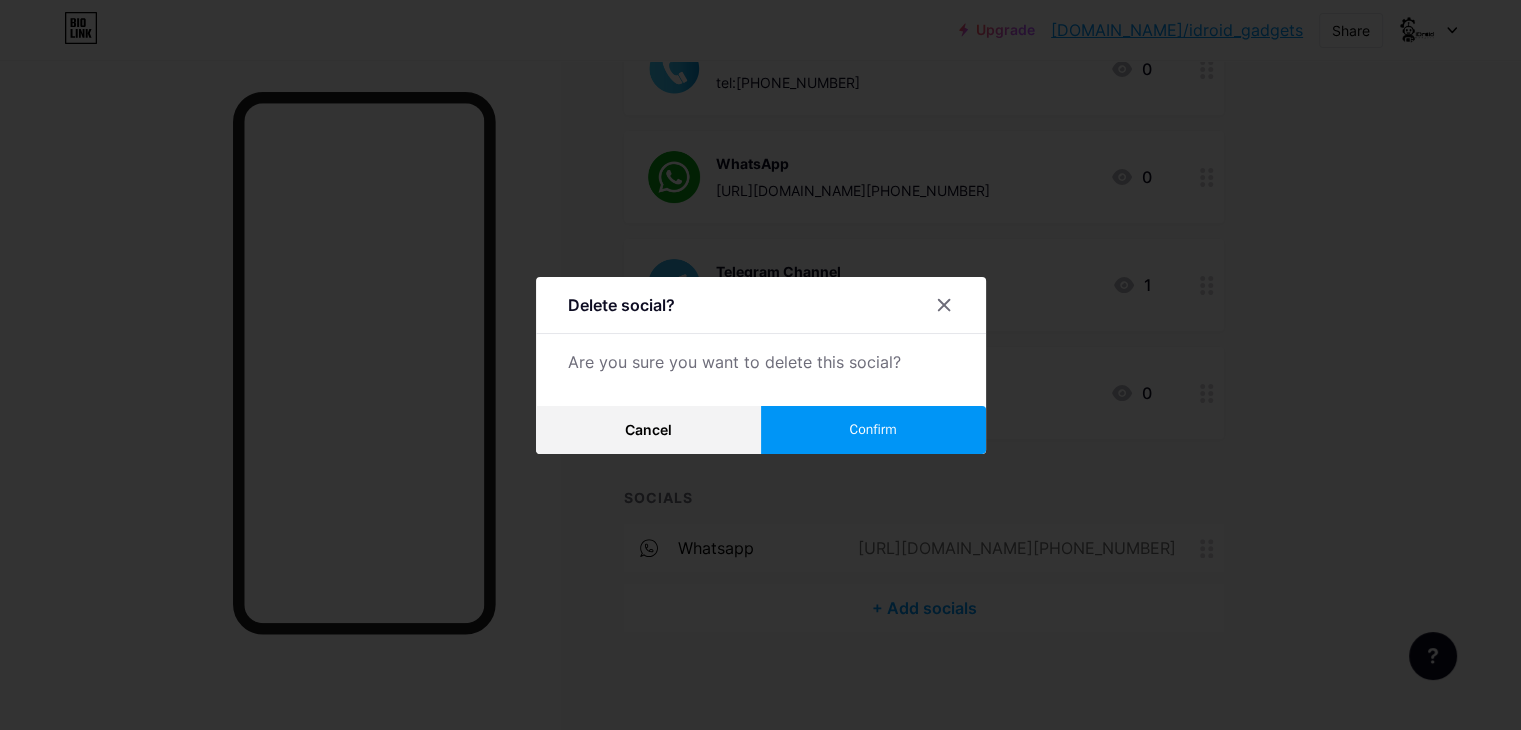 click on "Confirm" at bounding box center (873, 430) 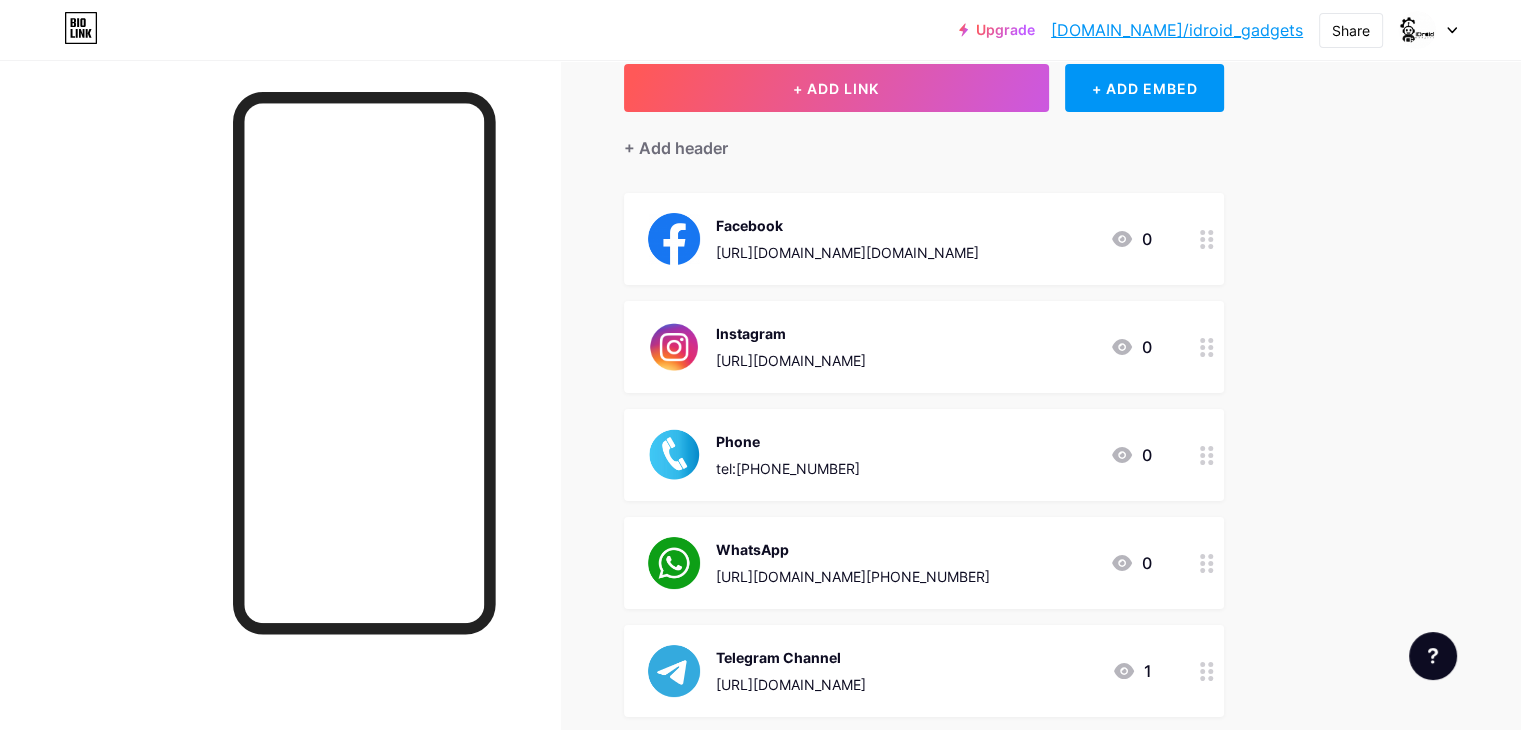scroll, scrollTop: 100, scrollLeft: 0, axis: vertical 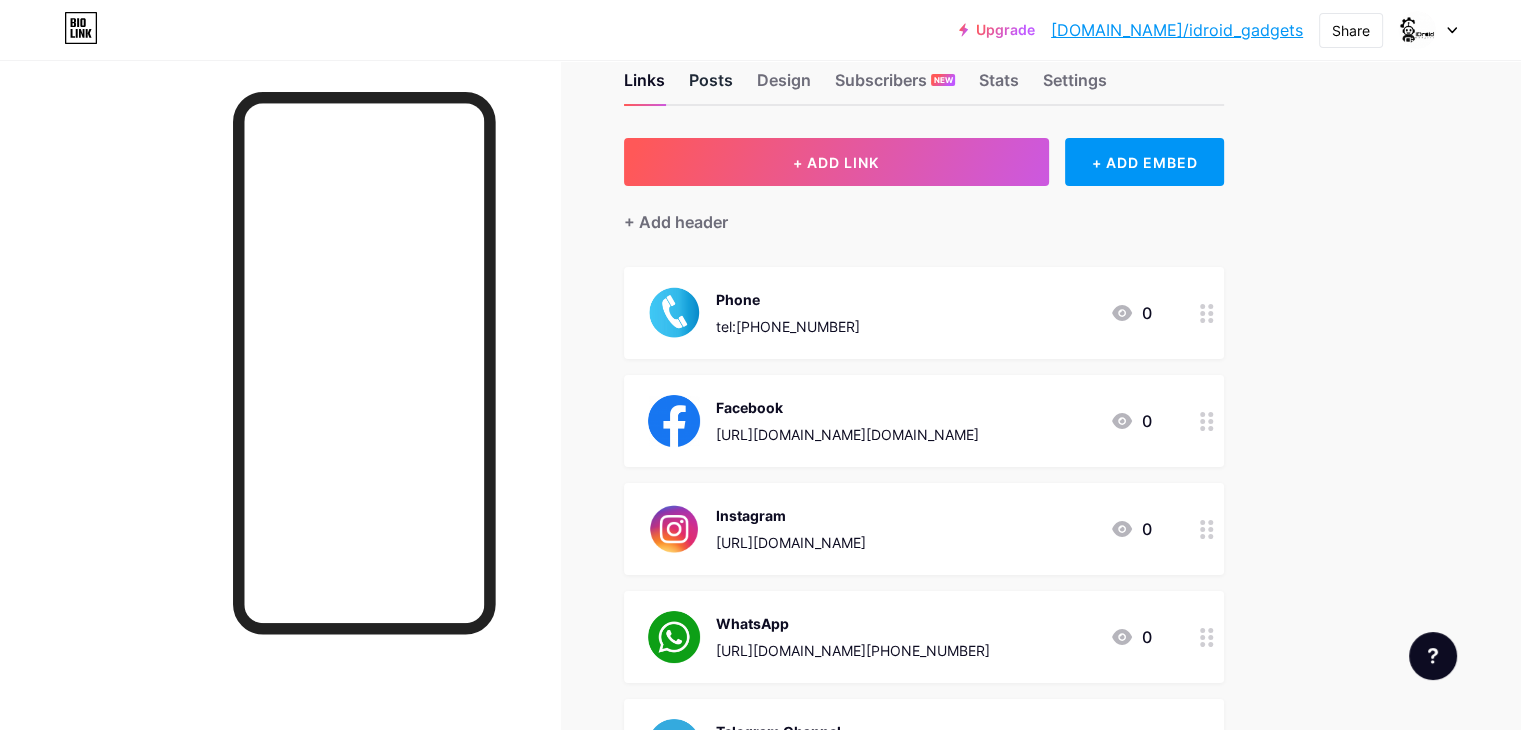 click on "Posts" at bounding box center [711, 86] 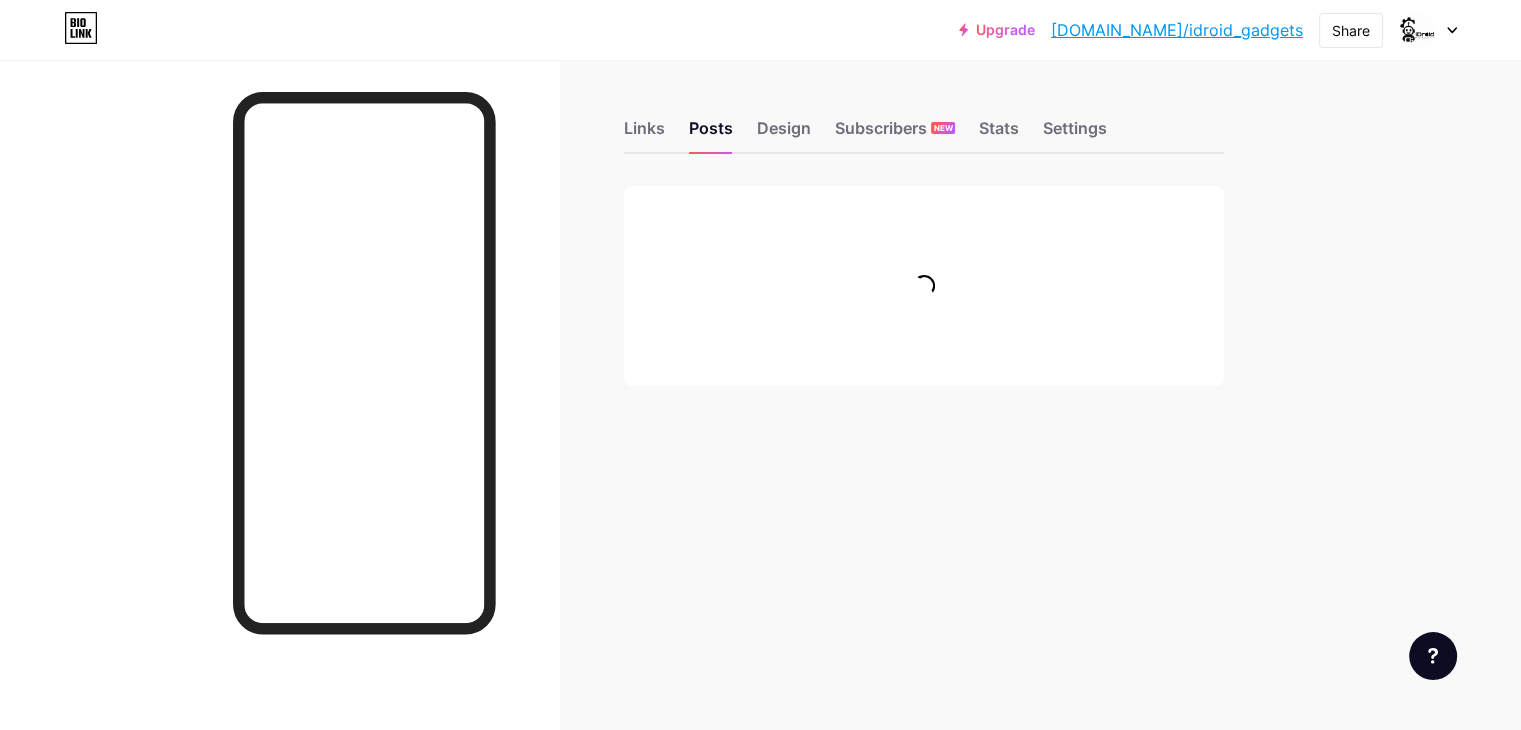 scroll, scrollTop: 0, scrollLeft: 0, axis: both 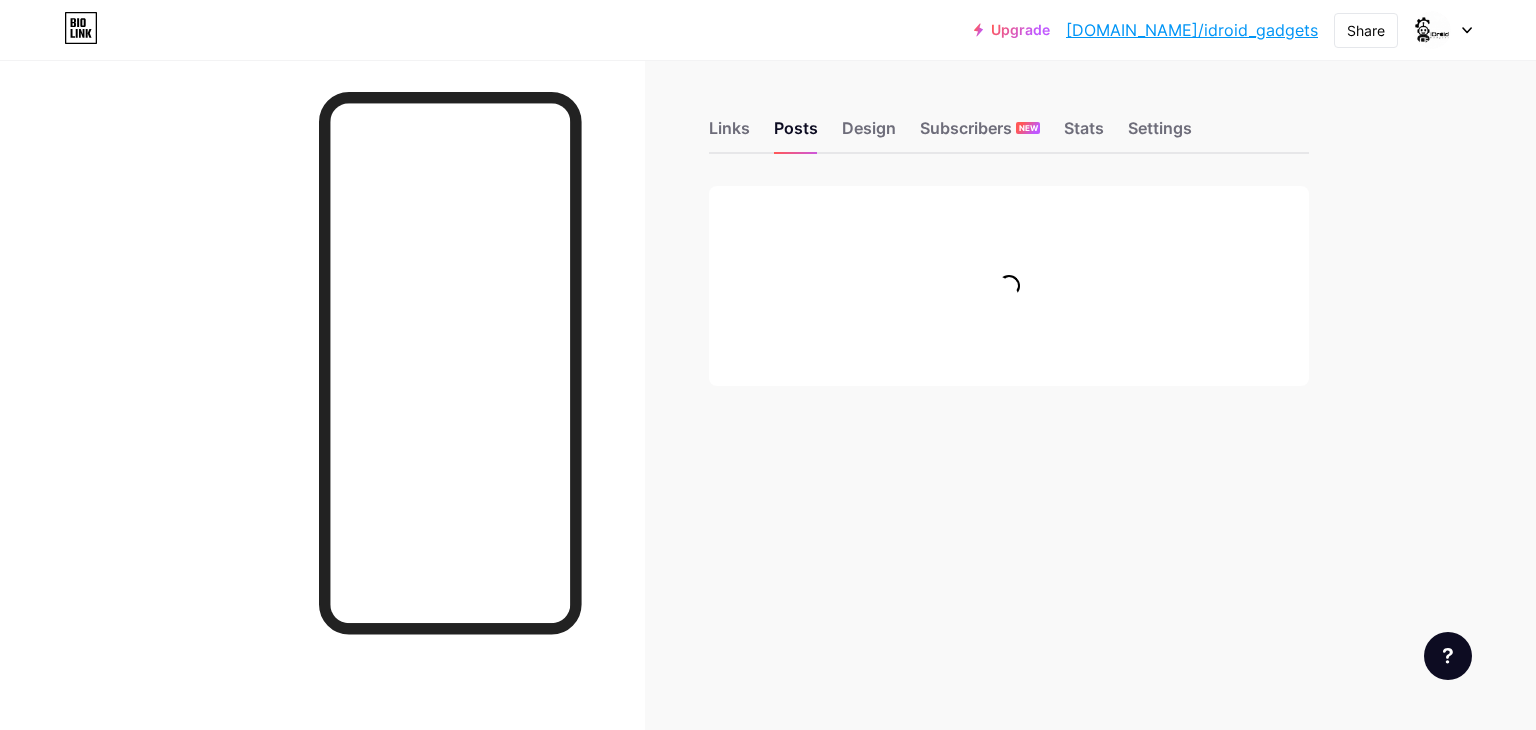 click on "Links
Posts
Design
Subscribers
NEW
Stats
Settings" at bounding box center (1009, 119) 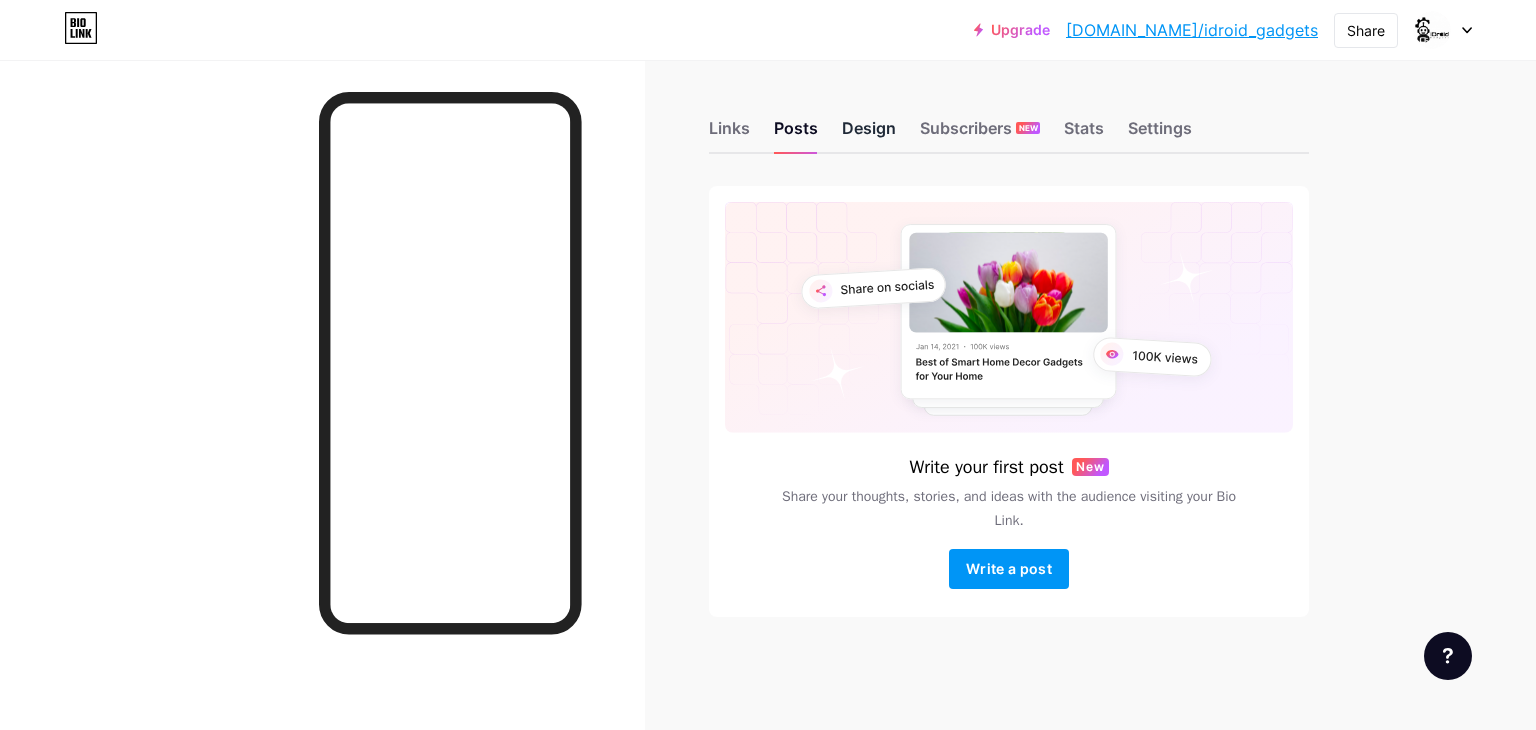 click on "Design" at bounding box center (869, 134) 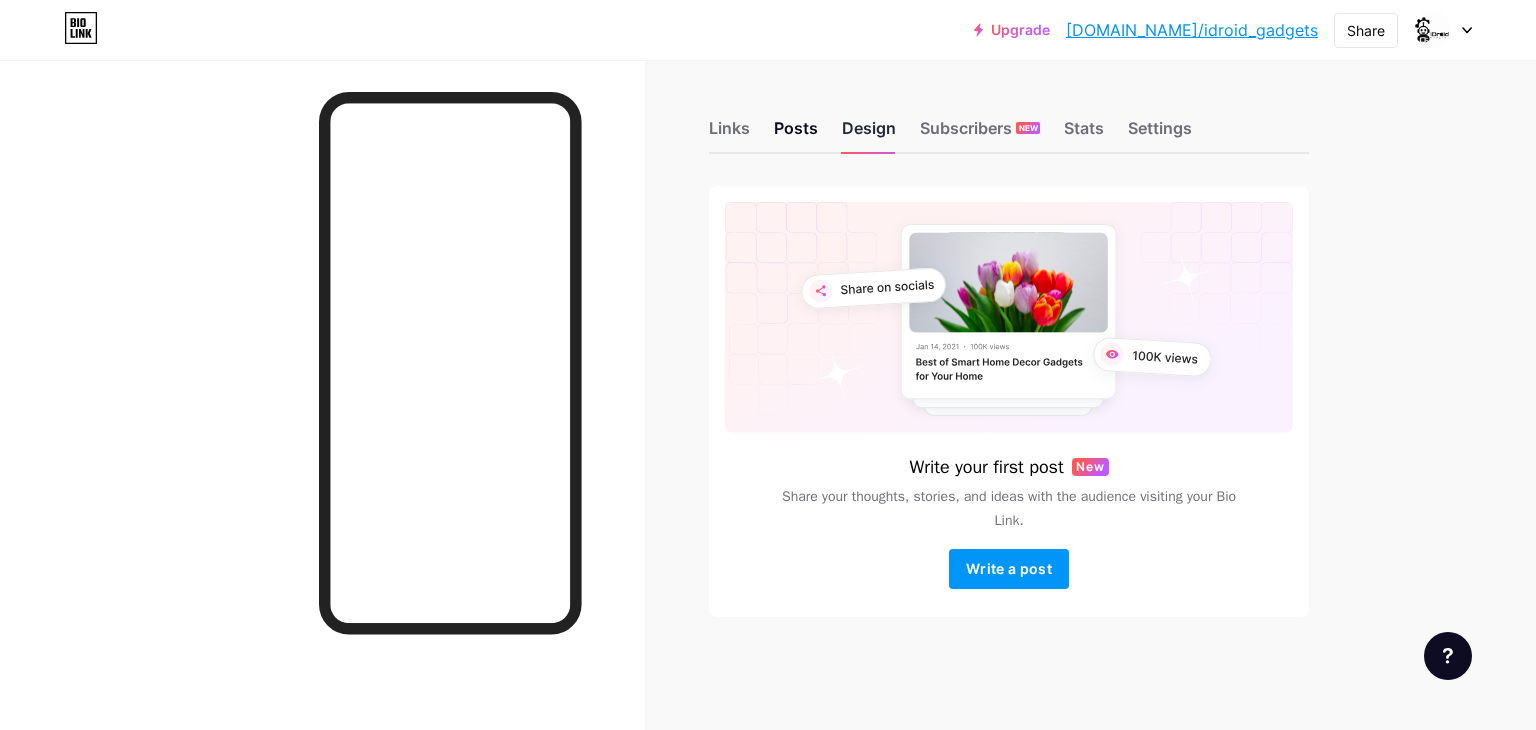 click on "Design" at bounding box center [869, 134] 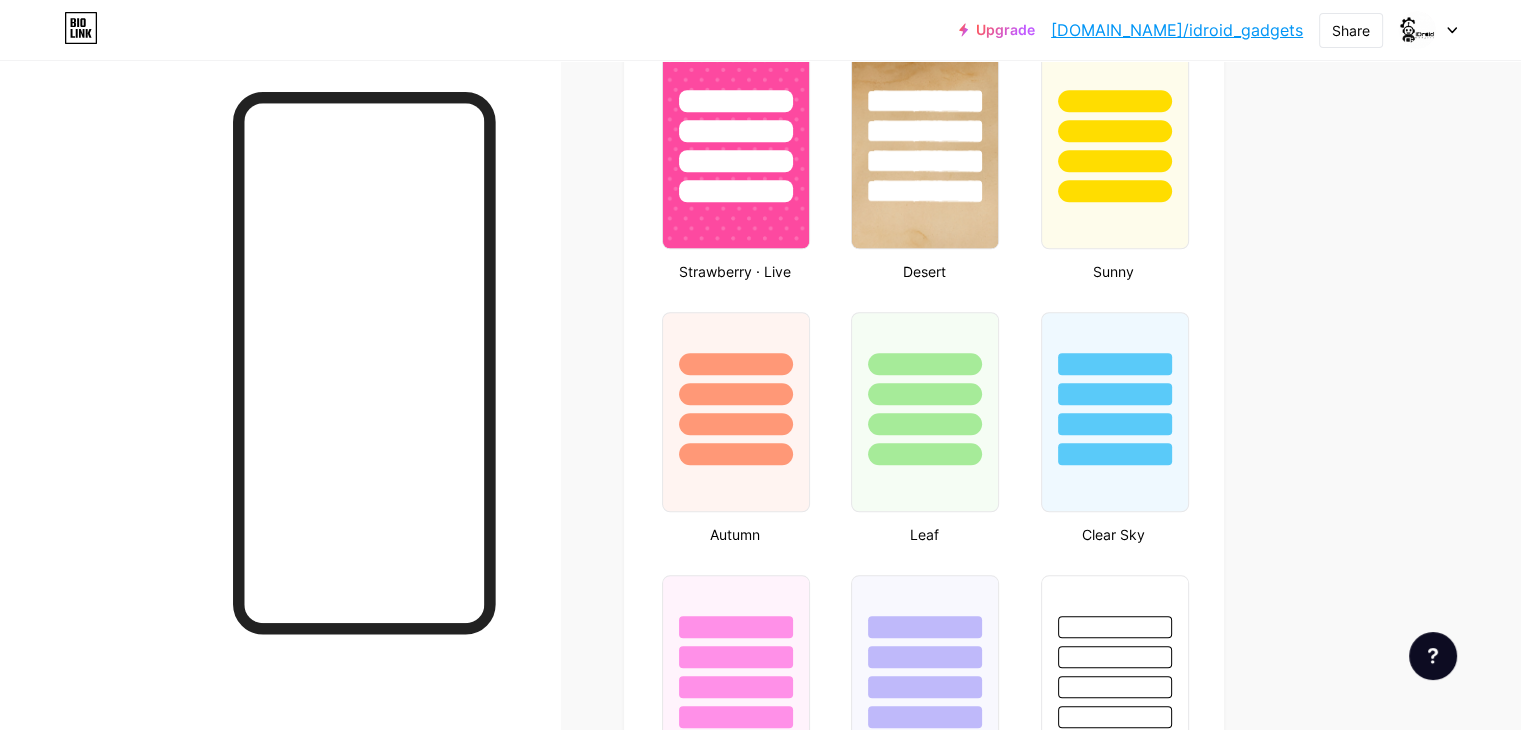 scroll, scrollTop: 2000, scrollLeft: 0, axis: vertical 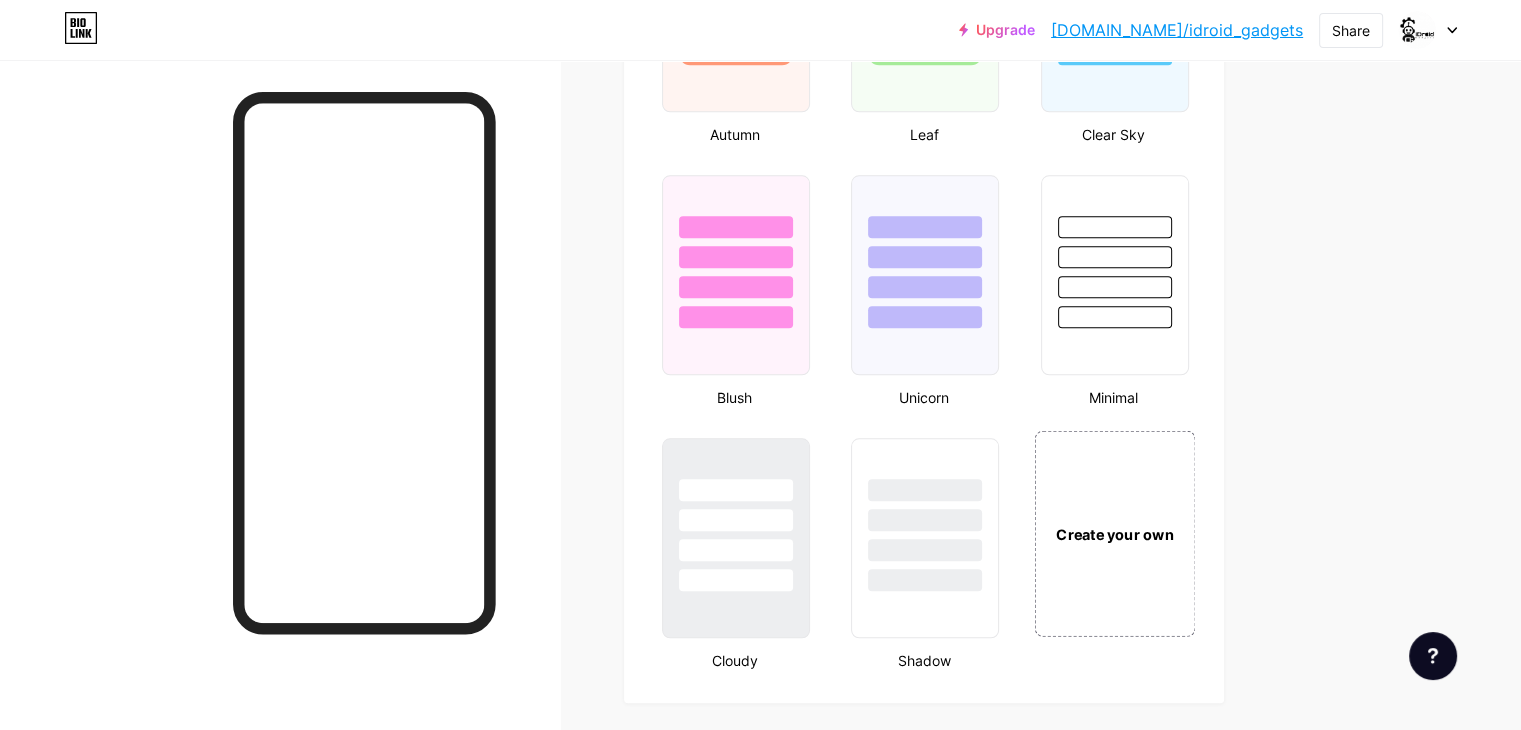 click on "Create your own" at bounding box center (1114, 533) 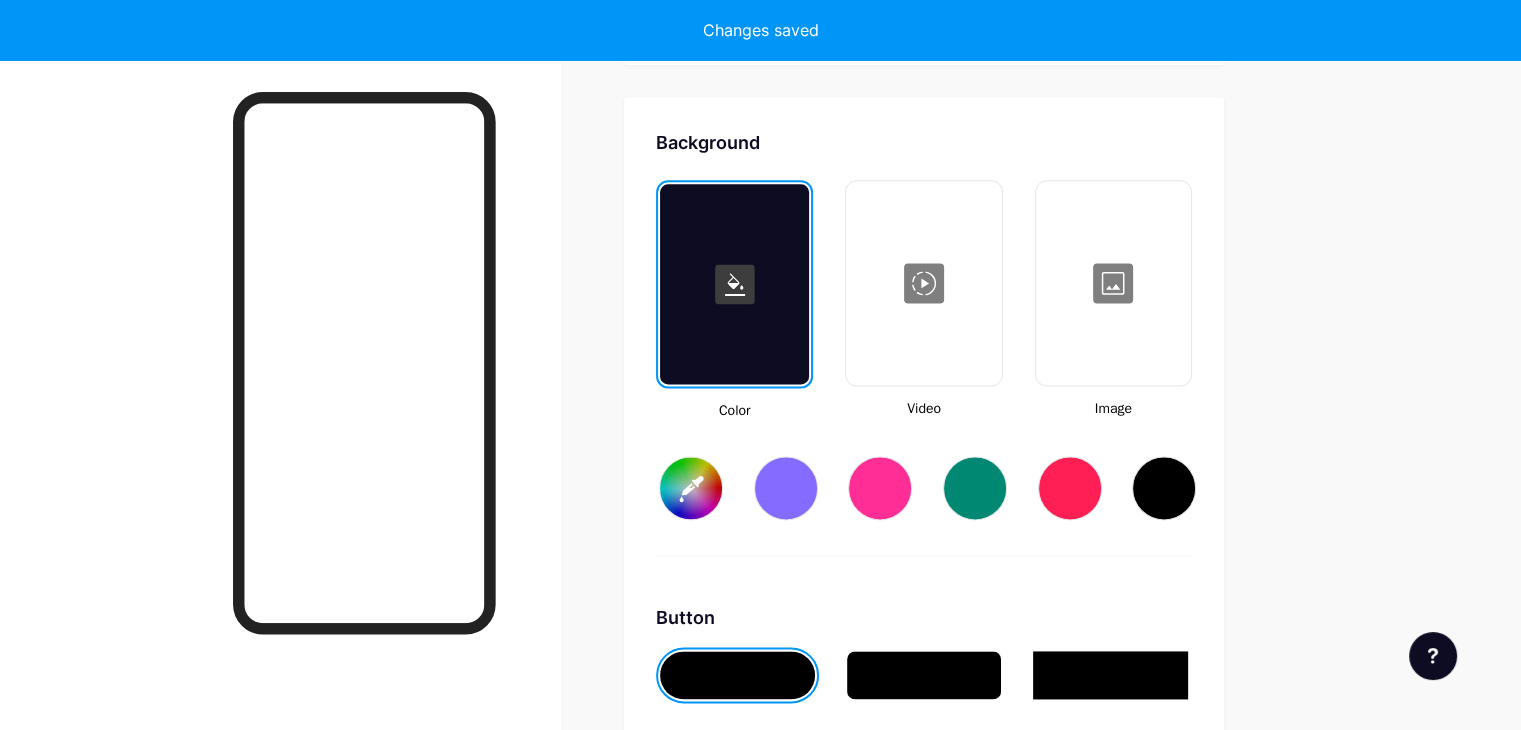 scroll, scrollTop: 2648, scrollLeft: 0, axis: vertical 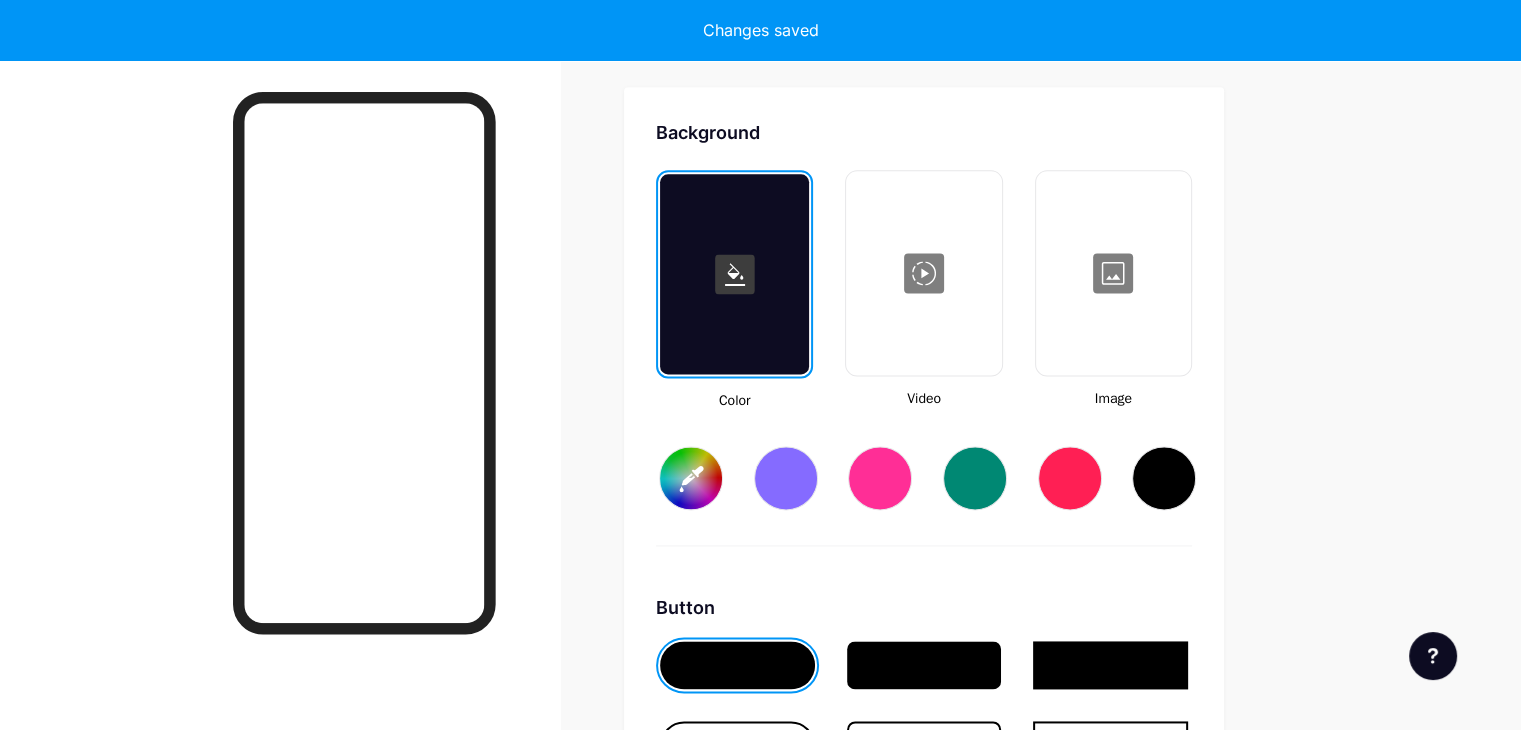 type on "#ffffff" 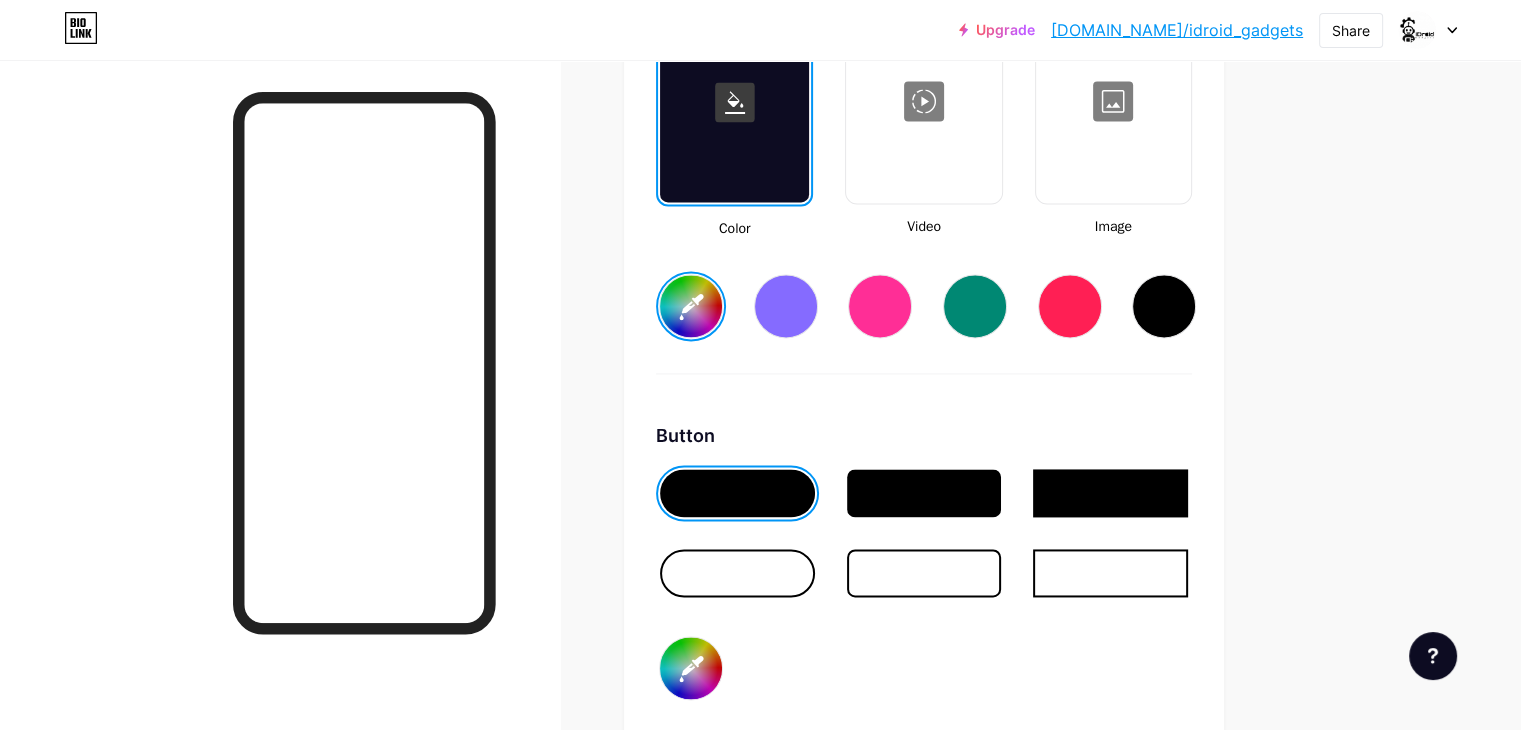 scroll, scrollTop: 3048, scrollLeft: 0, axis: vertical 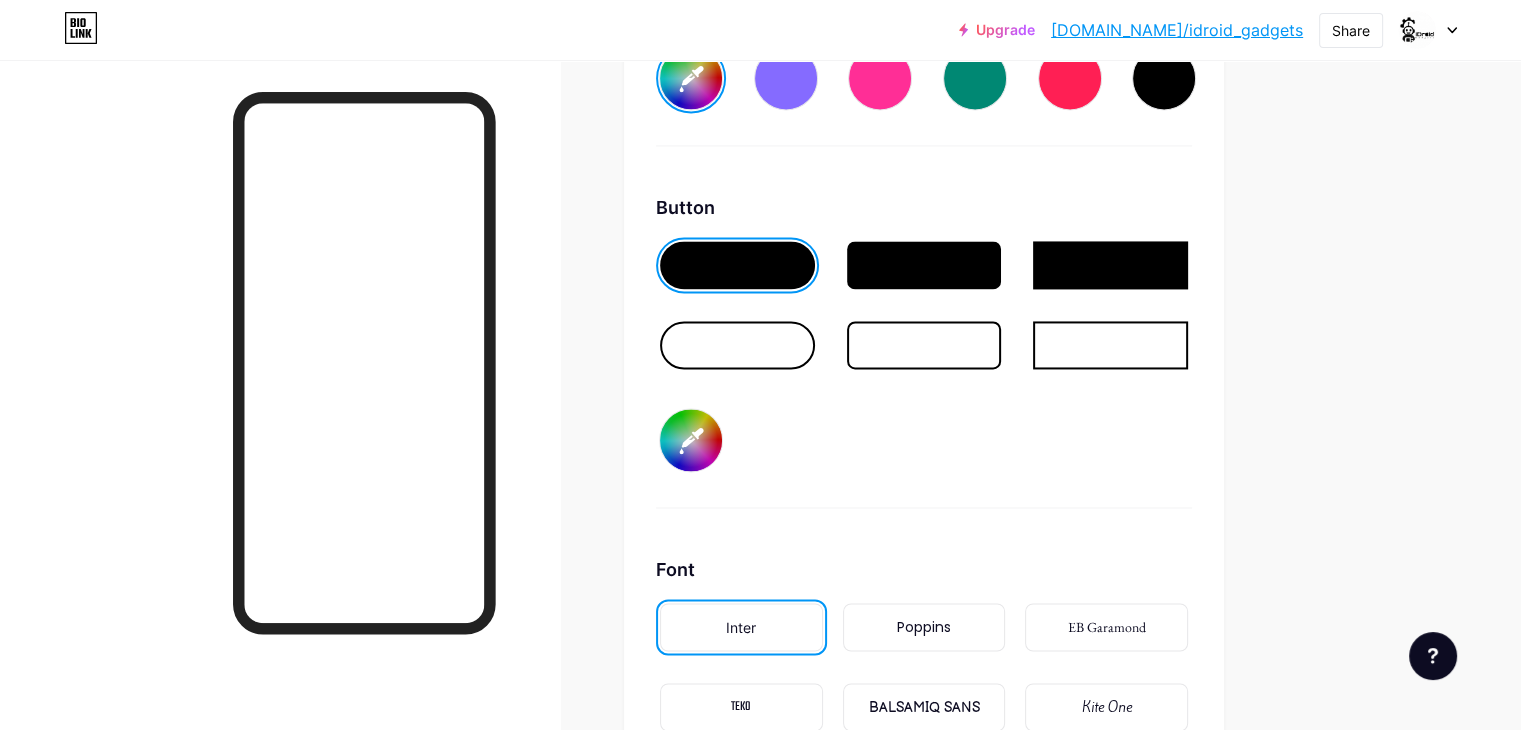 click at bounding box center (737, 345) 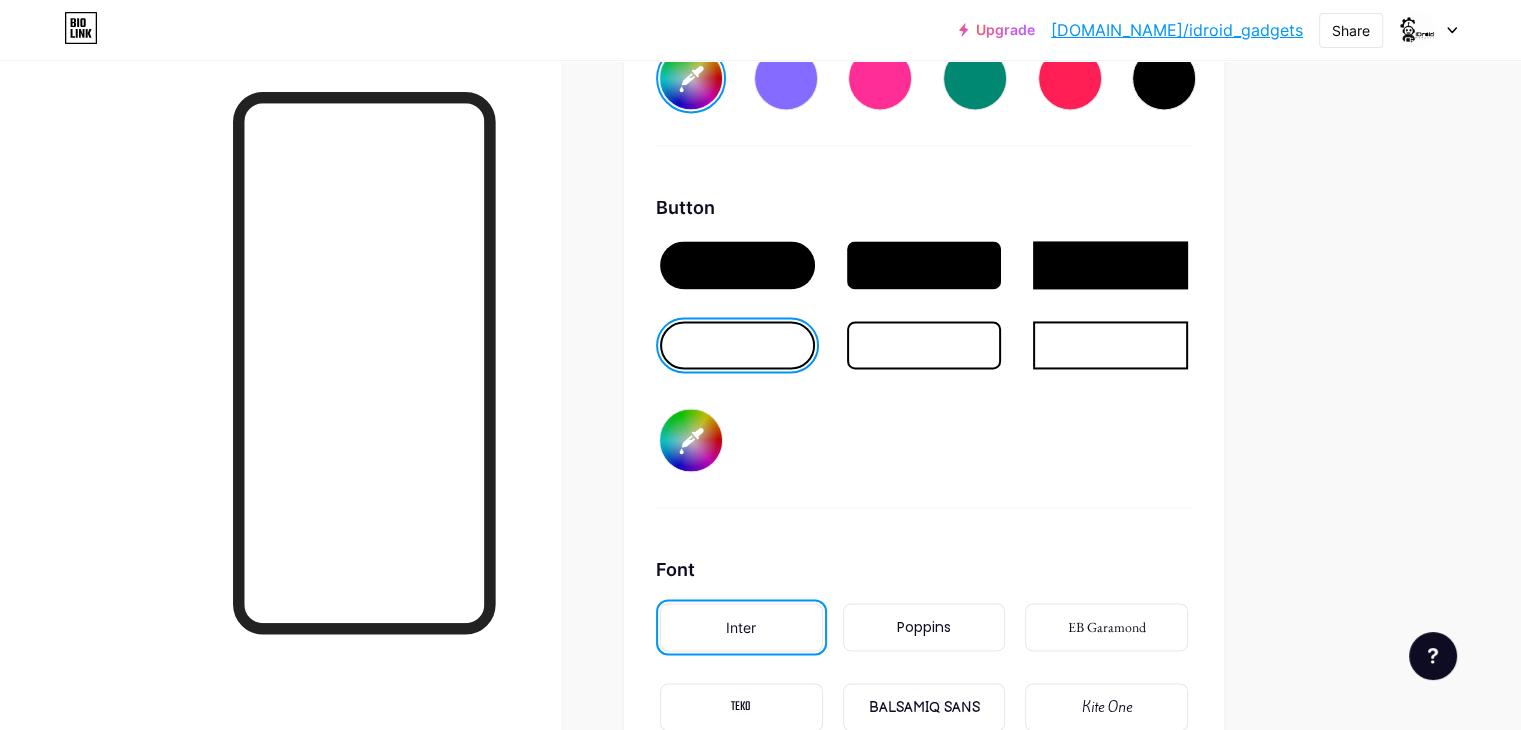 click at bounding box center [737, 265] 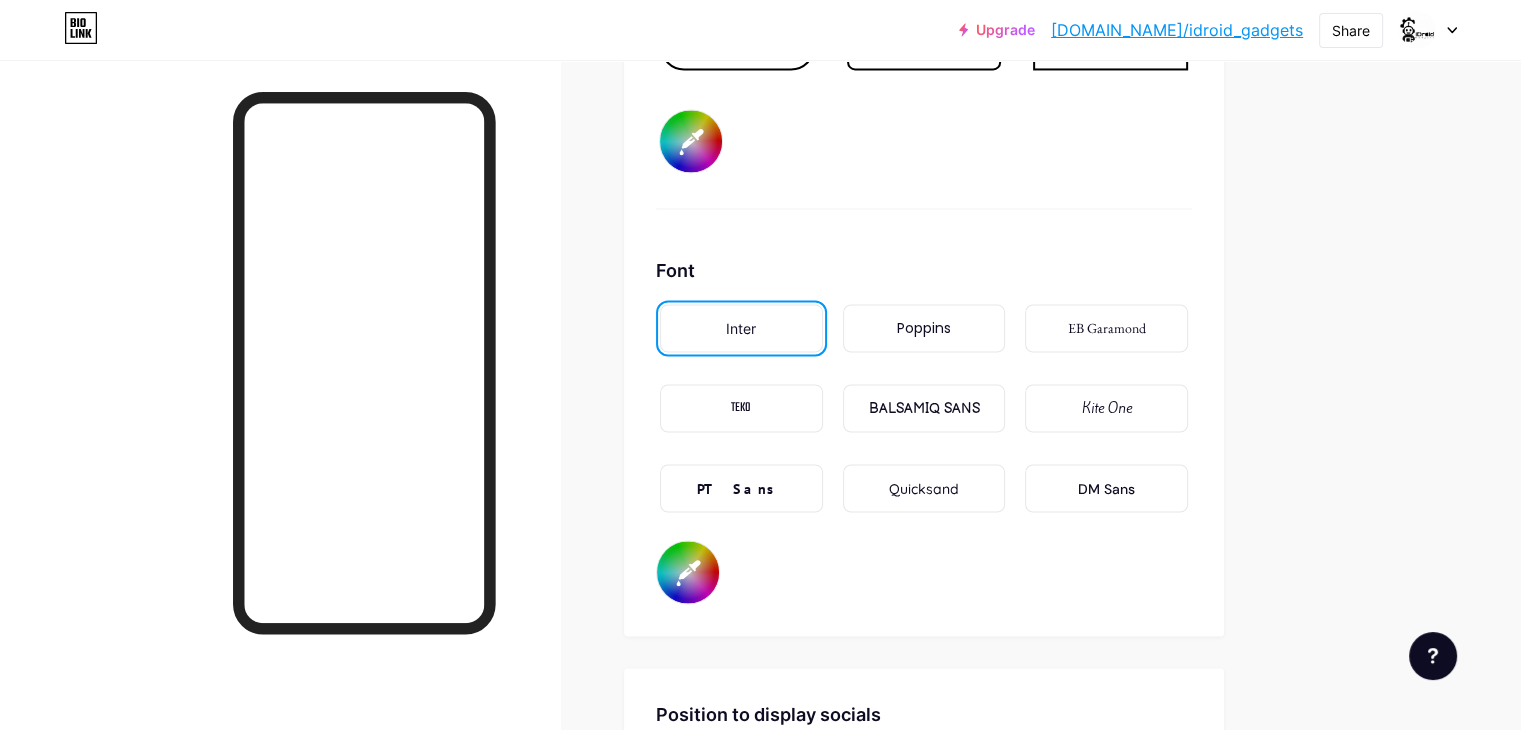 scroll, scrollTop: 3348, scrollLeft: 0, axis: vertical 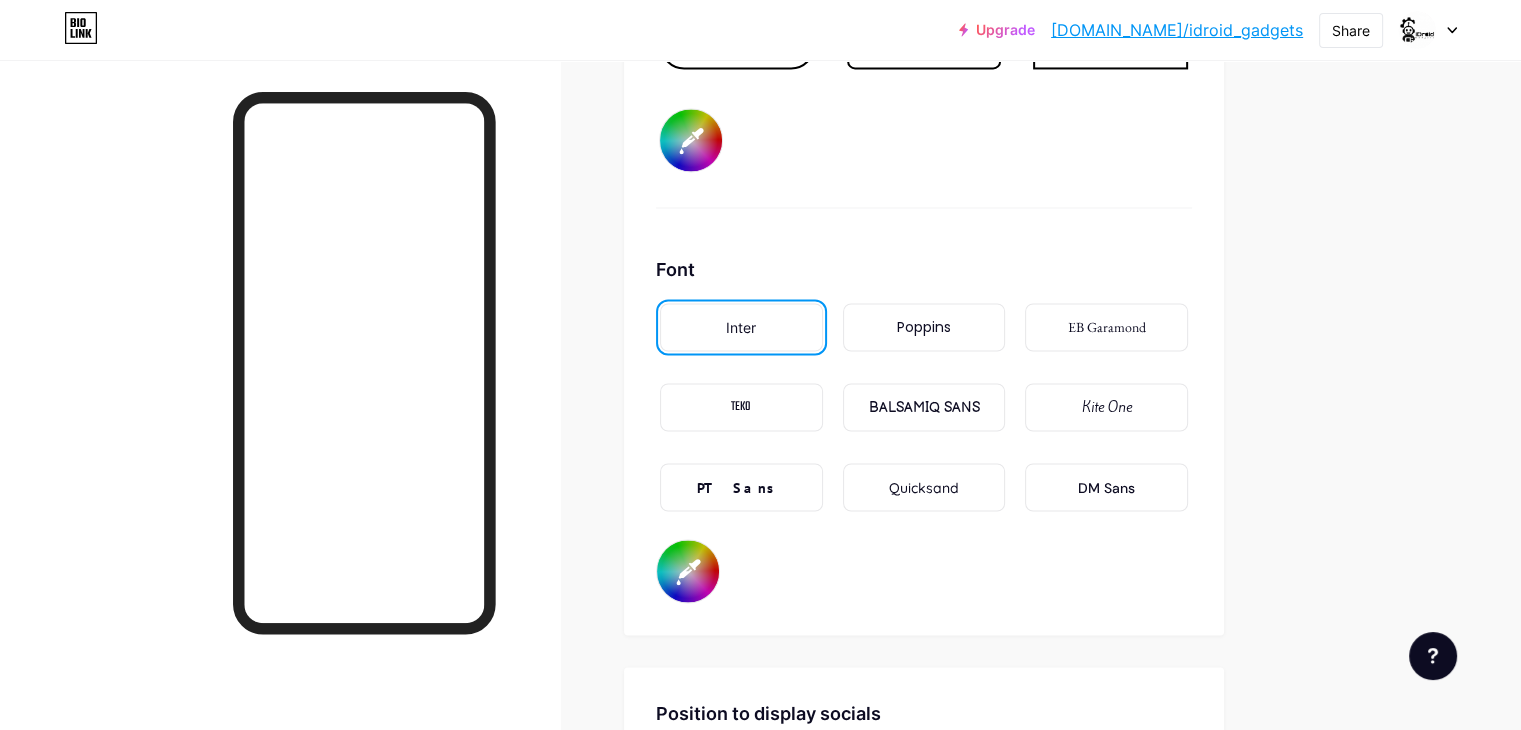 click on "EB Garamond" at bounding box center (1107, 327) 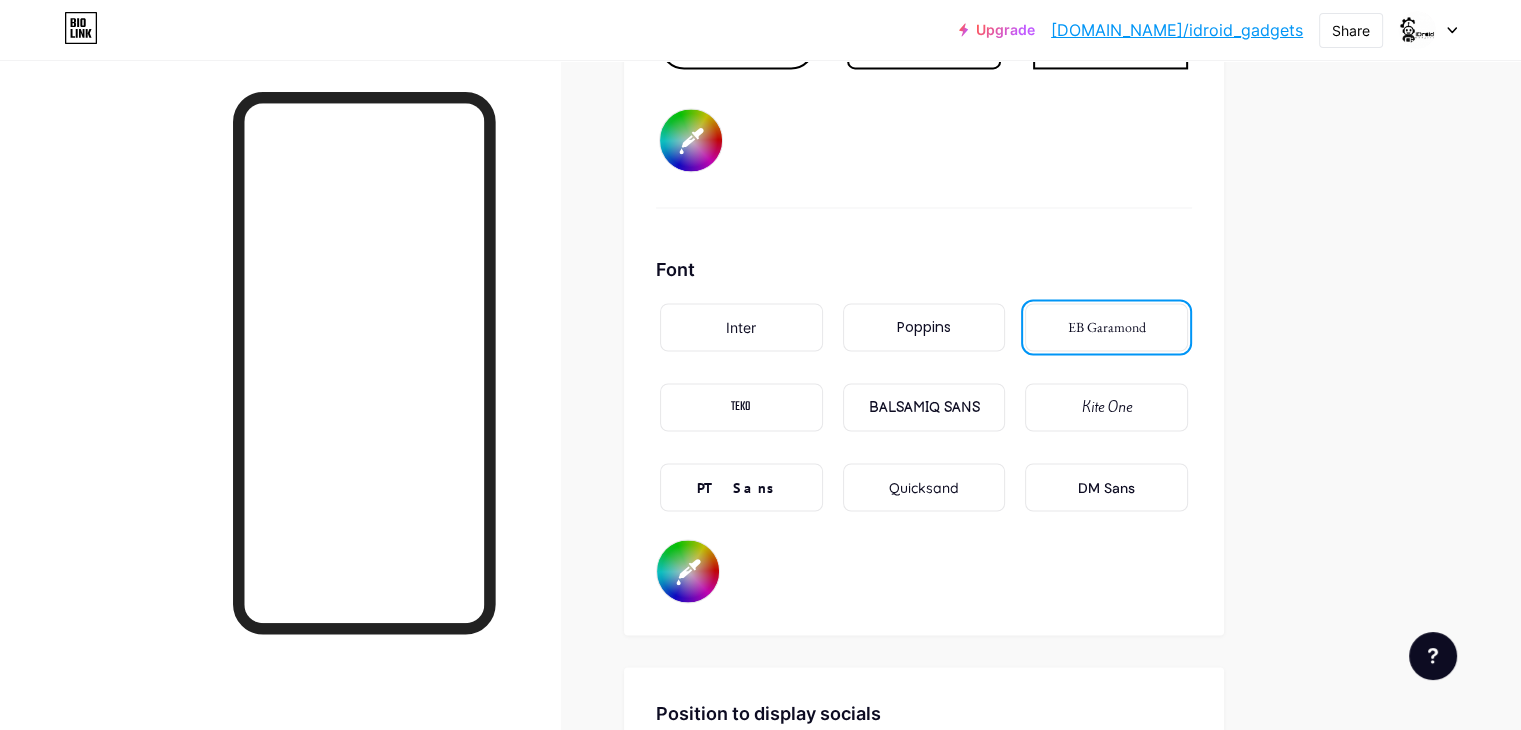 click on "Quicksand" at bounding box center [924, 487] 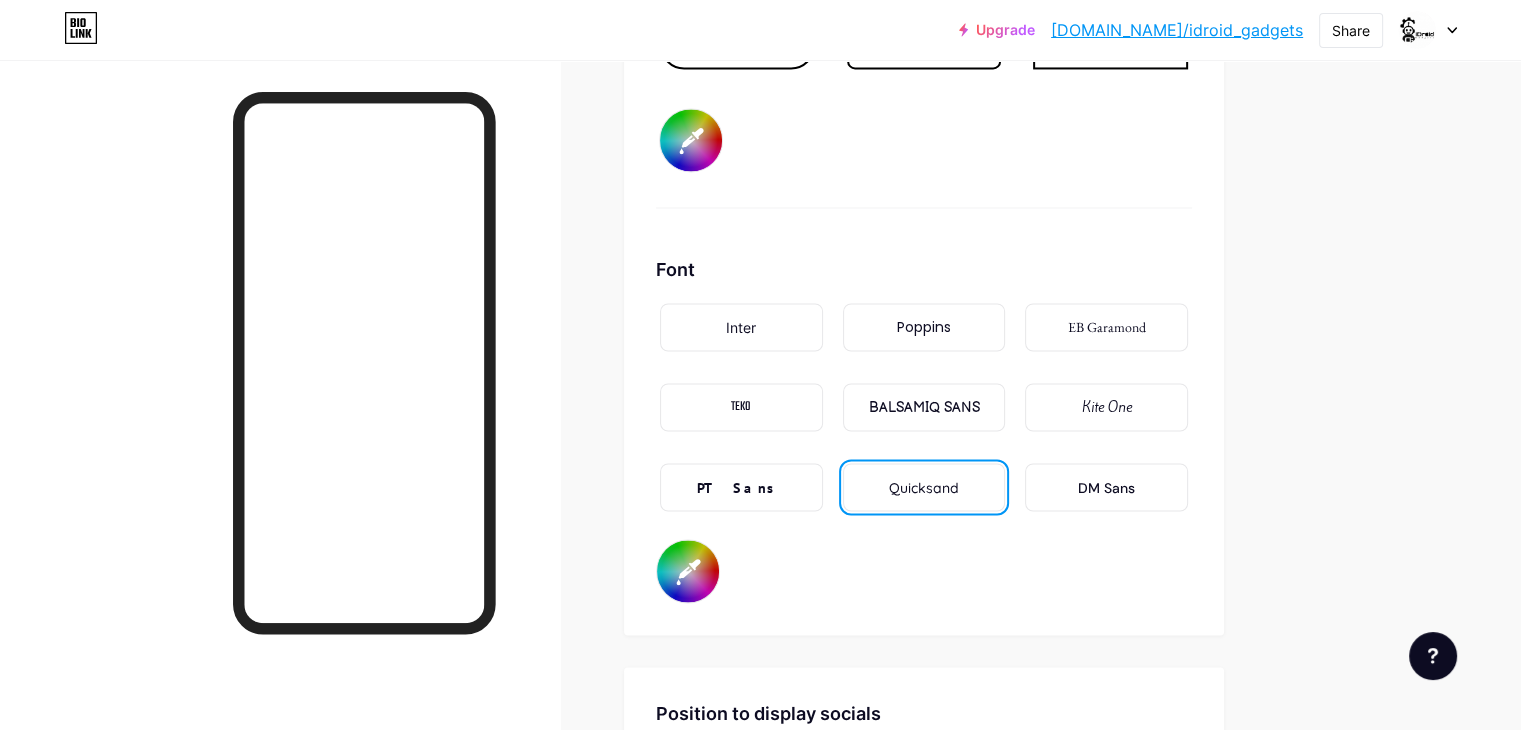 click on "Kite One" at bounding box center [1107, 407] 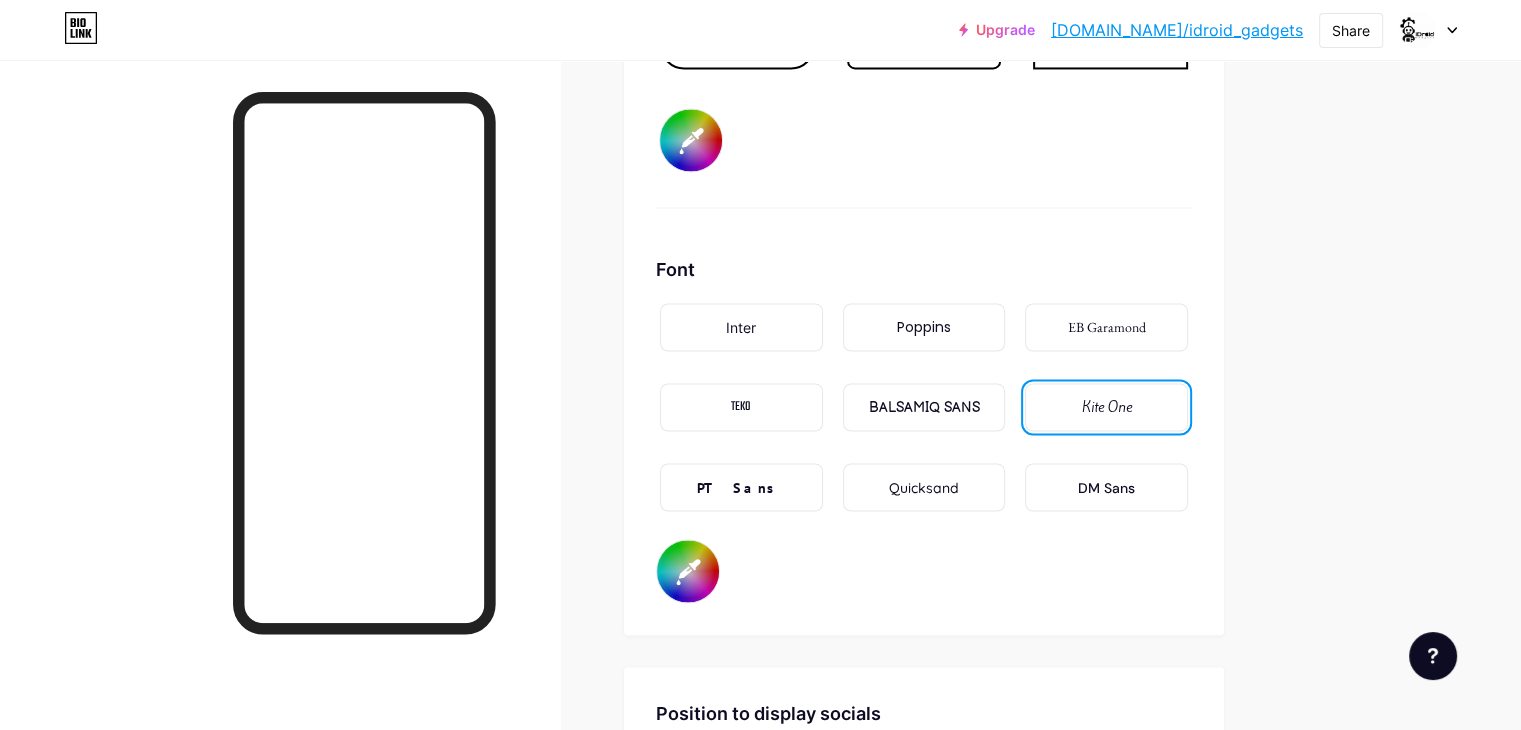 click on "EB Garamond" at bounding box center [1107, 327] 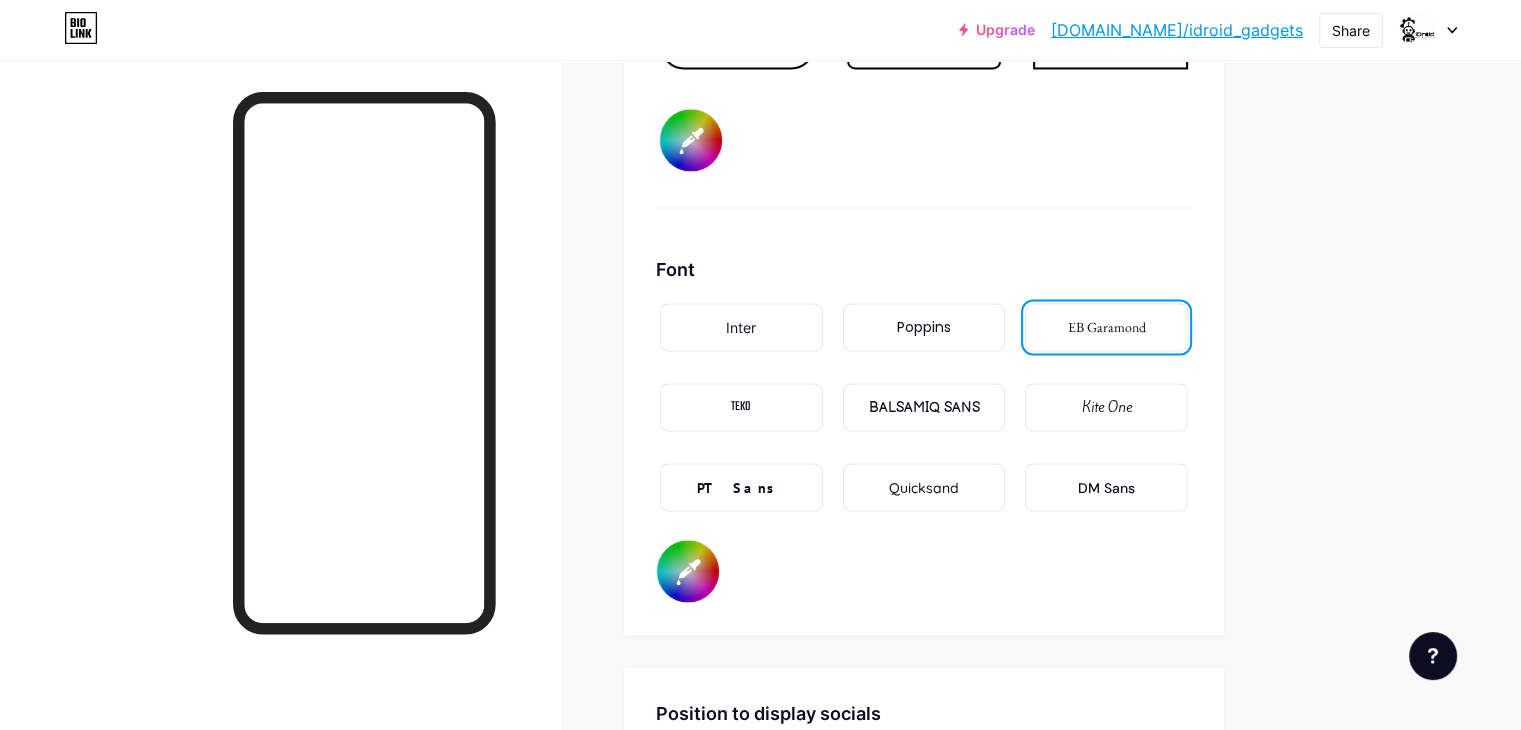 click on "Kite One" at bounding box center (1106, 407) 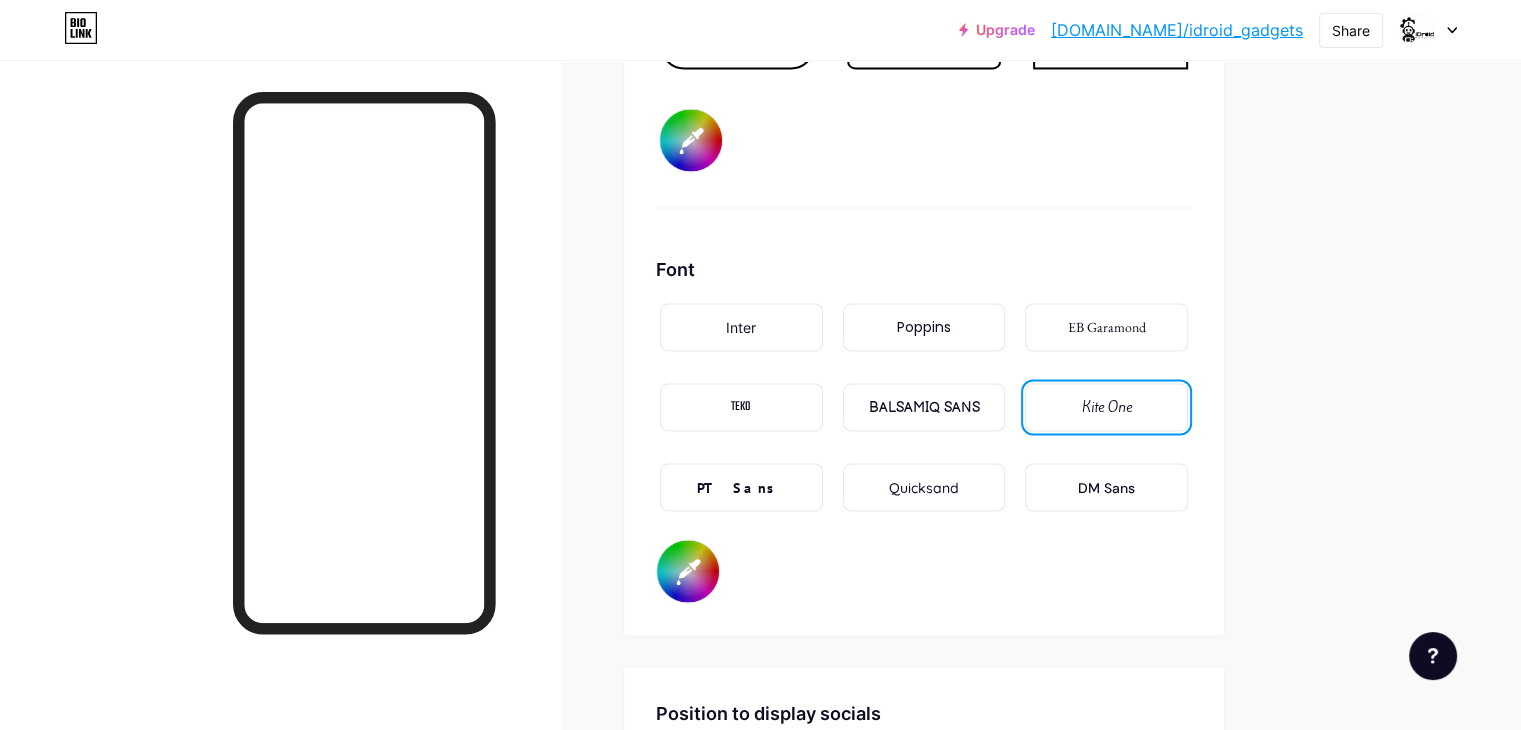 scroll, scrollTop: 3248, scrollLeft: 0, axis: vertical 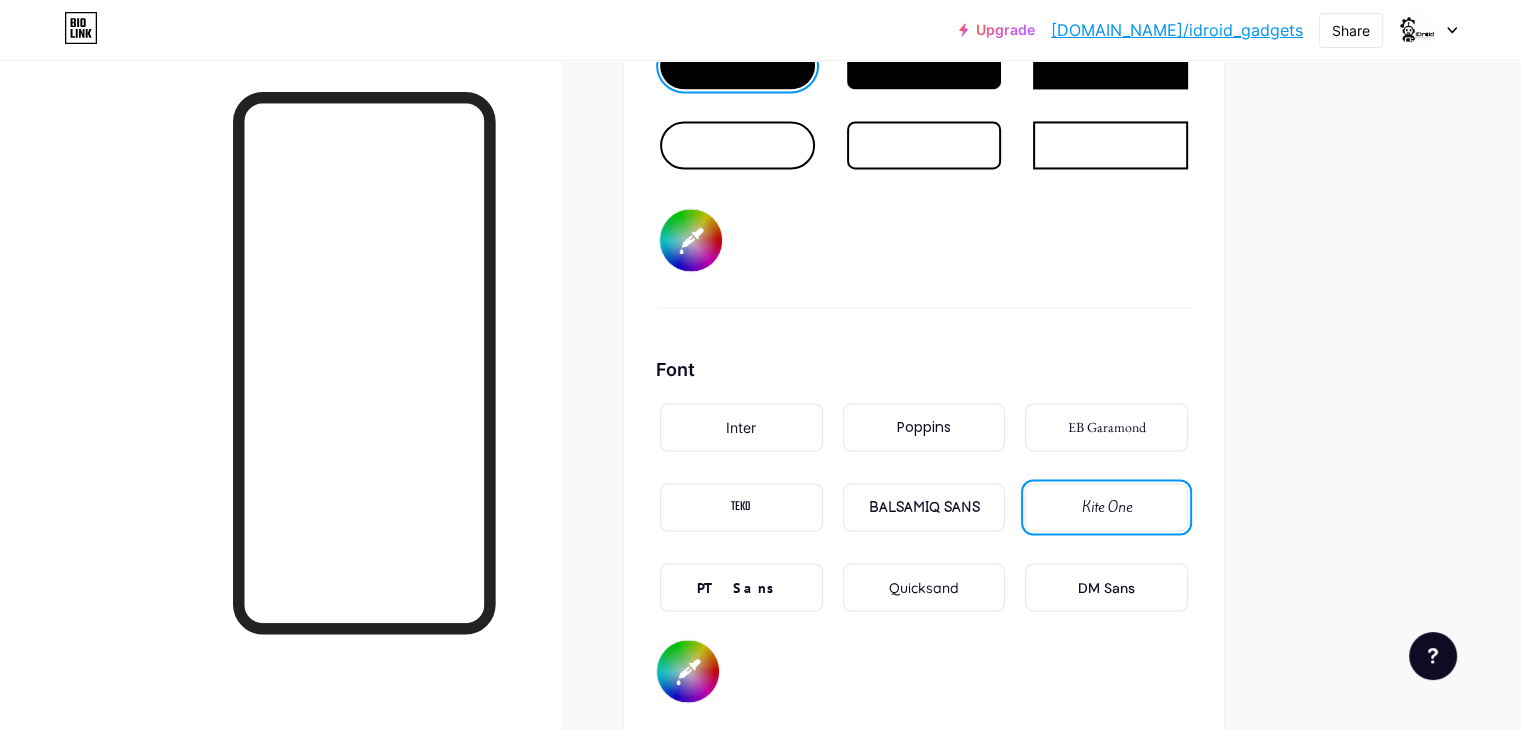 click on "Quicksand" at bounding box center [924, 587] 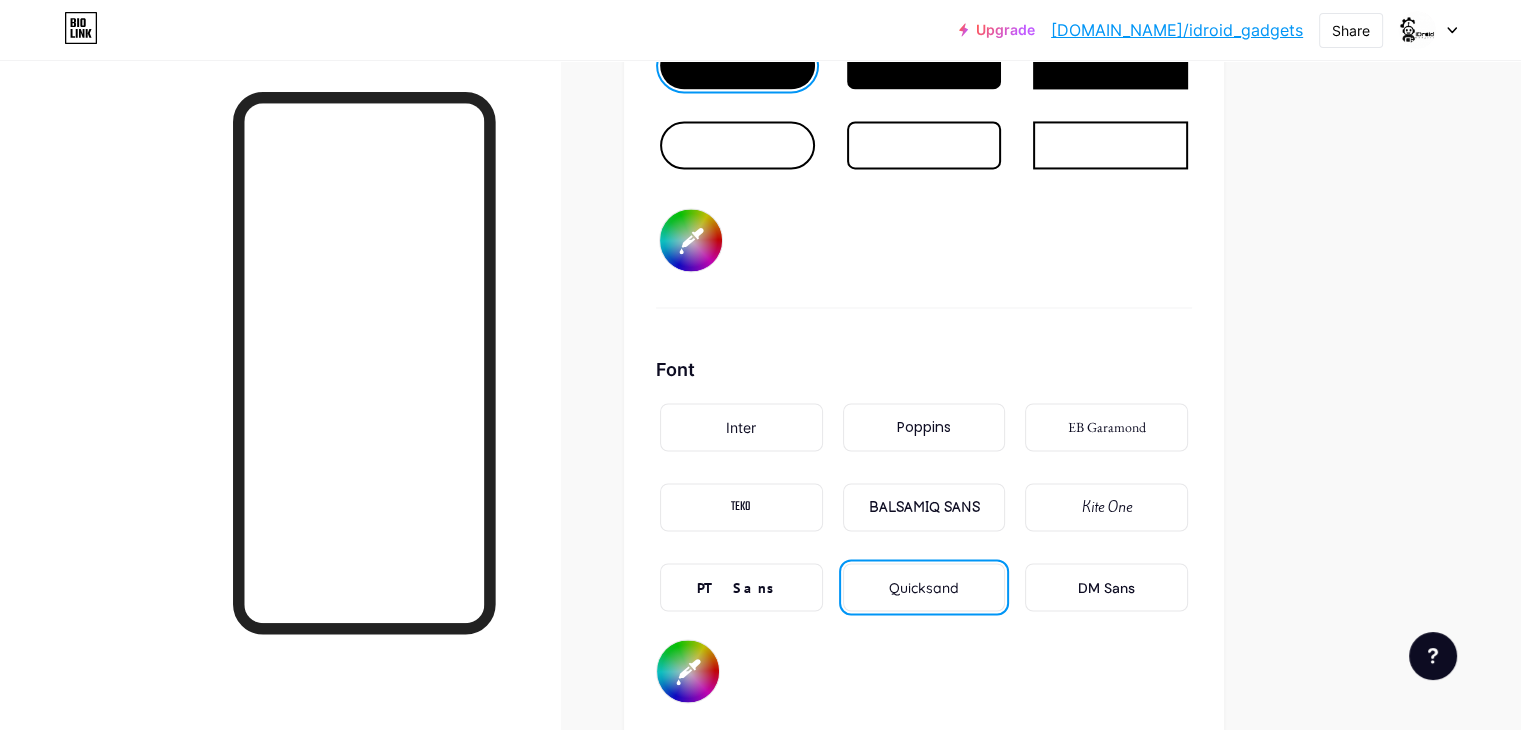 click on "BALSAMIQ SANS" at bounding box center [924, 507] 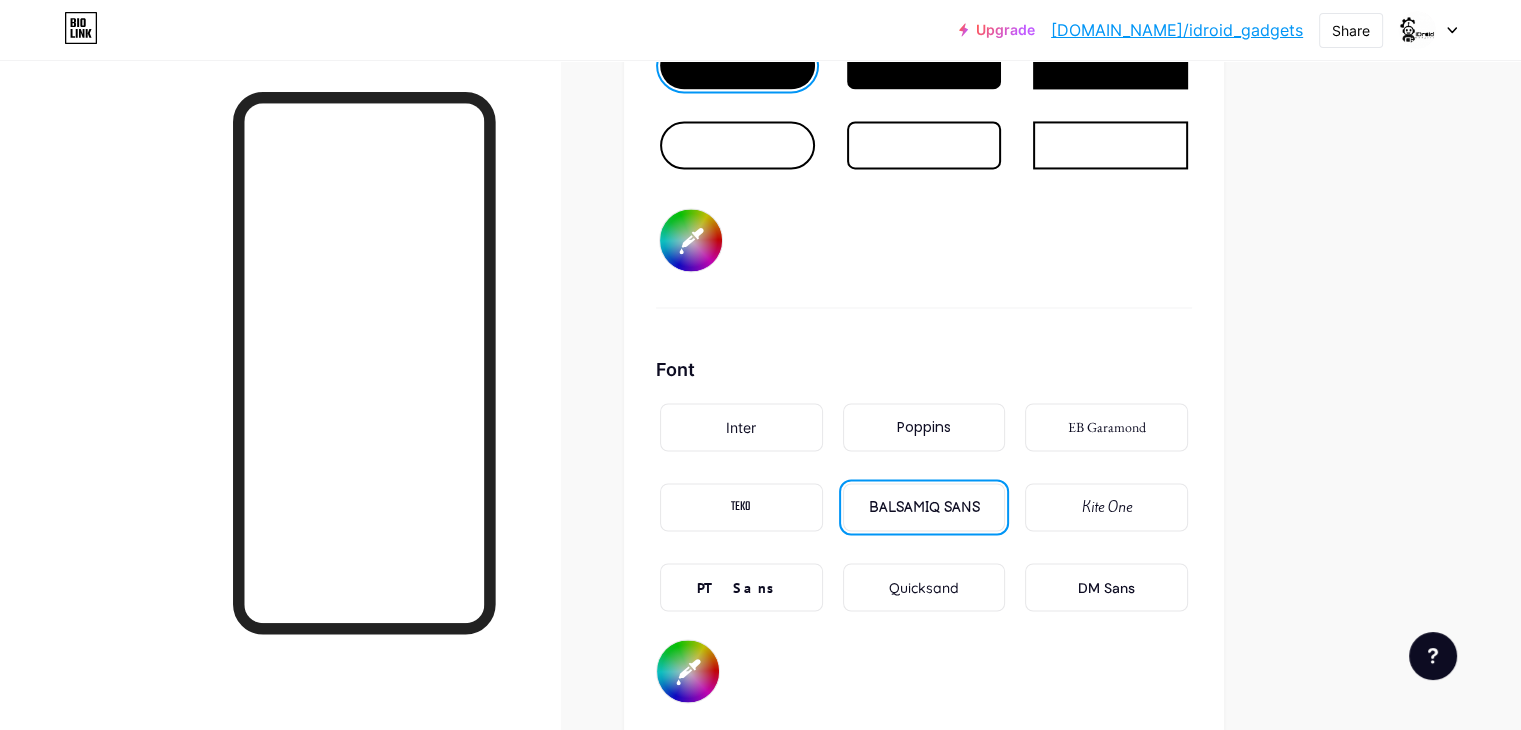 click on "Quicksand" at bounding box center (924, 587) 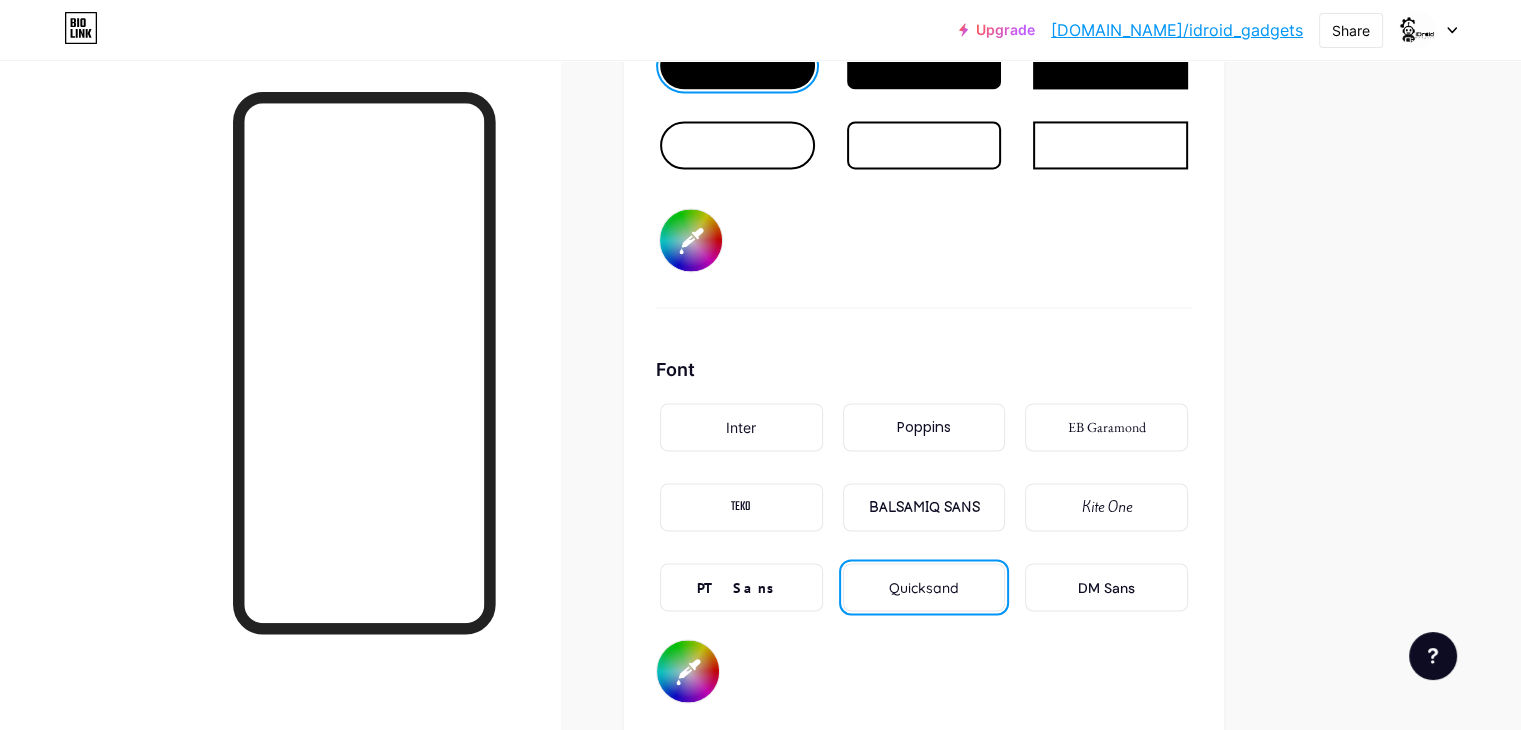 click on "EB Garamond" at bounding box center [1106, 427] 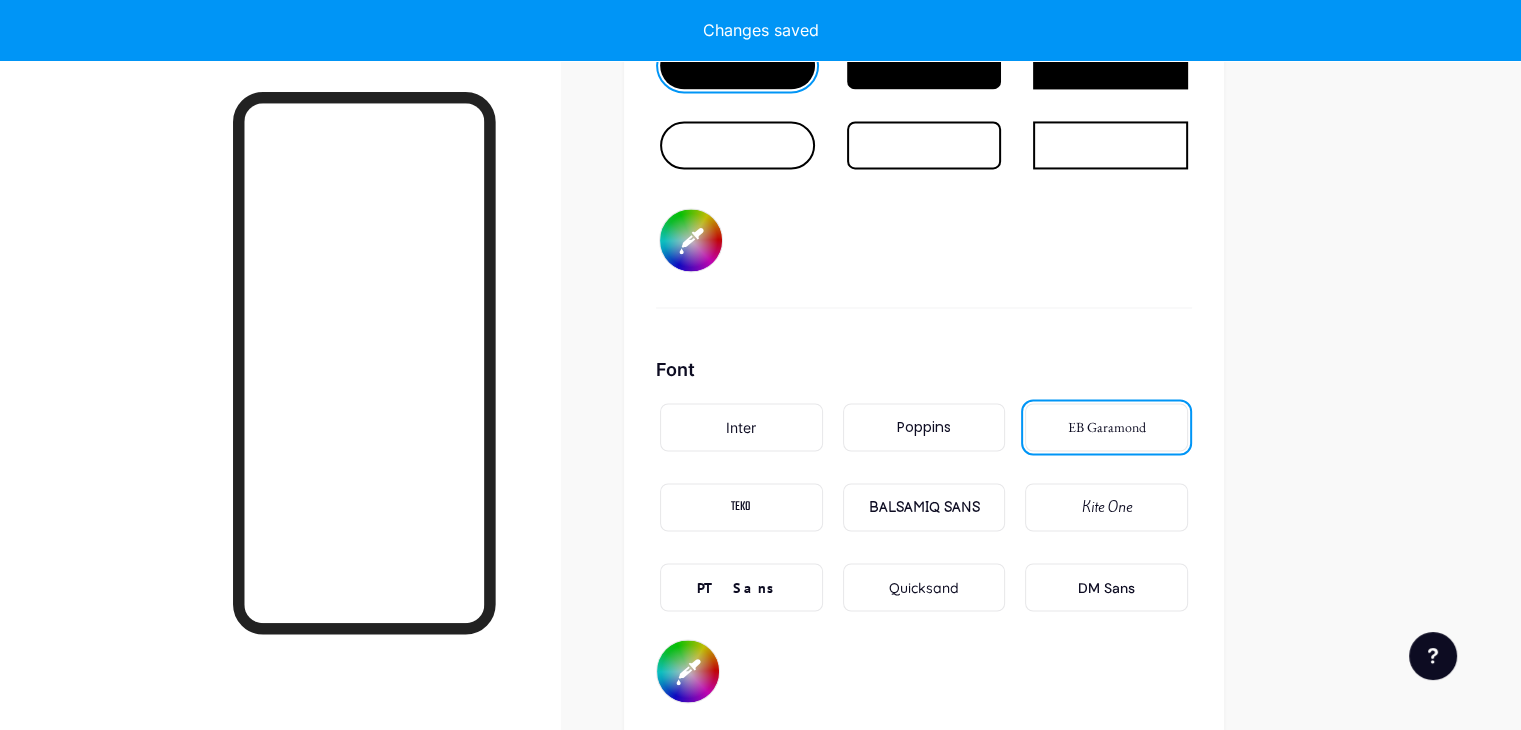 type on "#ffffff" 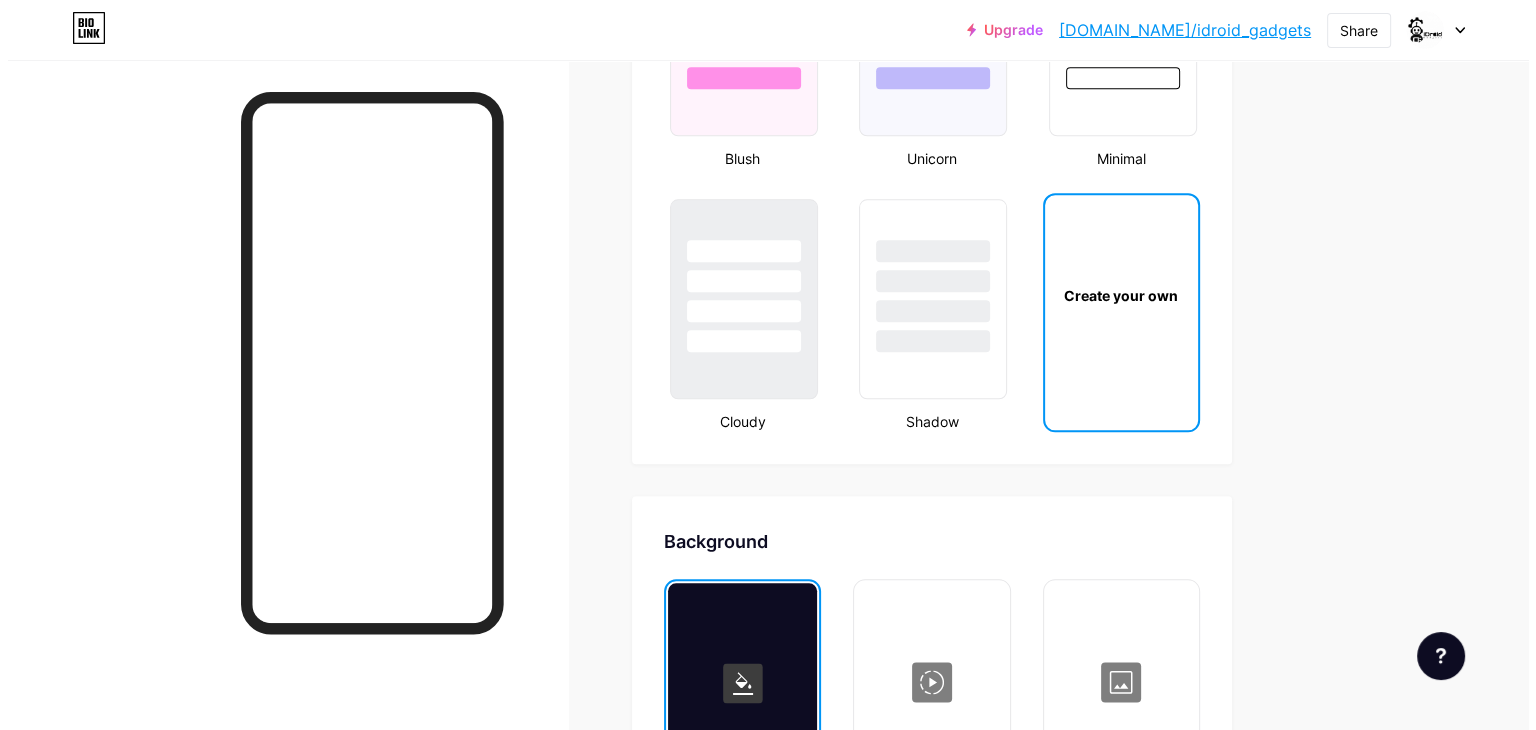 scroll, scrollTop: 2839, scrollLeft: 0, axis: vertical 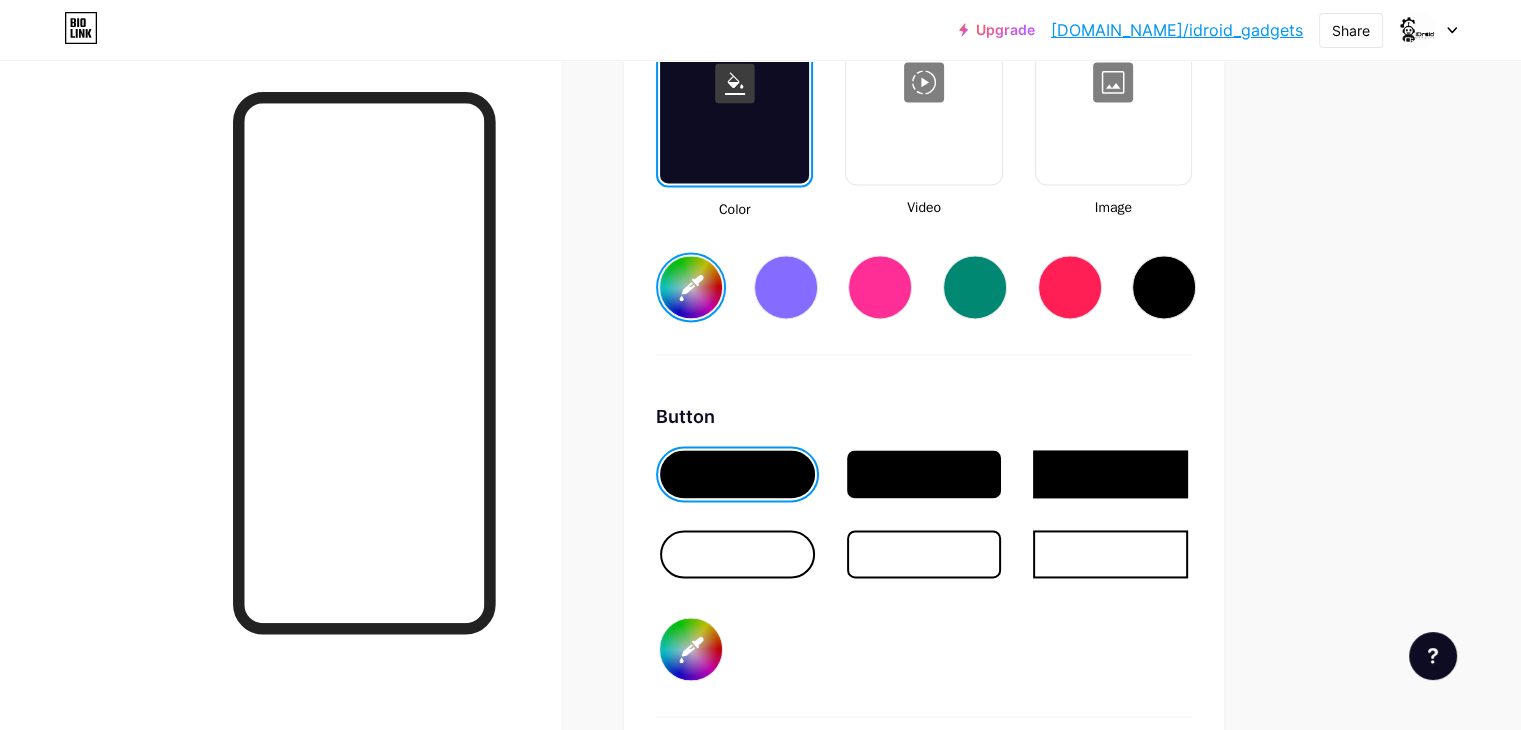 click at bounding box center [923, 82] 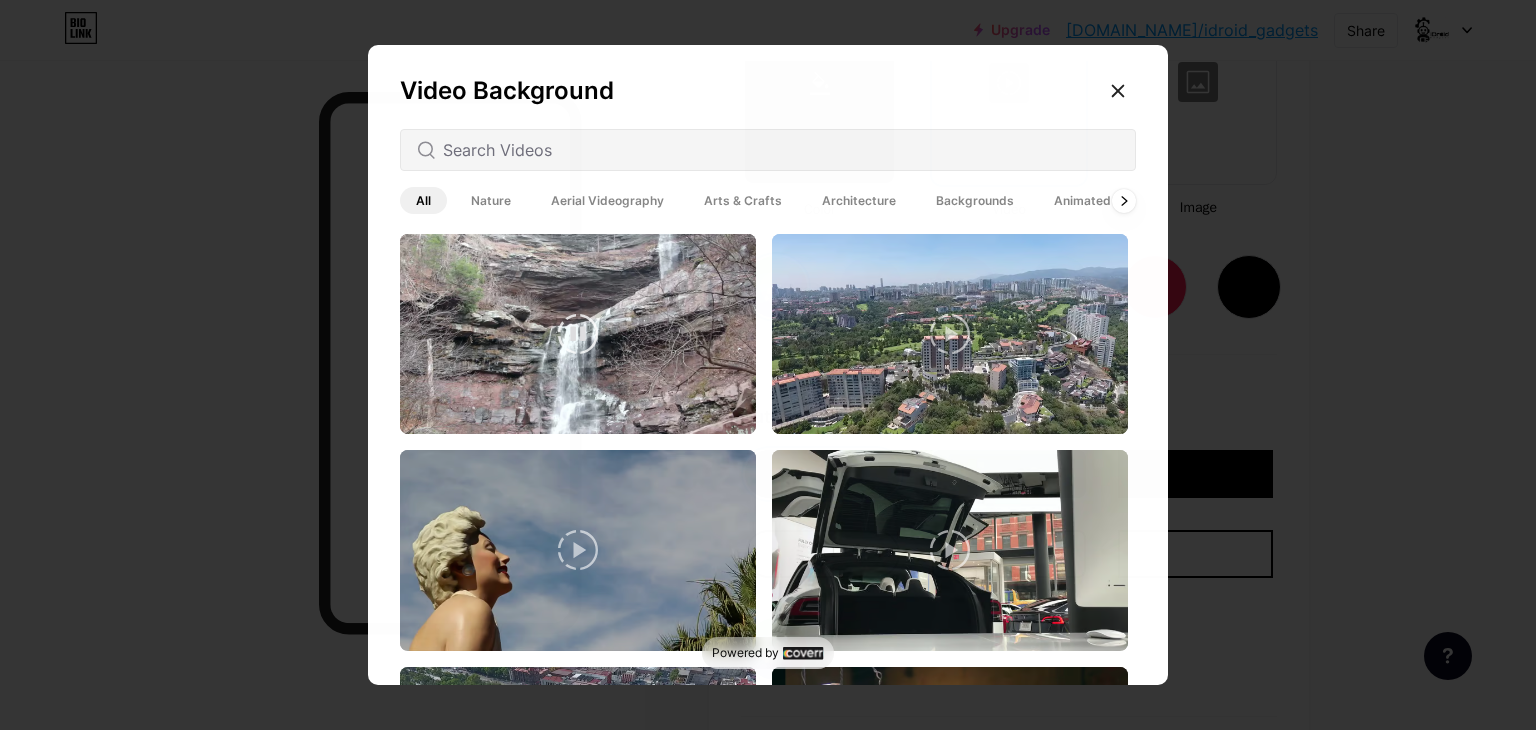 click on "Nature" at bounding box center [491, 200] 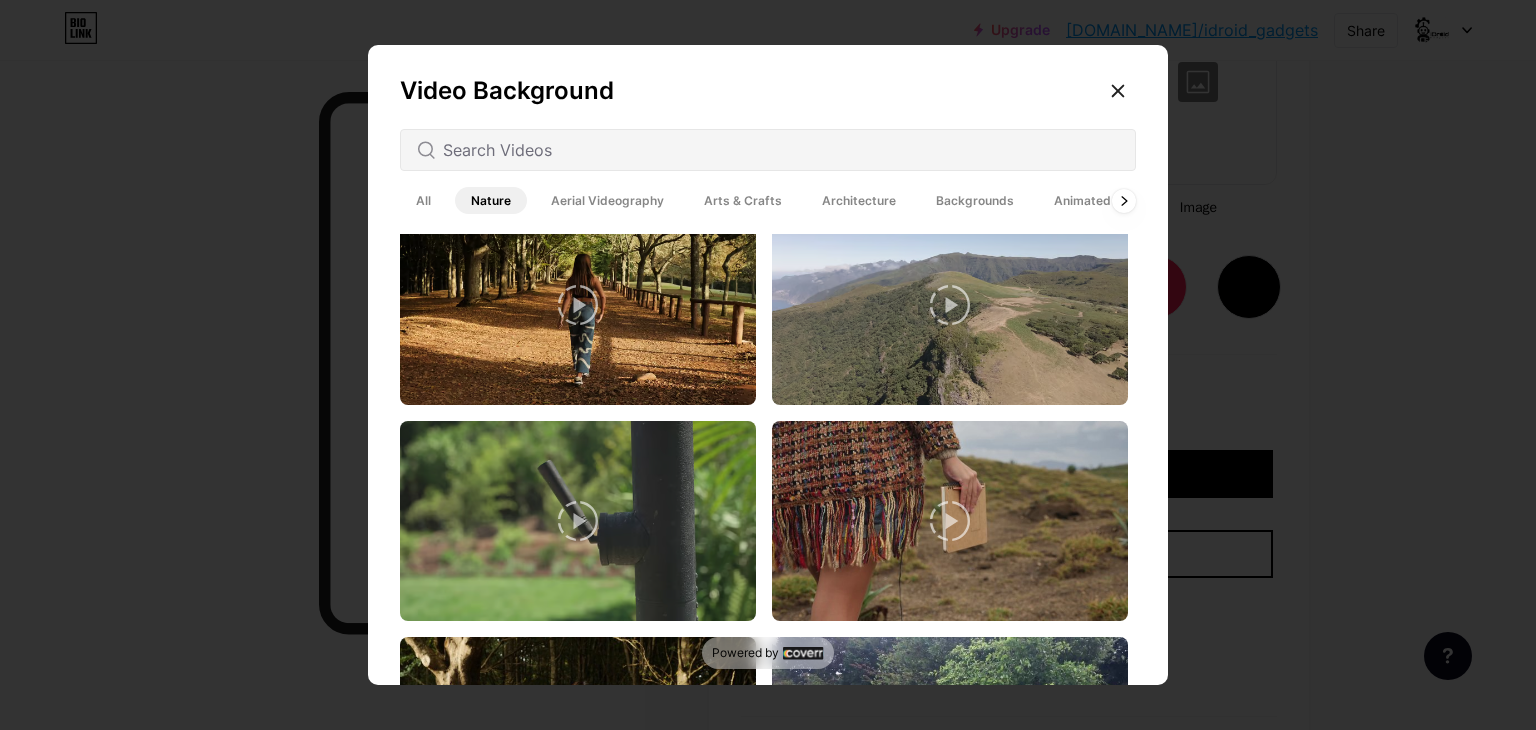 scroll, scrollTop: 4944, scrollLeft: 0, axis: vertical 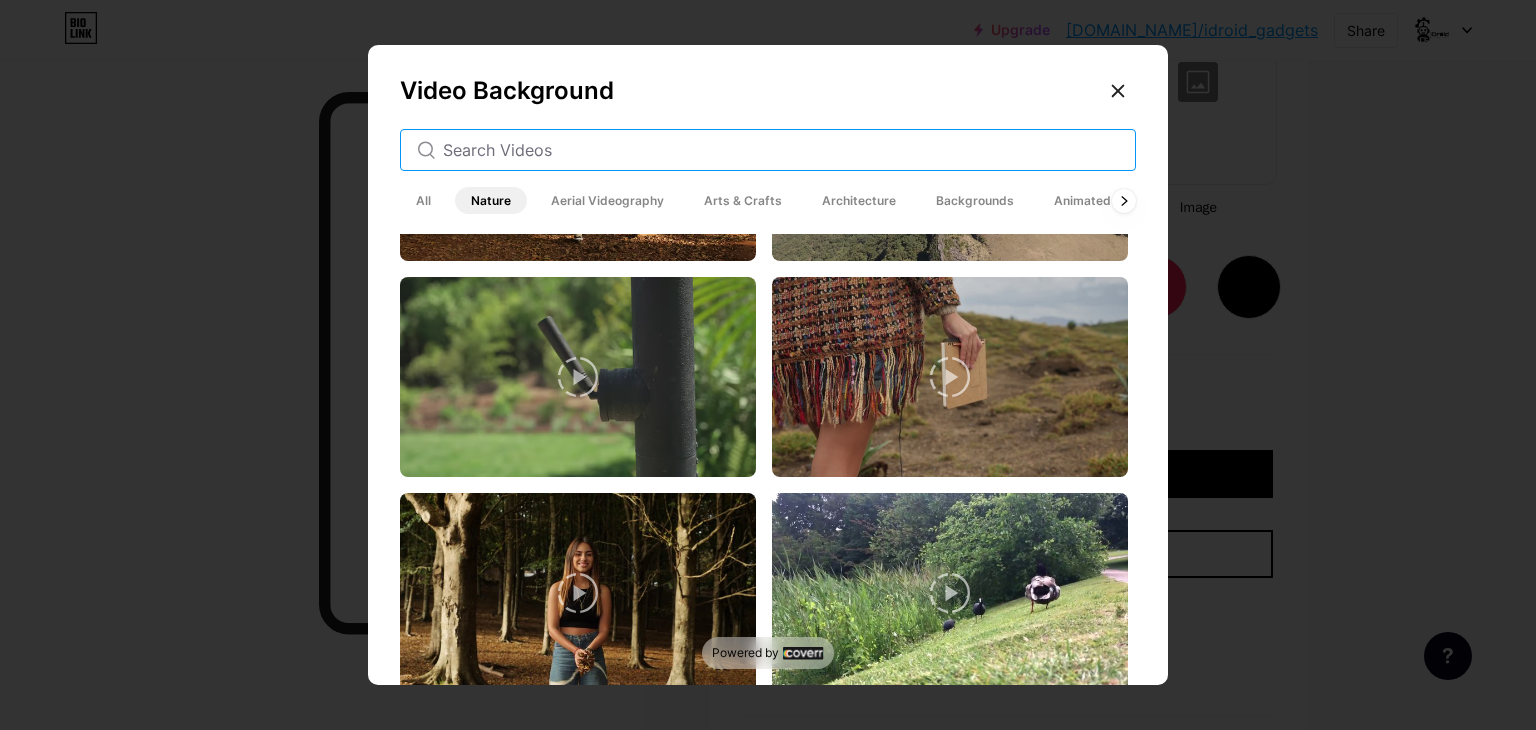 click at bounding box center [781, 150] 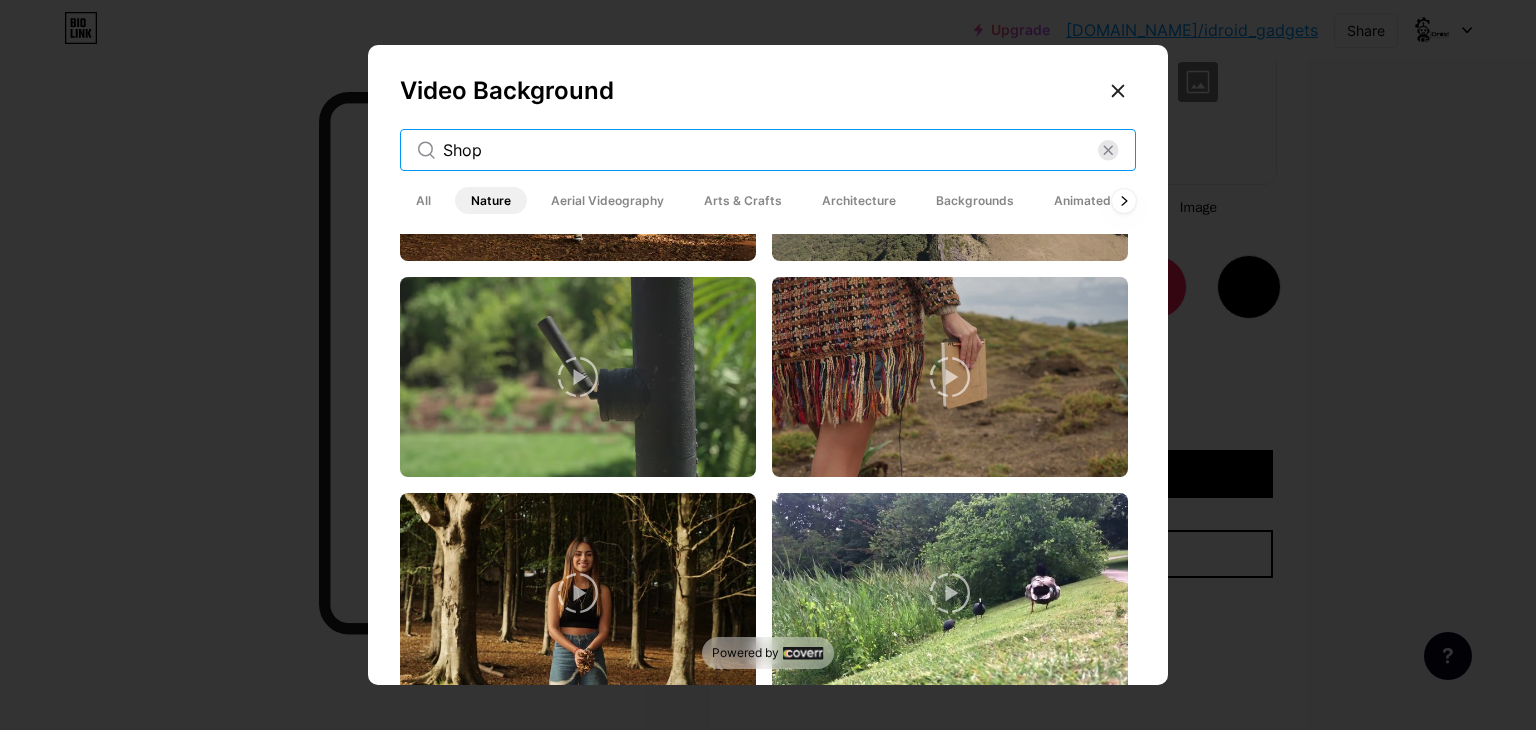 scroll, scrollTop: 0, scrollLeft: 0, axis: both 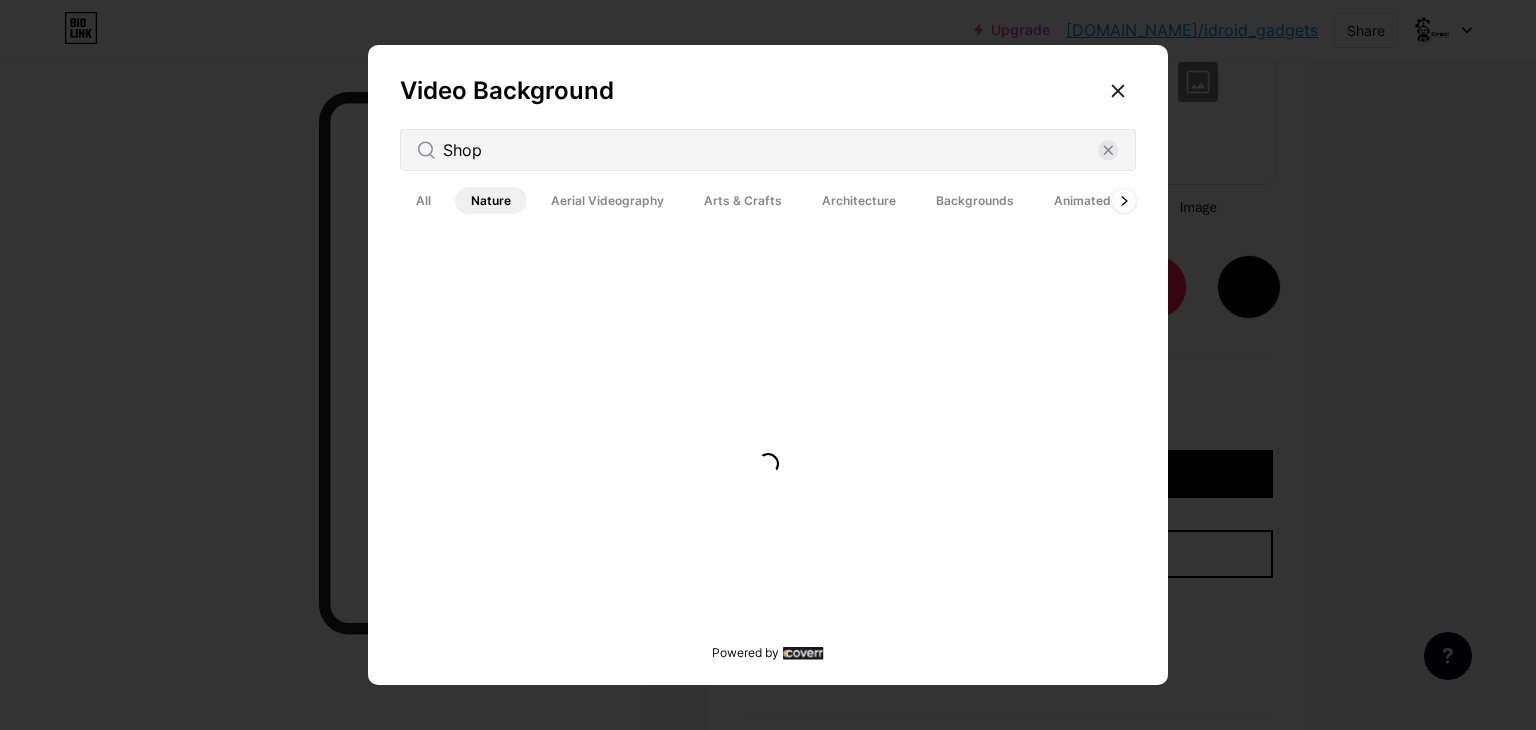click on "All
Nature
Aerial Videography
Arts & Crafts
Architecture
Backgrounds
Animated" at bounding box center [763, 200] 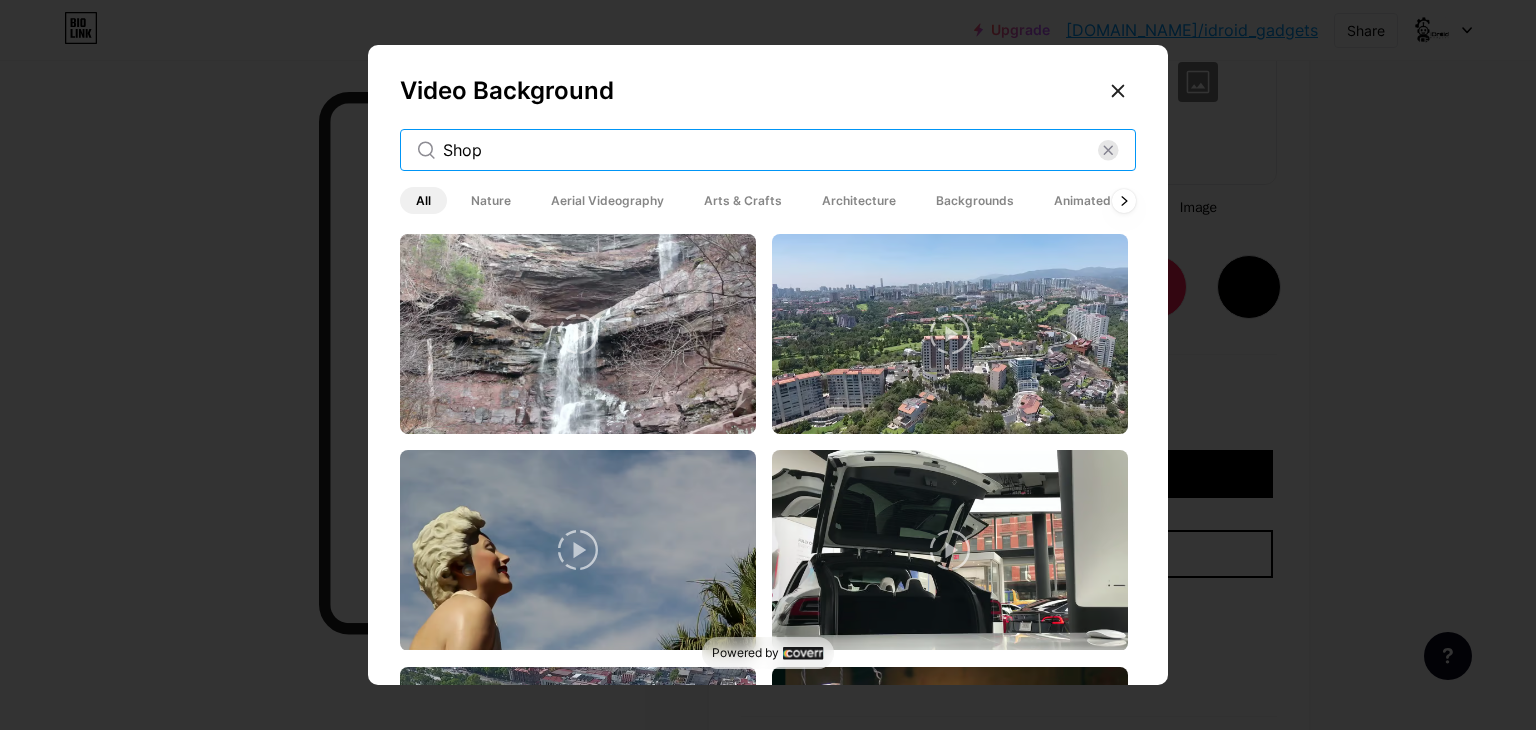 click on "Shop" at bounding box center (770, 150) 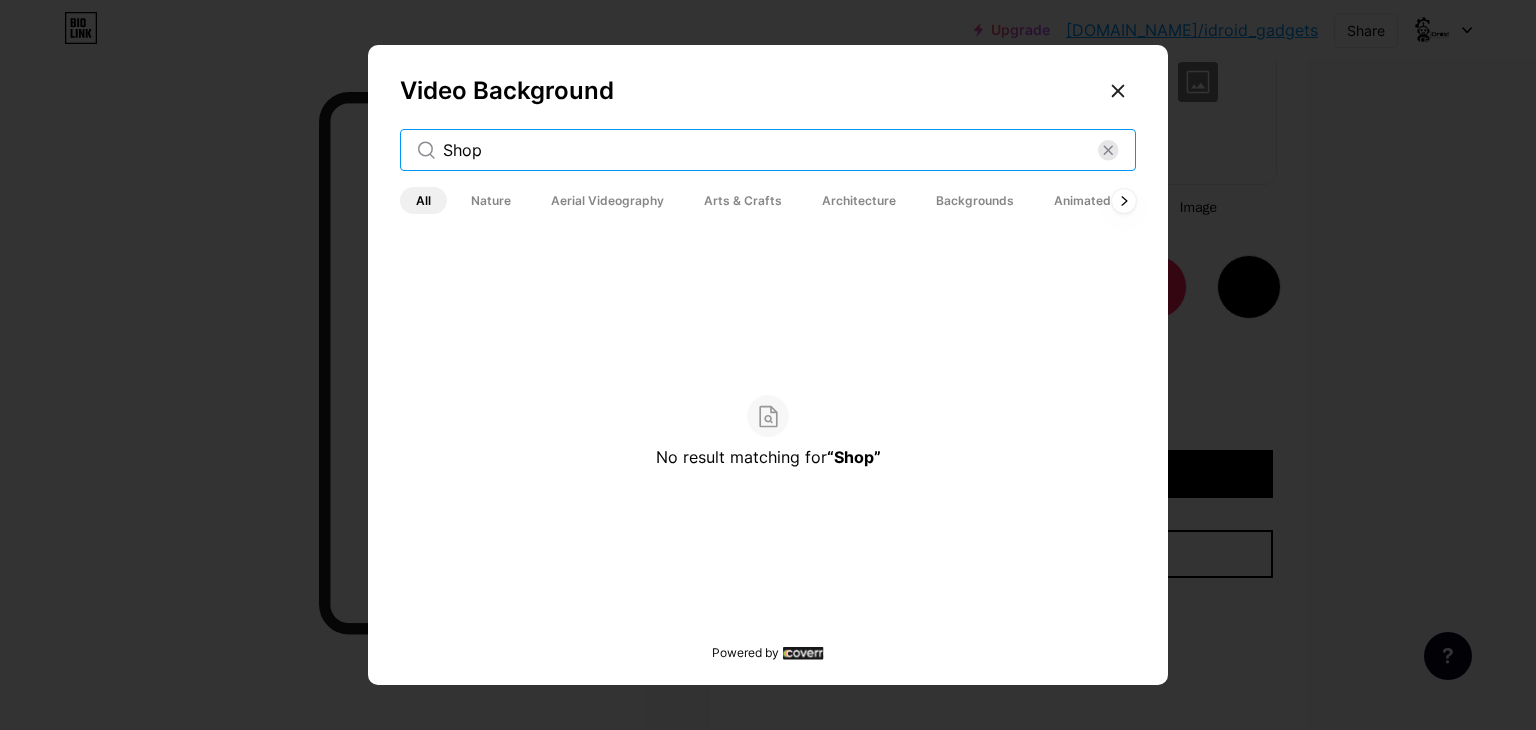 click on "Shop" at bounding box center (770, 150) 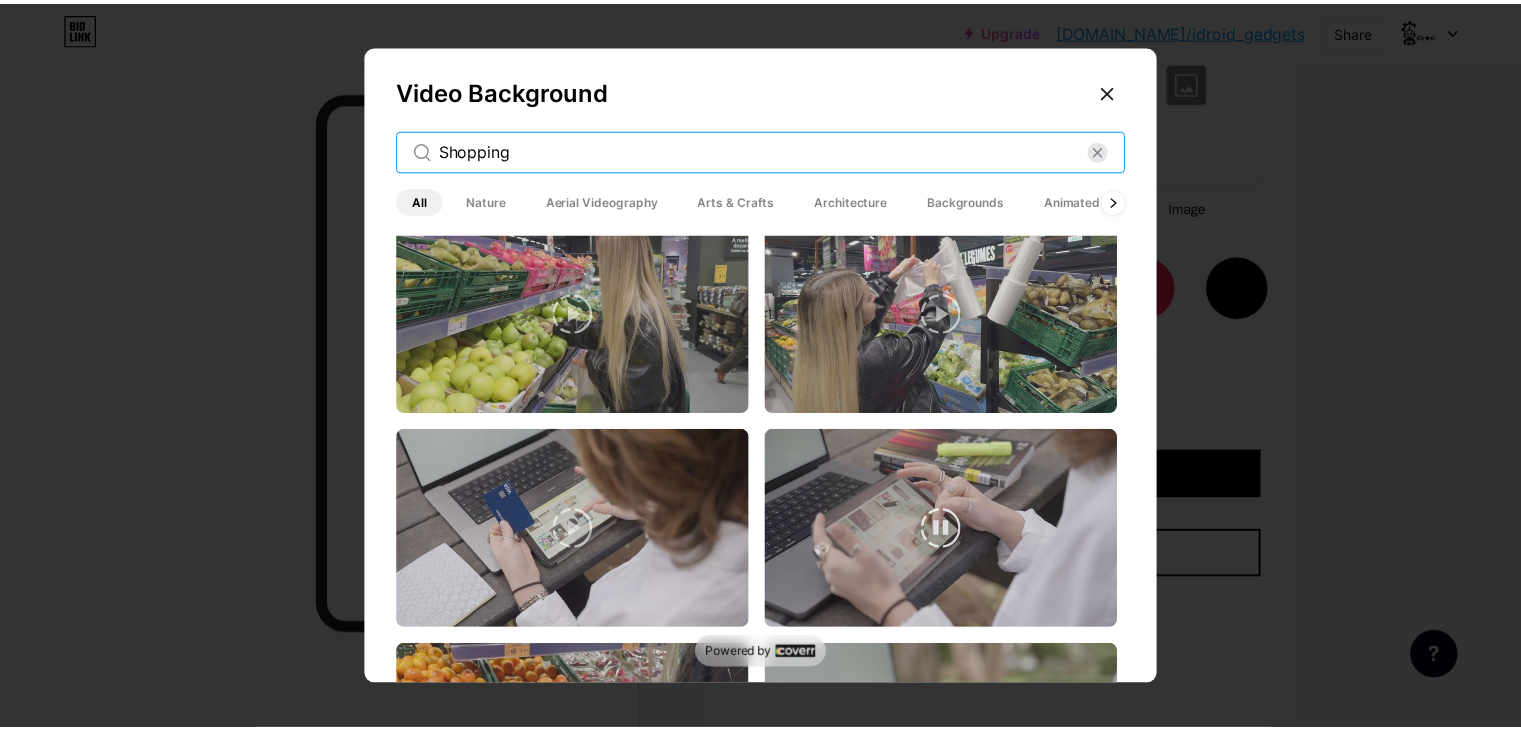 scroll, scrollTop: 2700, scrollLeft: 0, axis: vertical 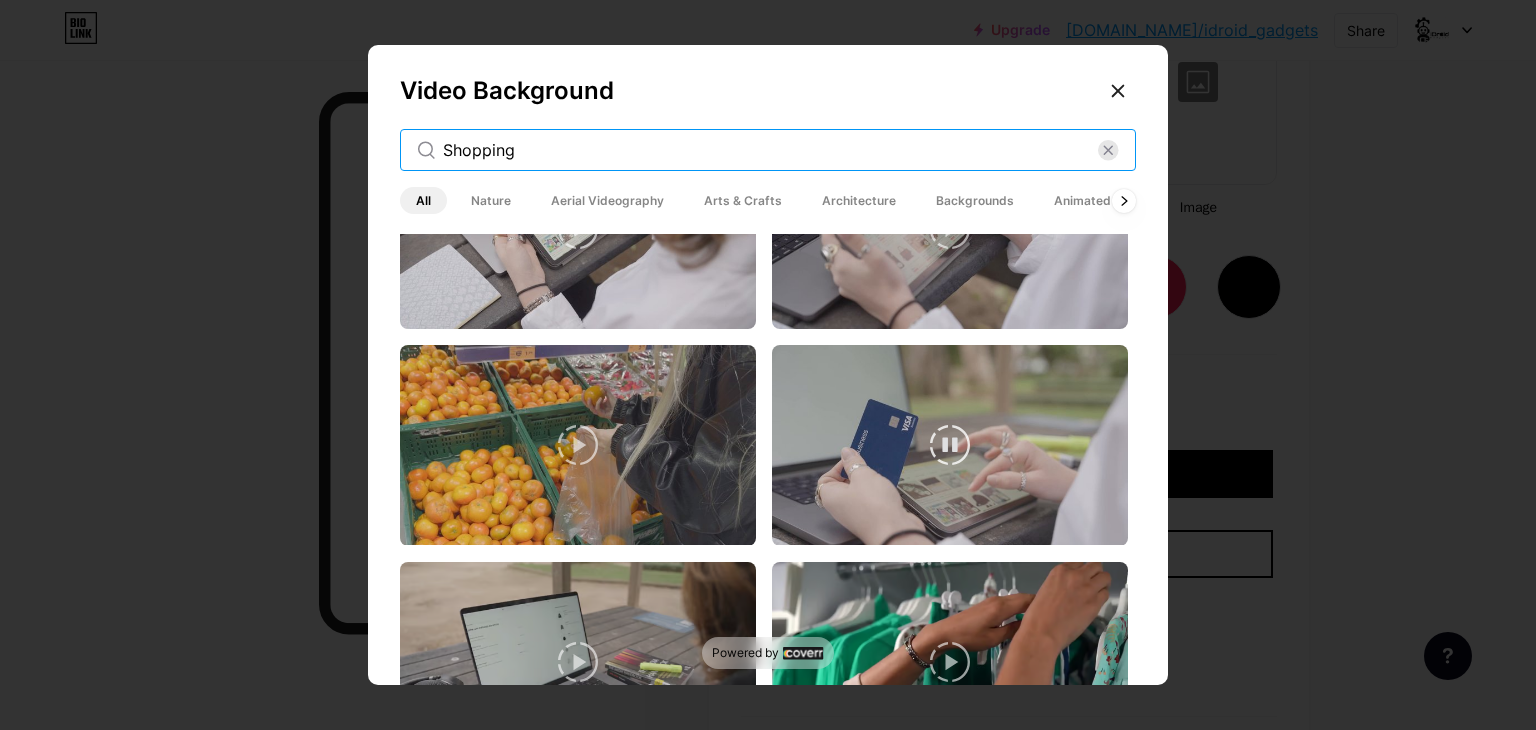 type on "Shopping" 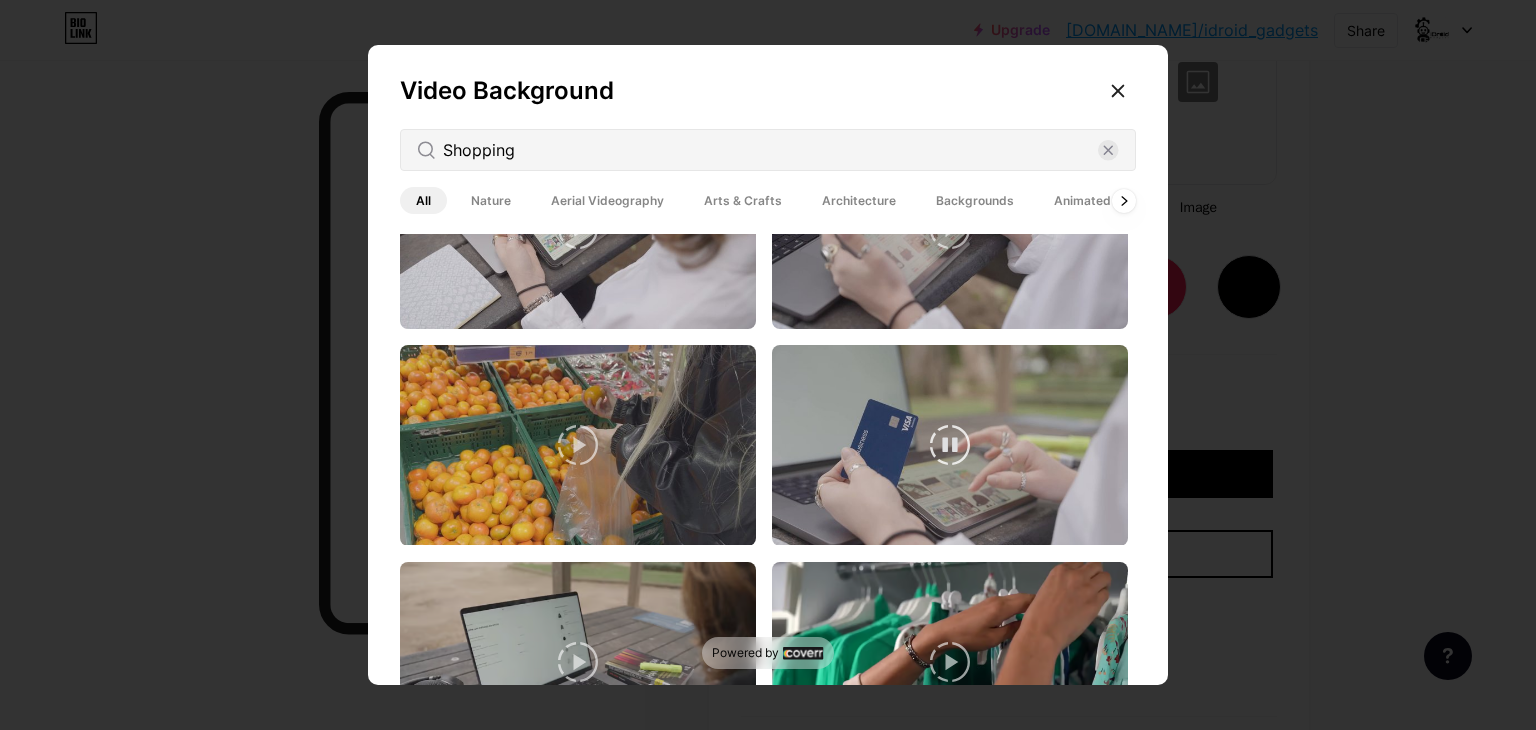 click at bounding box center [950, 445] 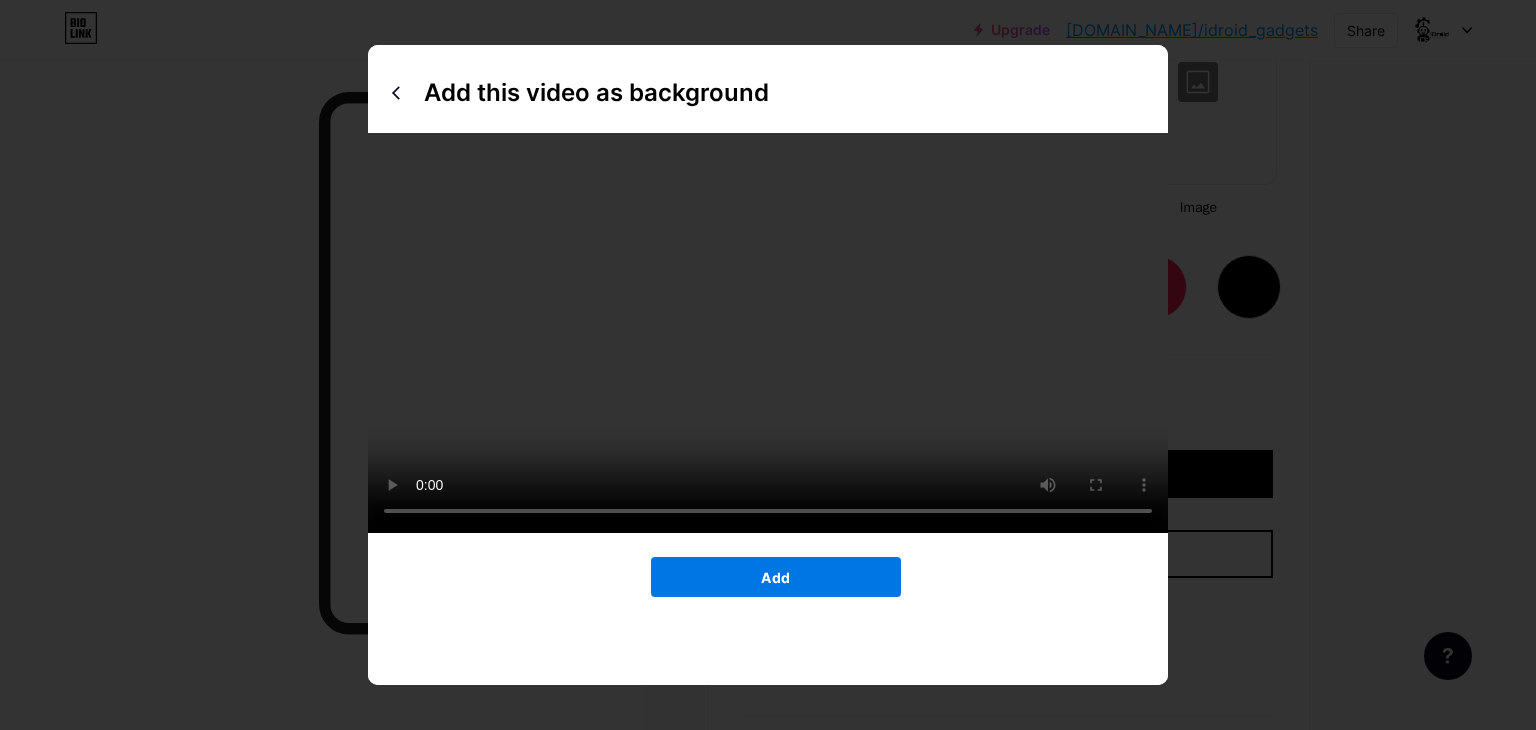 click on "Add" at bounding box center [776, 577] 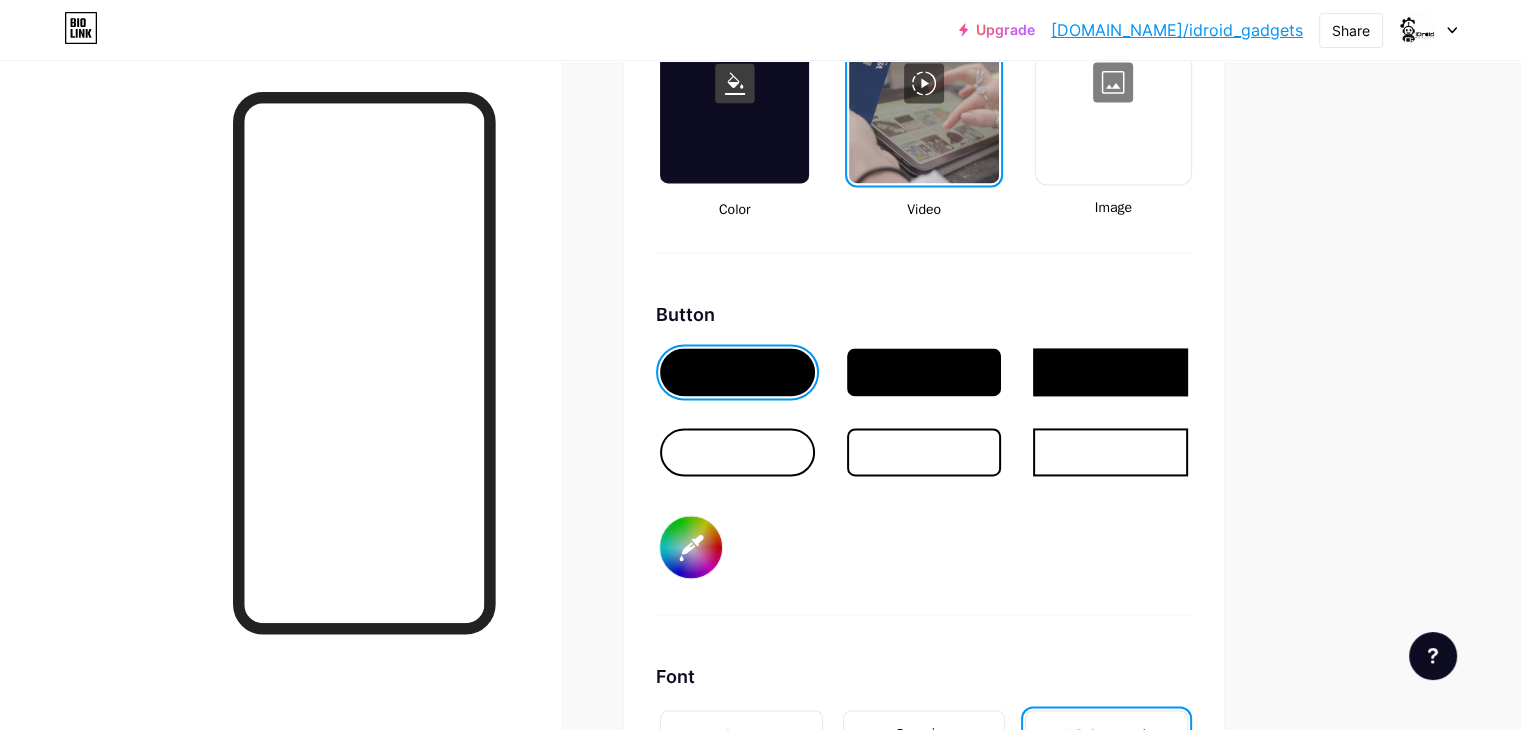 click at bounding box center [737, 372] 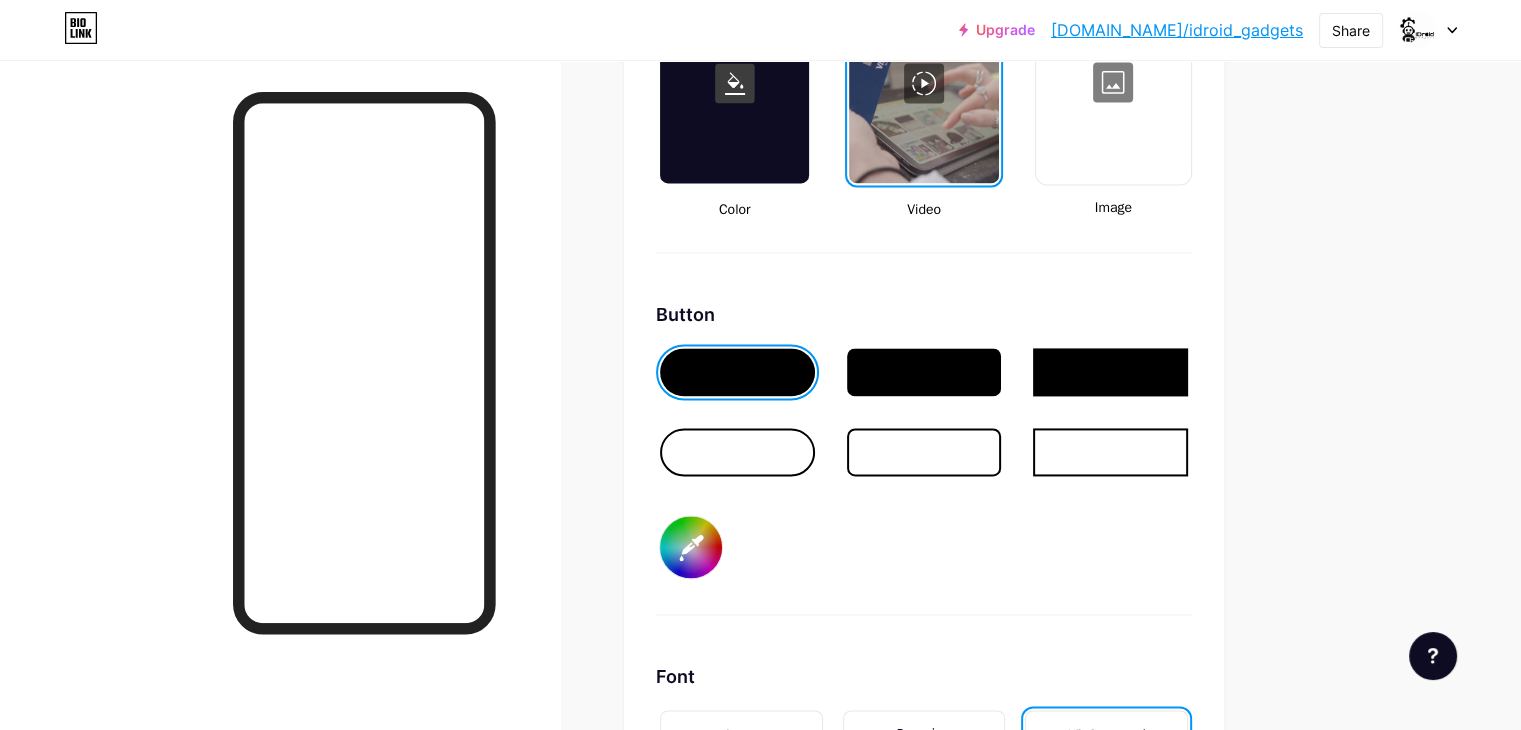 click on "Button       #000000" at bounding box center (924, 458) 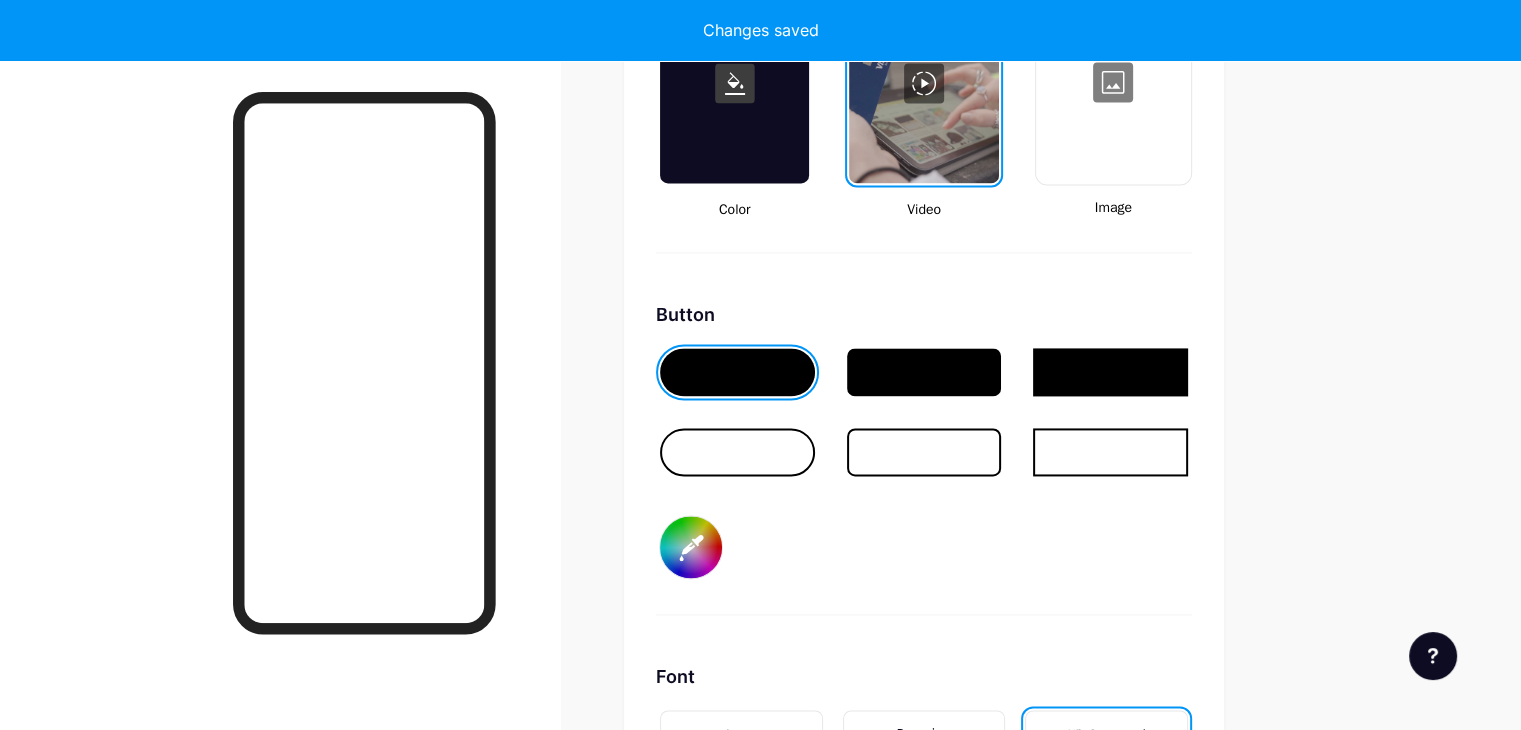click at bounding box center (737, 452) 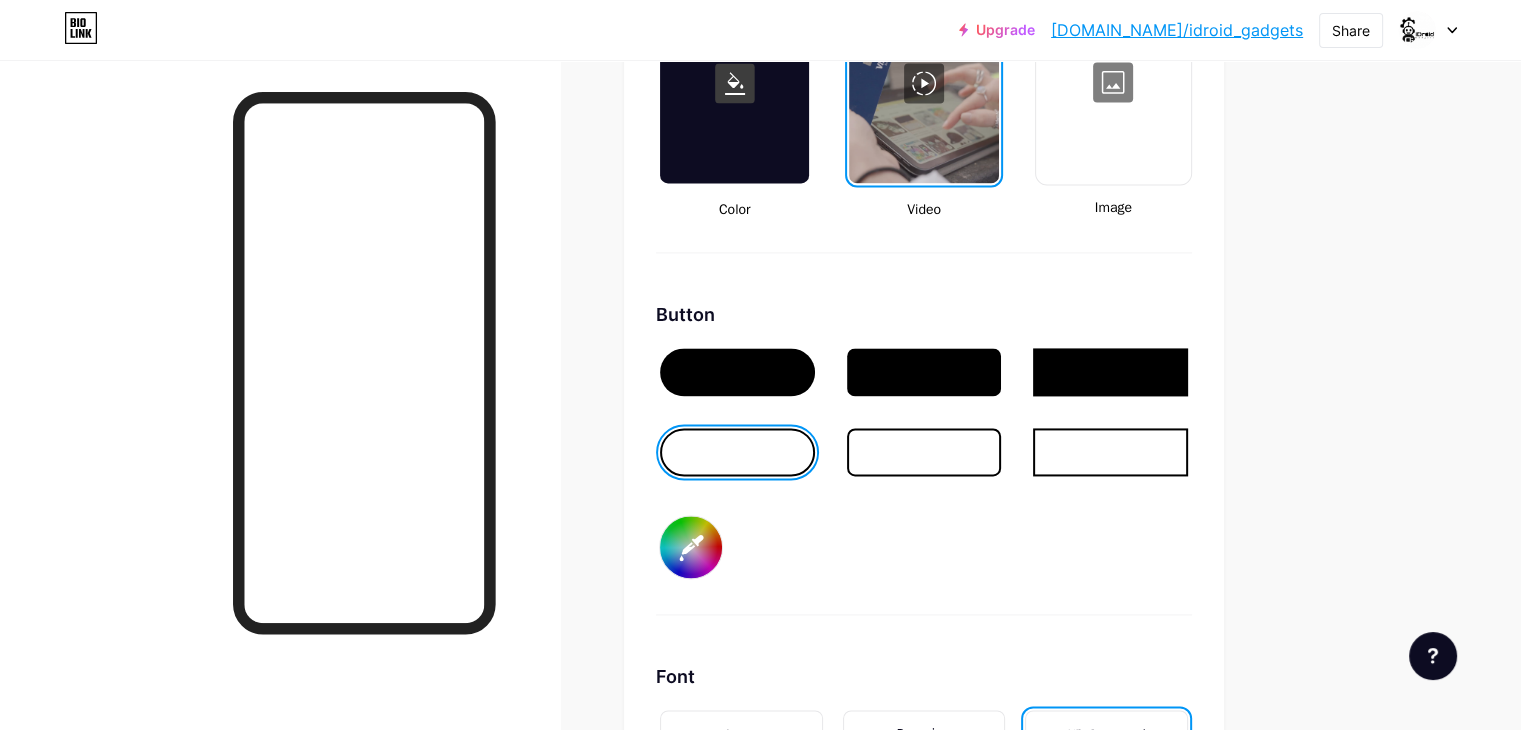 click at bounding box center [737, 452] 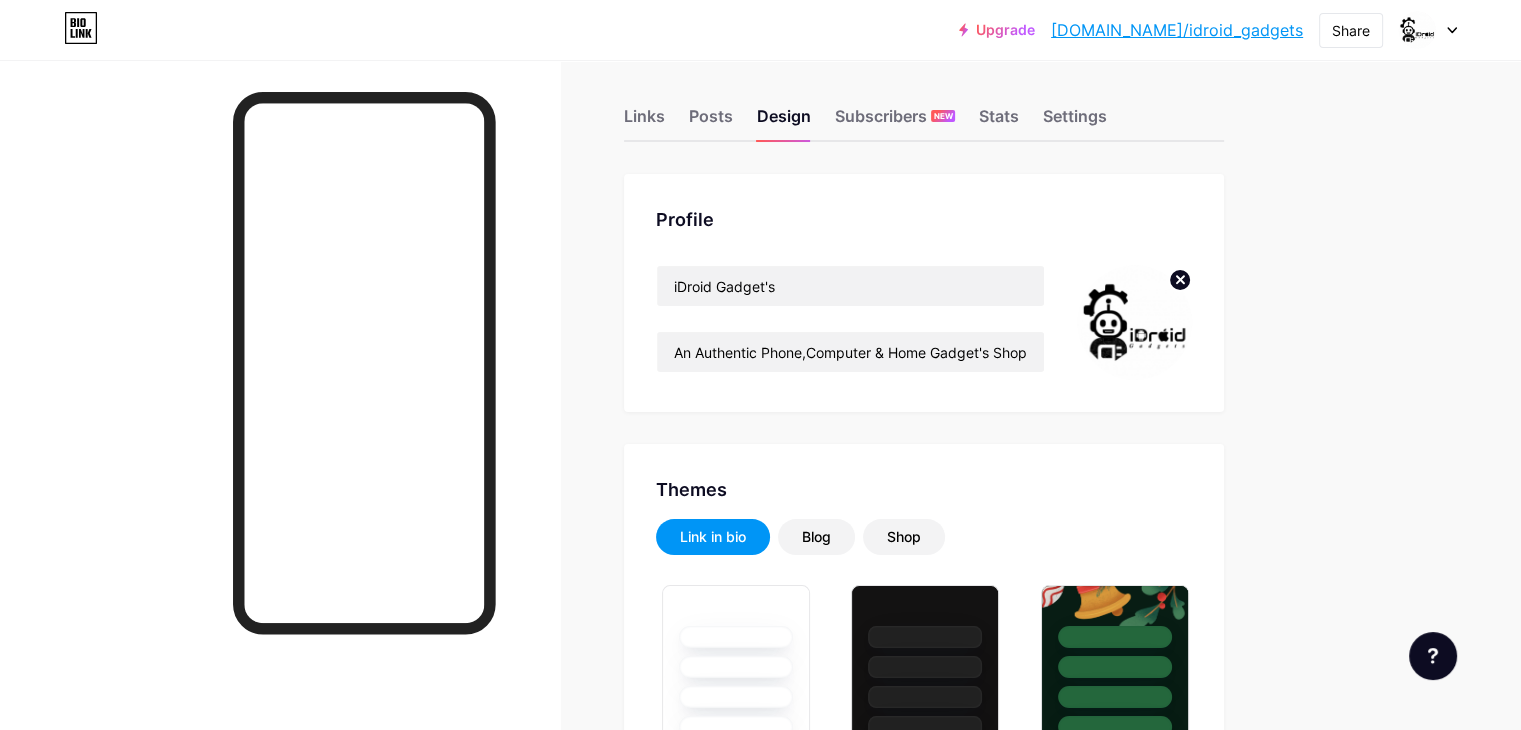 scroll, scrollTop: 0, scrollLeft: 0, axis: both 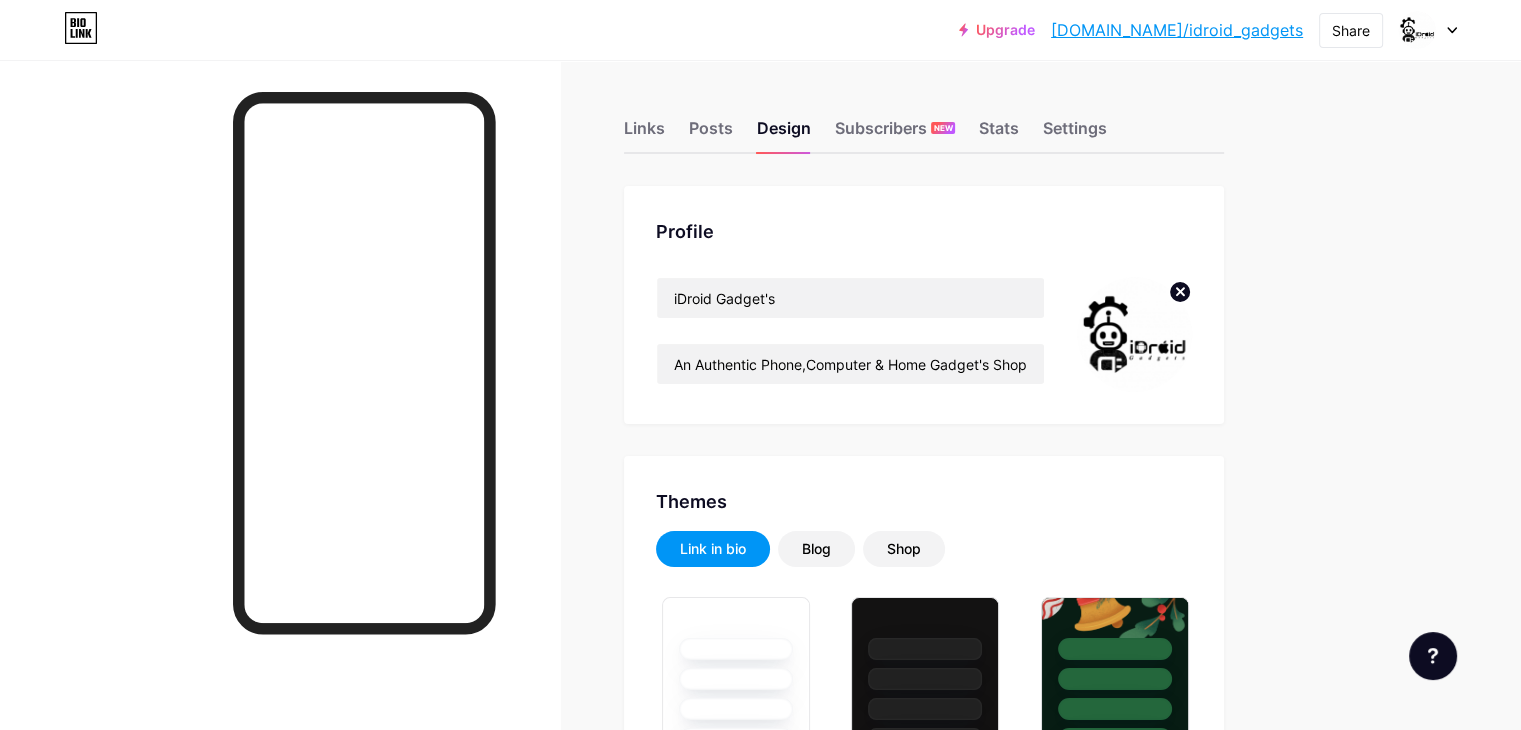 click 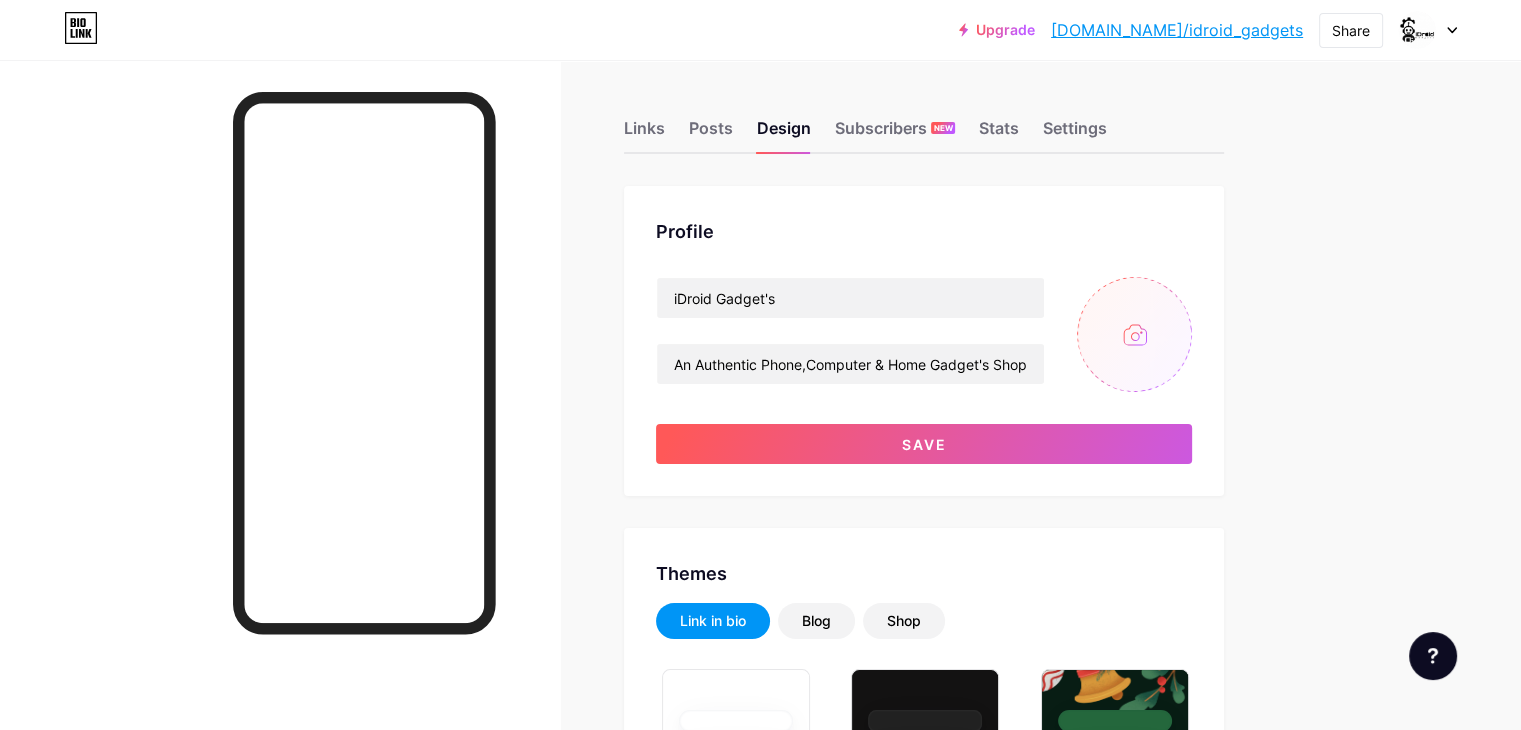 click at bounding box center (1134, 334) 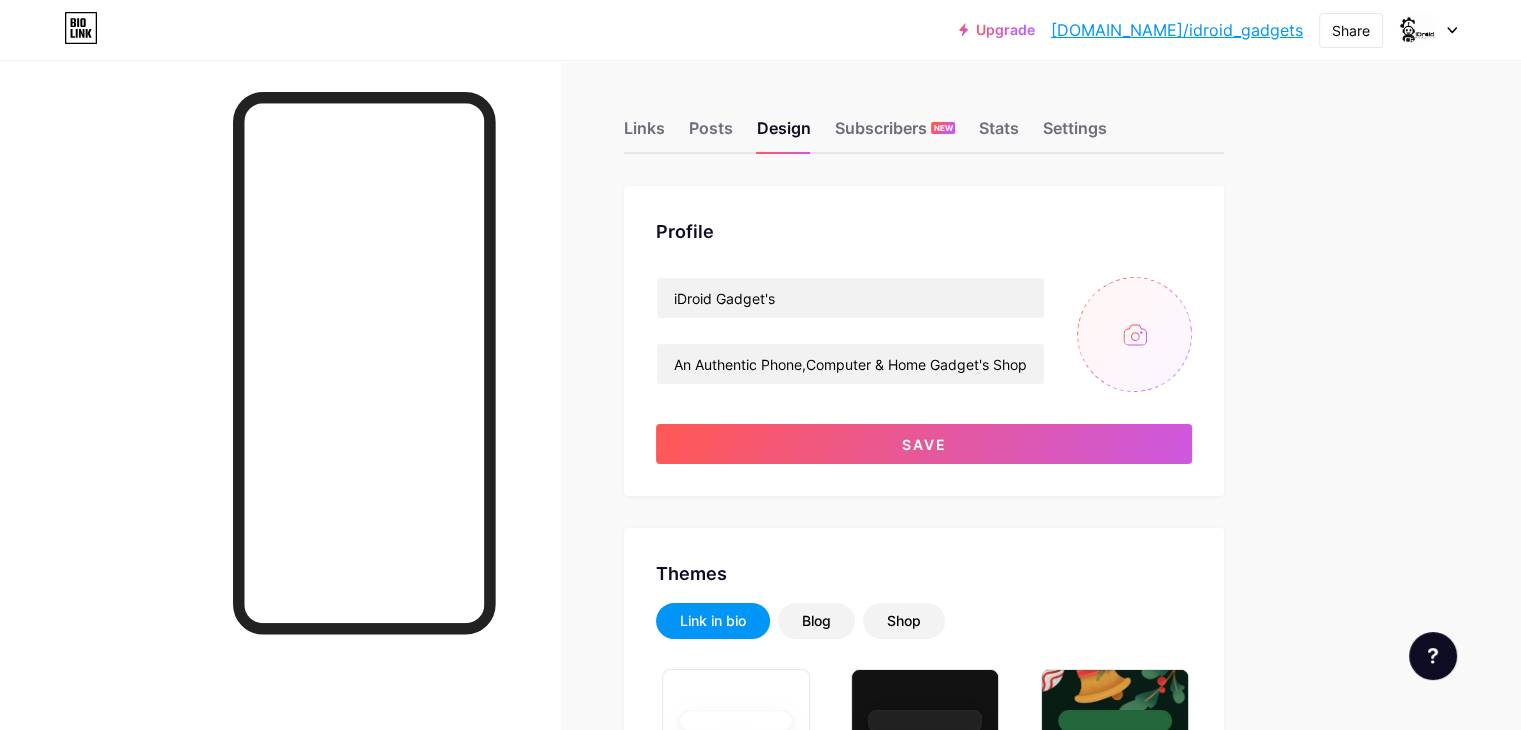 type on "C:\fakepath\iDroid Gadget's logo .png" 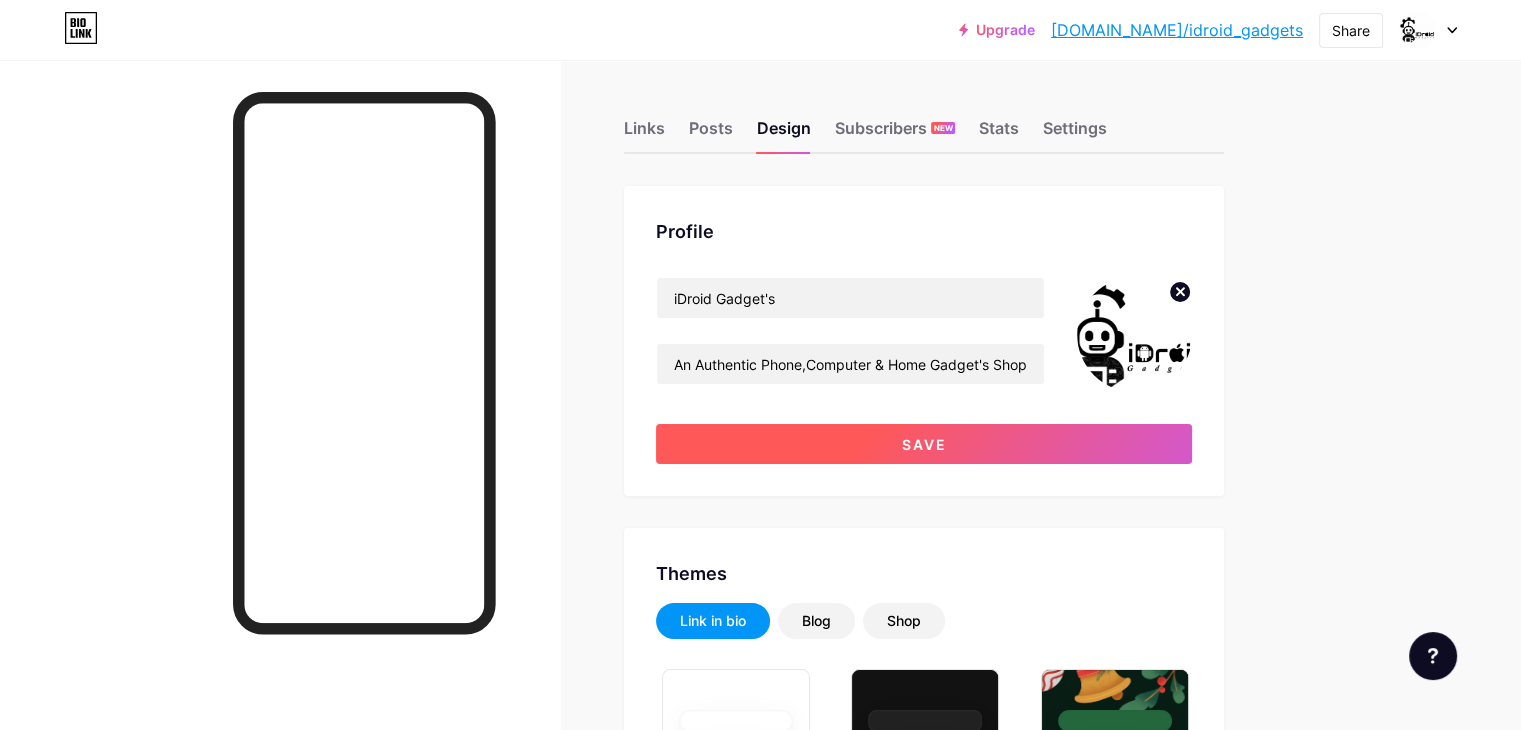 click on "Save" at bounding box center (924, 444) 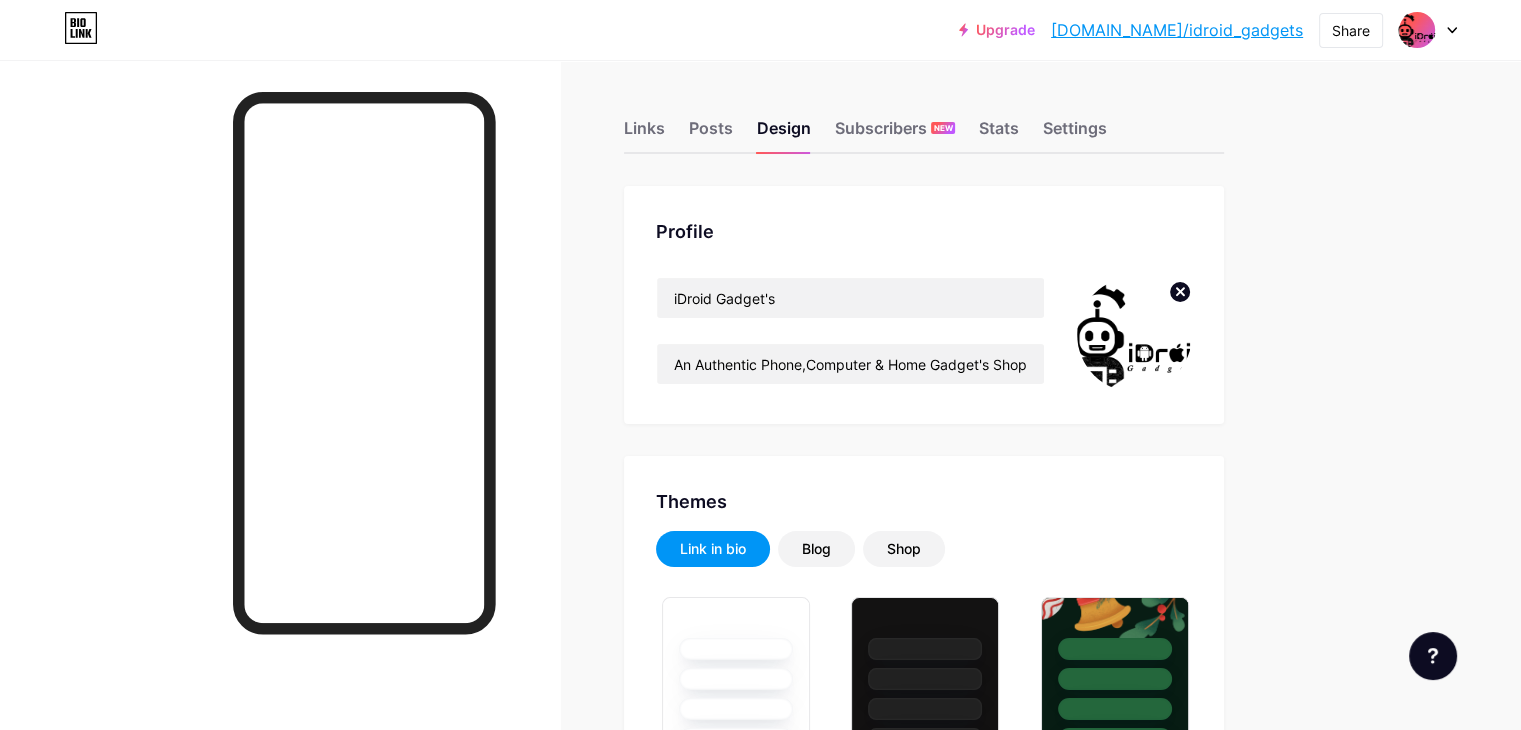 click 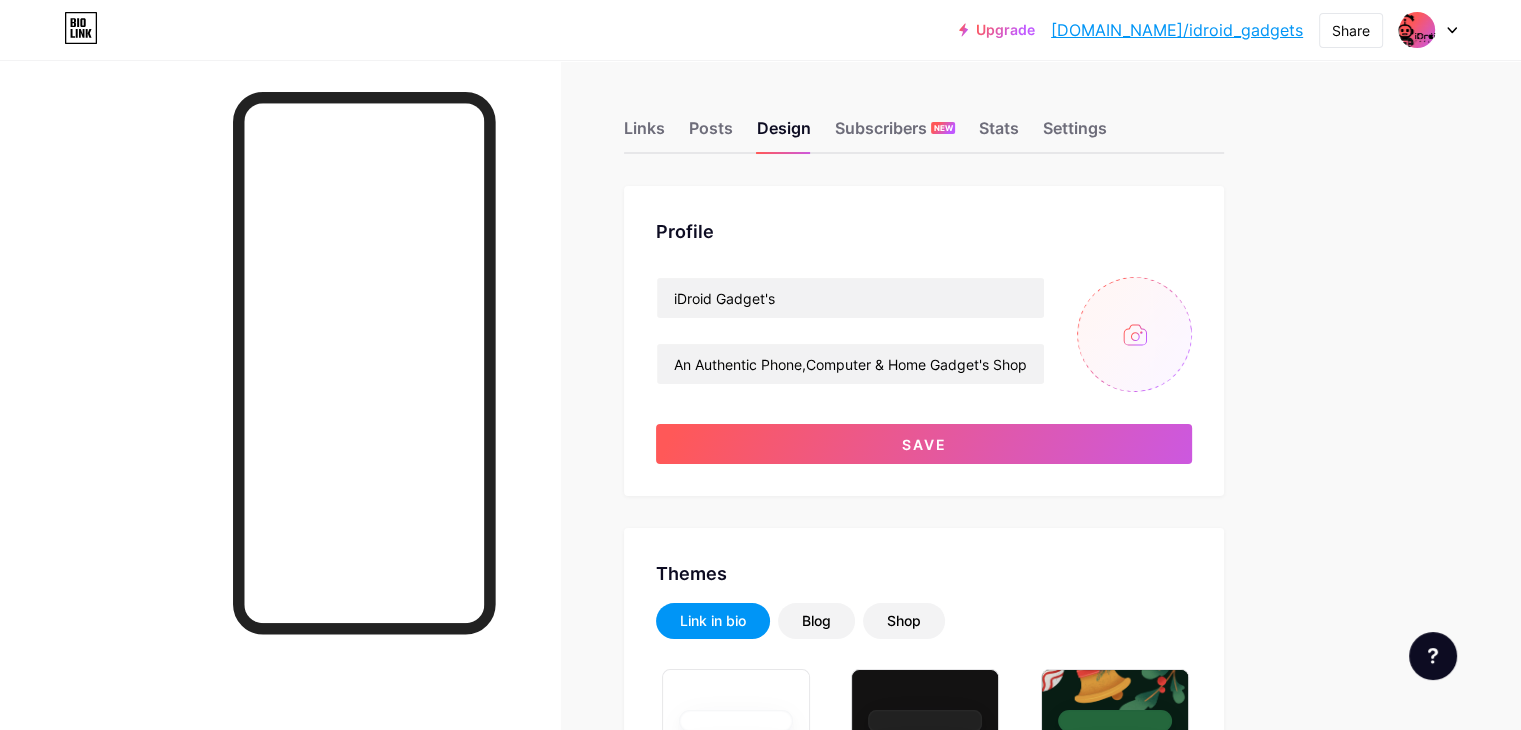 click at bounding box center (1134, 334) 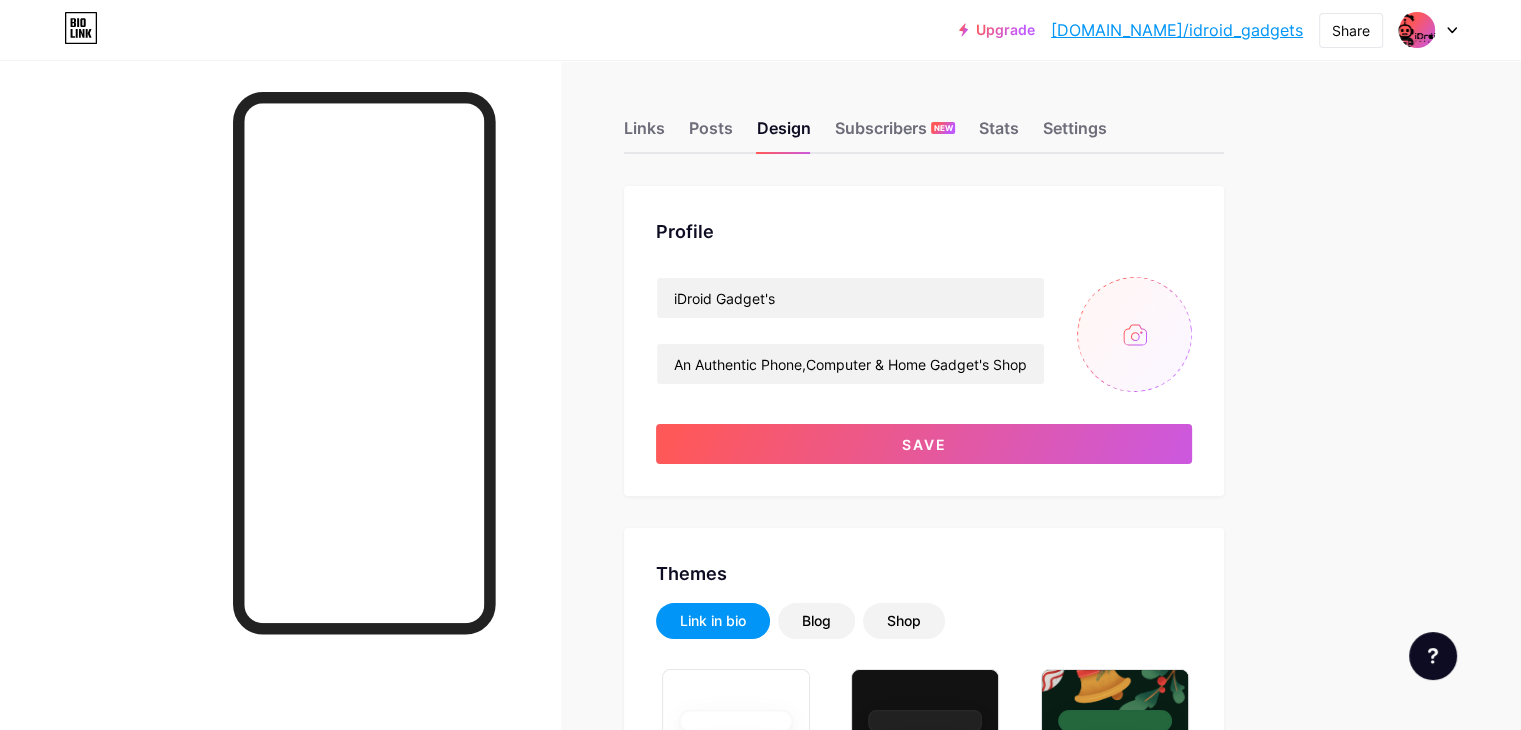 type on "C:\fakepath\iDroid Gadget's logo Bkash-01.png" 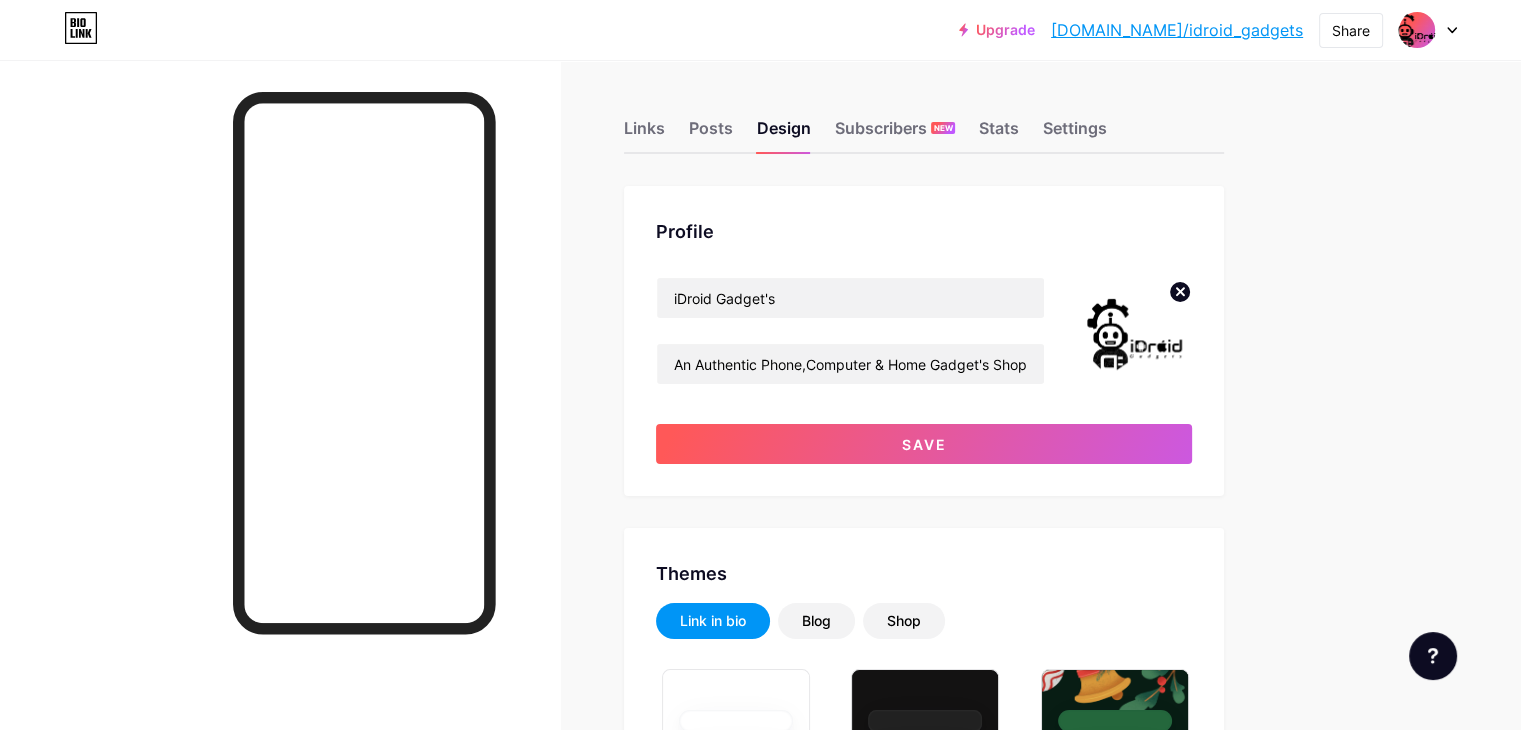 click on "iDroid Gadget's     An Authentic Phone,Computer & Home Gadget's Shop 🛒                   Save" at bounding box center [924, 370] 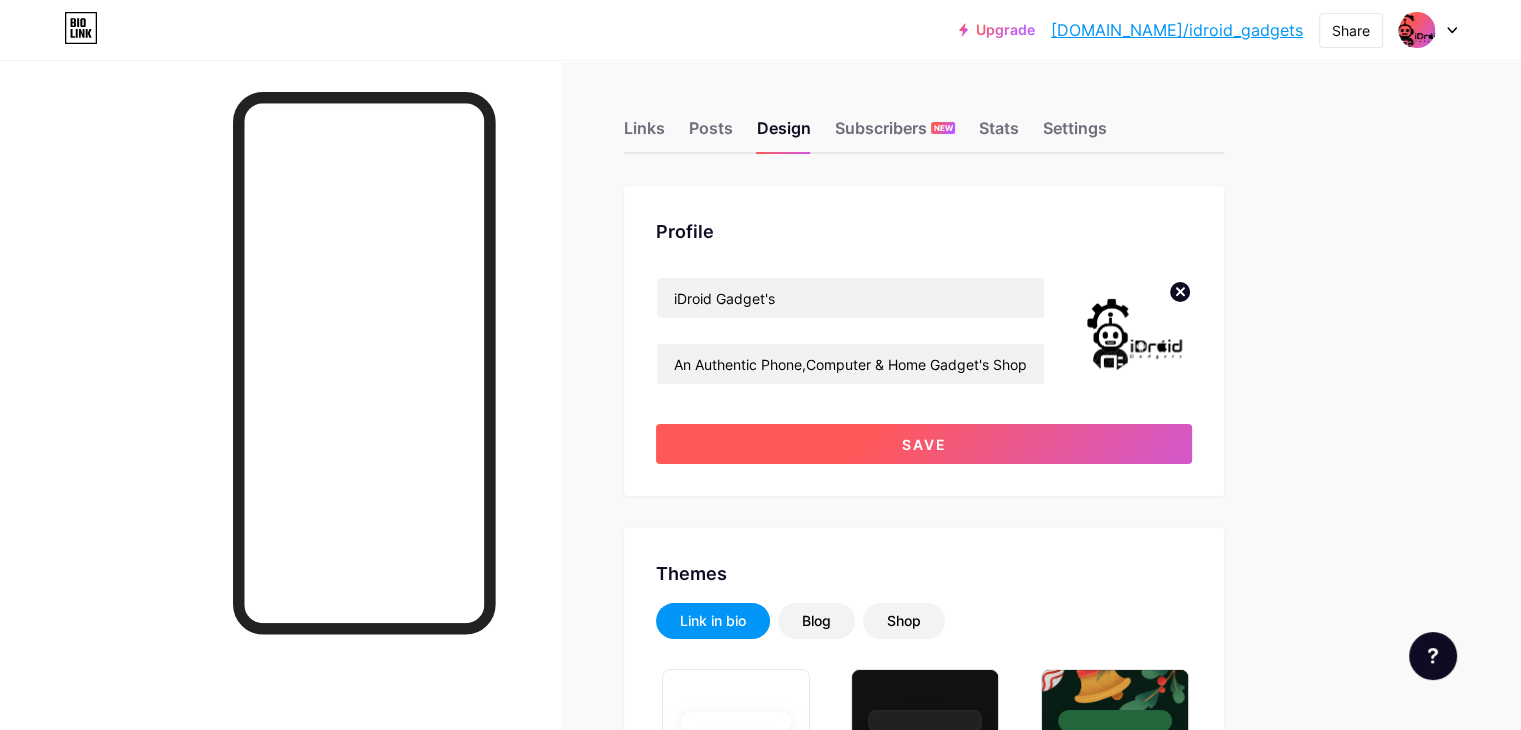 click on "Save" at bounding box center [924, 444] 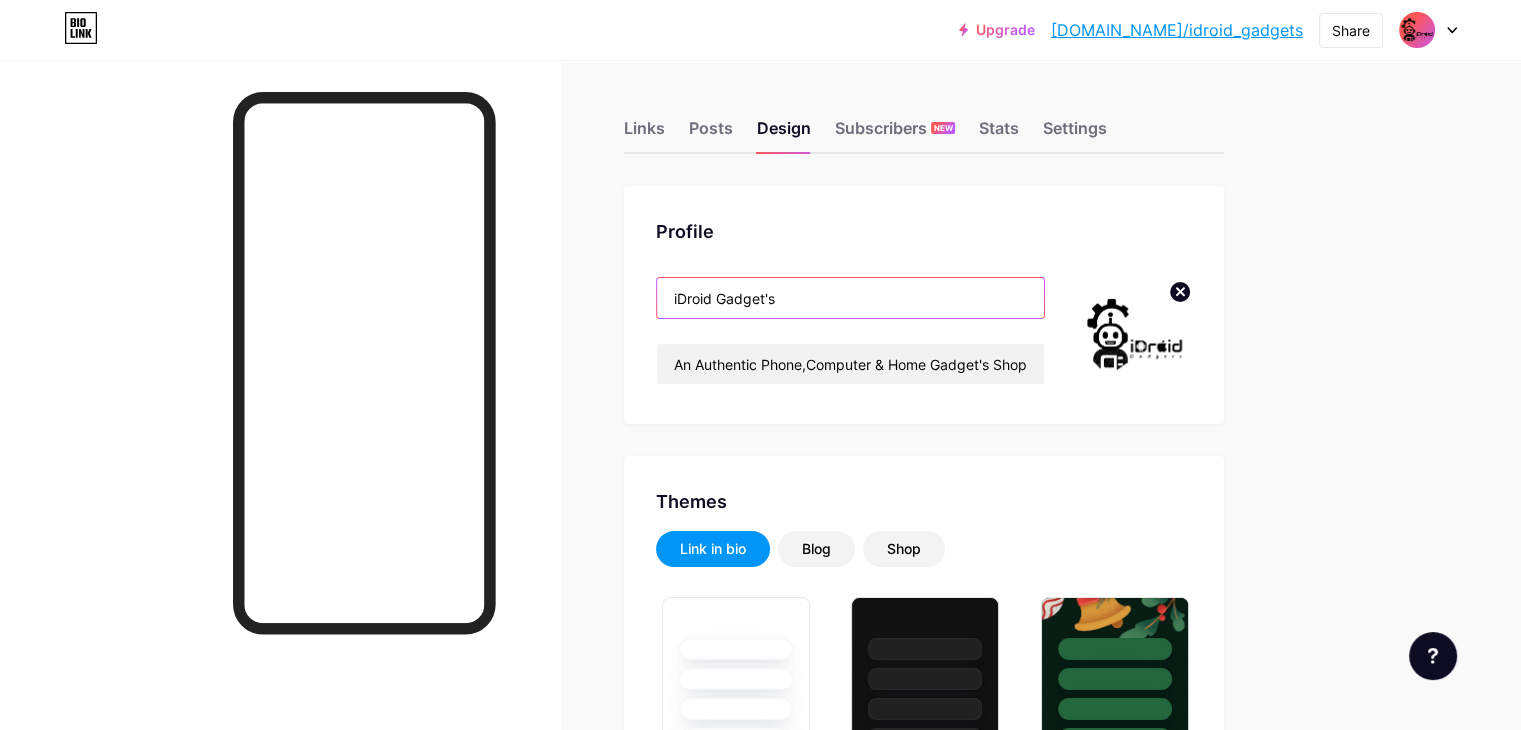 click on "iDroid Gadget's" at bounding box center [850, 298] 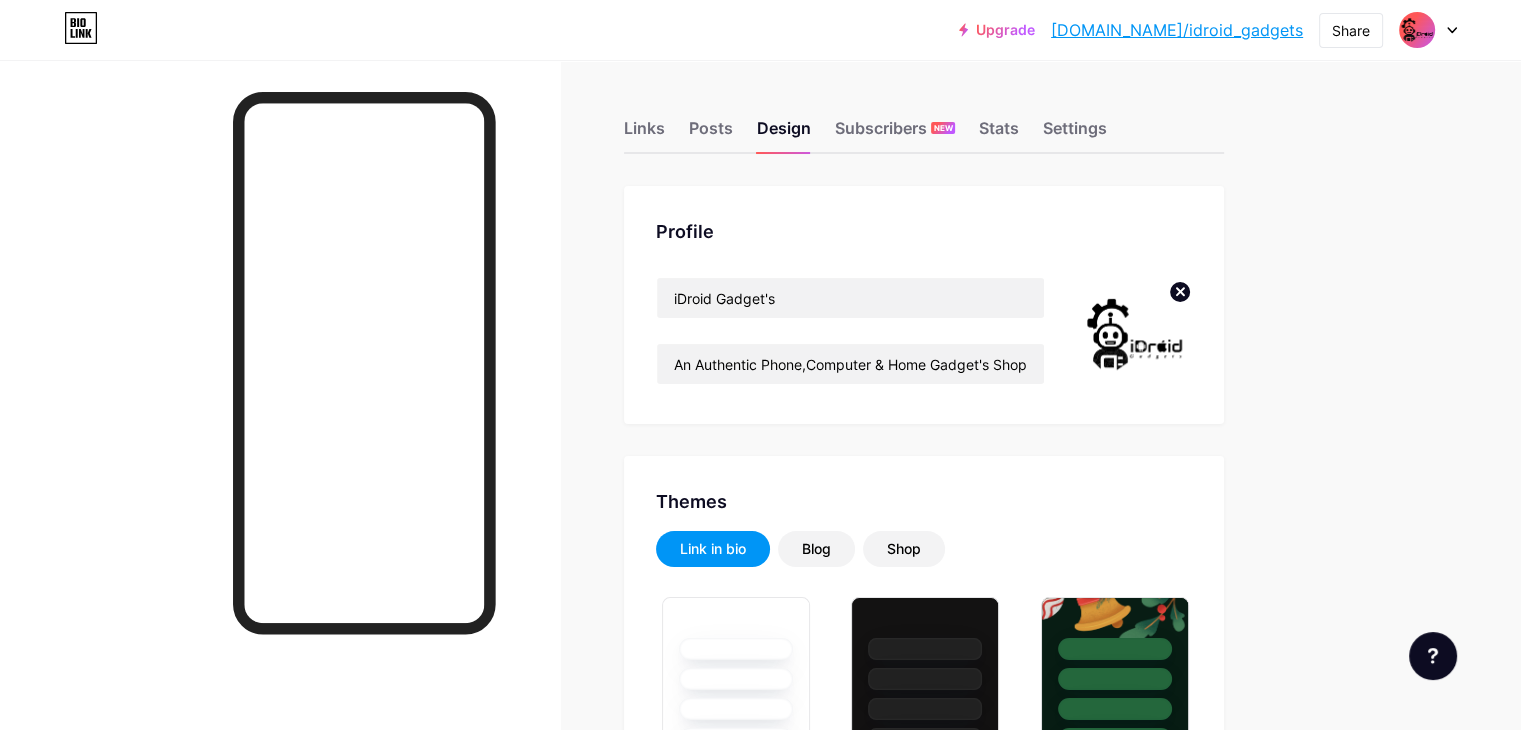 click on "Profile   iDroid Gadget's     An Authentic Phone,Computer & Home Gadget's Shop 🛒" at bounding box center (924, 305) 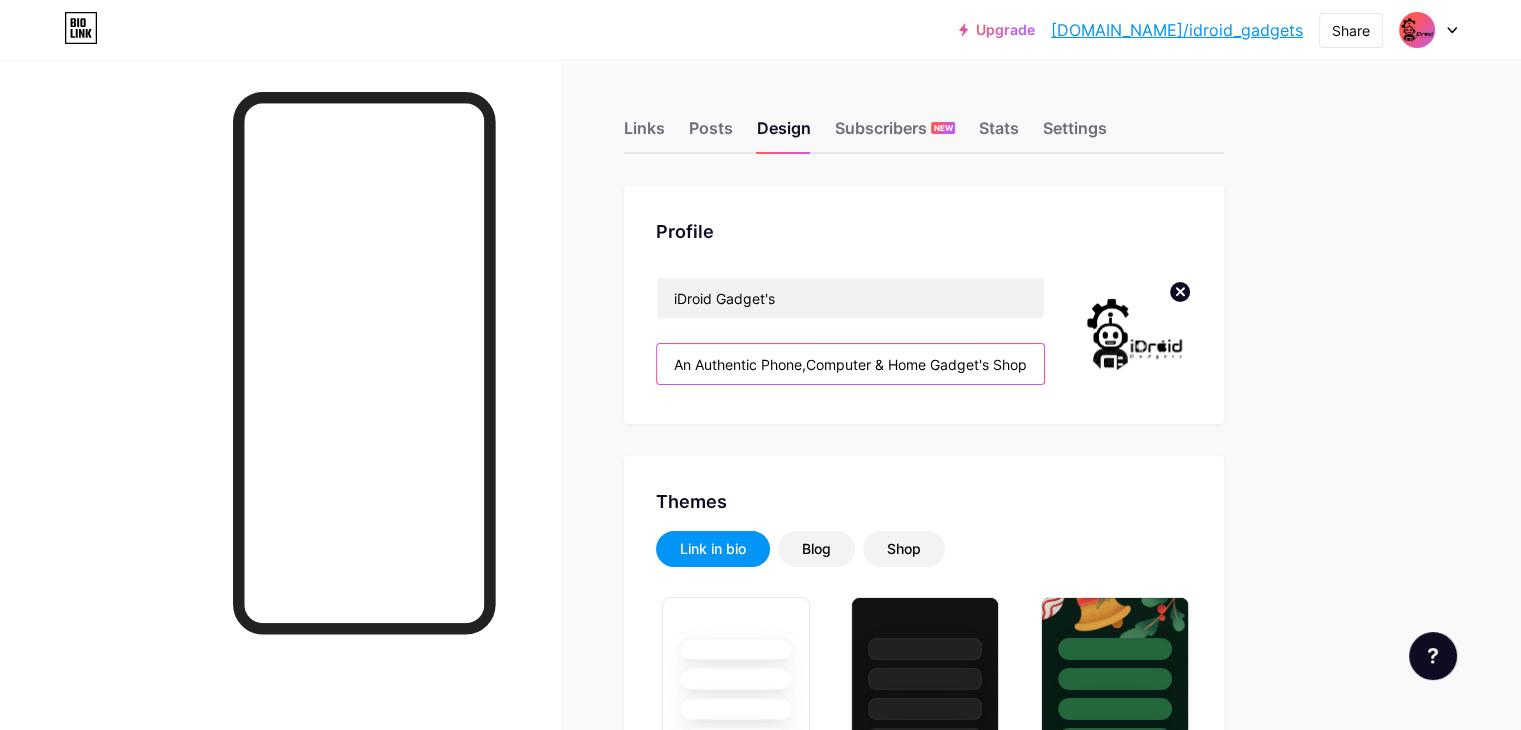 click on "An Authentic Phone,Computer & Home Gadget's Shop 🛒" at bounding box center (850, 364) 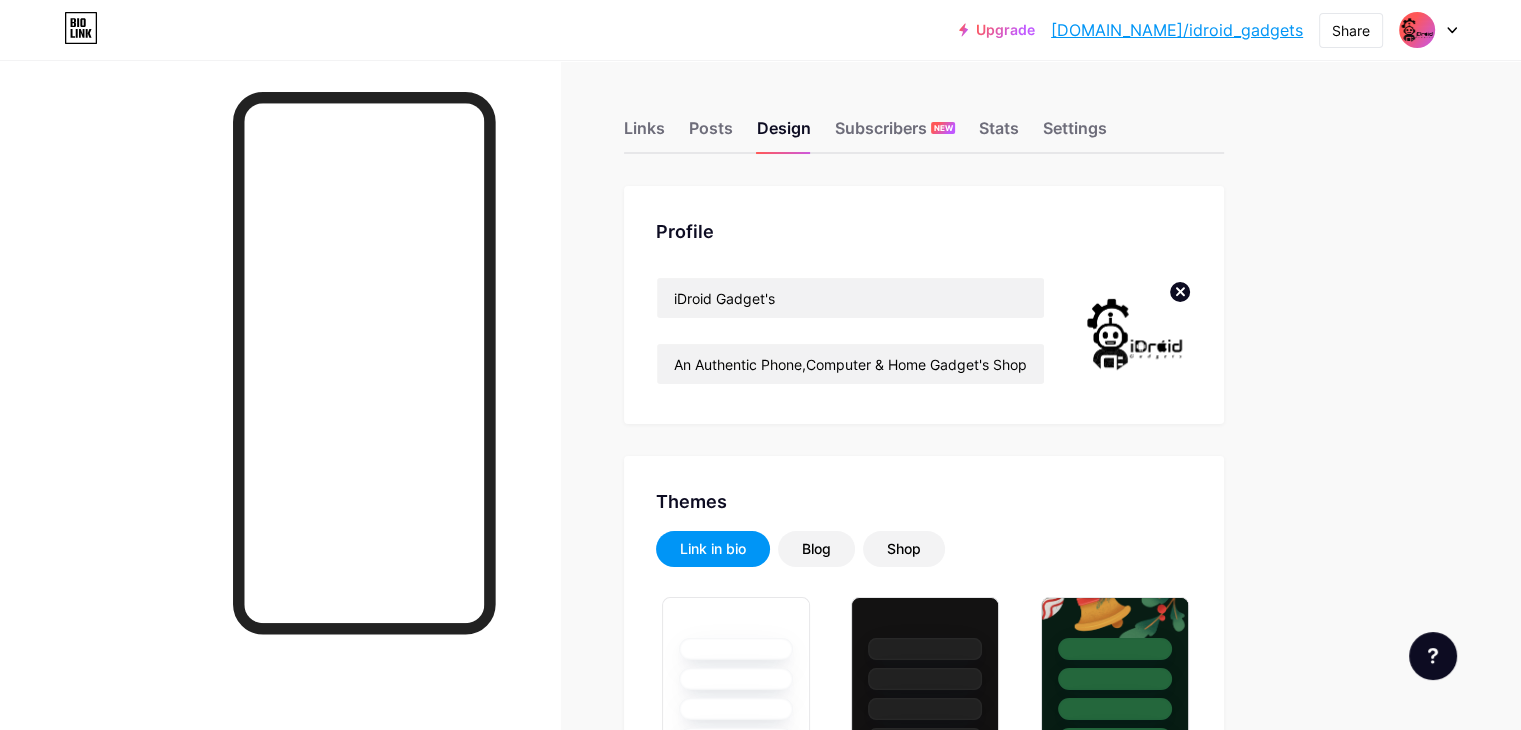 click on "Profile   iDroid Gadget's     An Authentic Phone,Computer & Home Gadget's Shop 🛒" at bounding box center (924, 305) 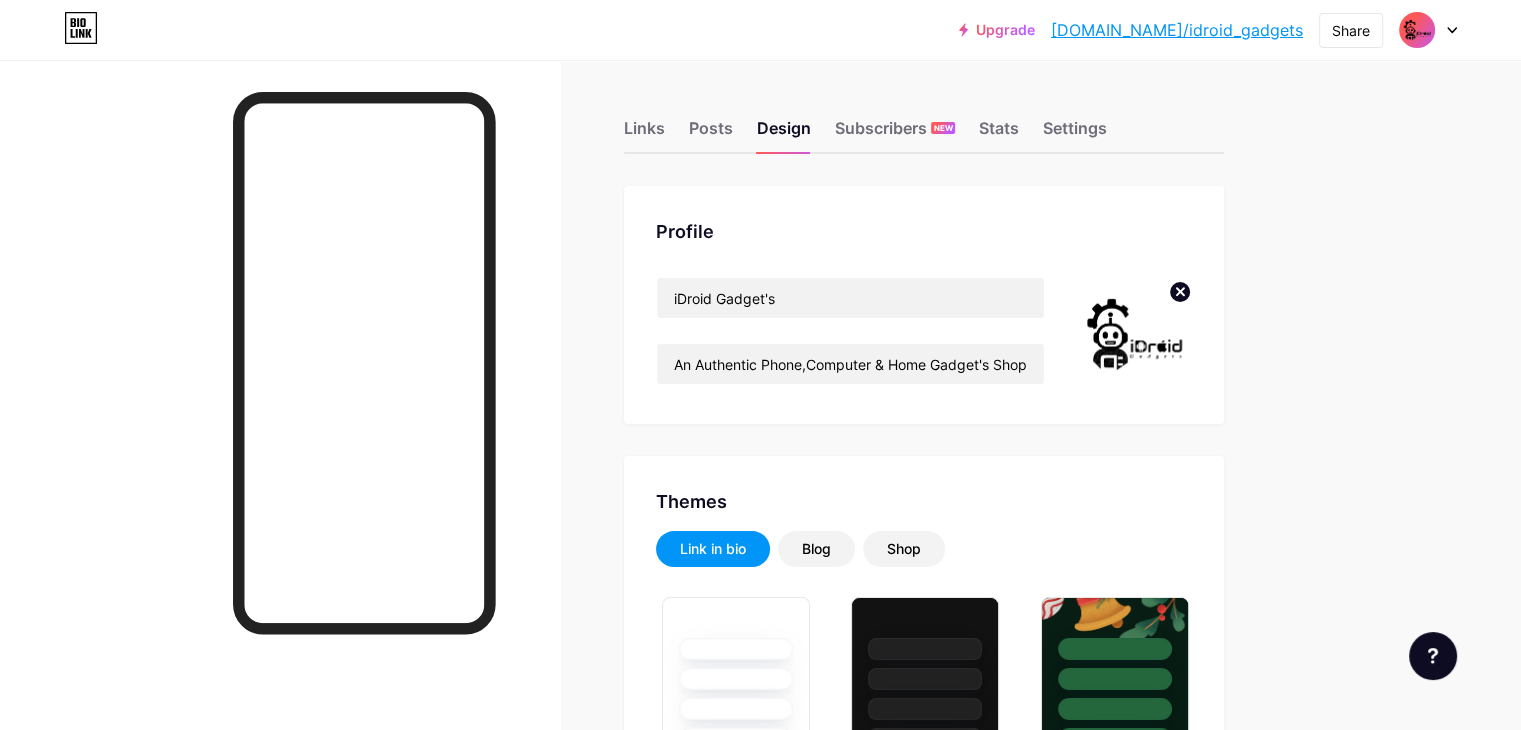 click at bounding box center [1417, 30] 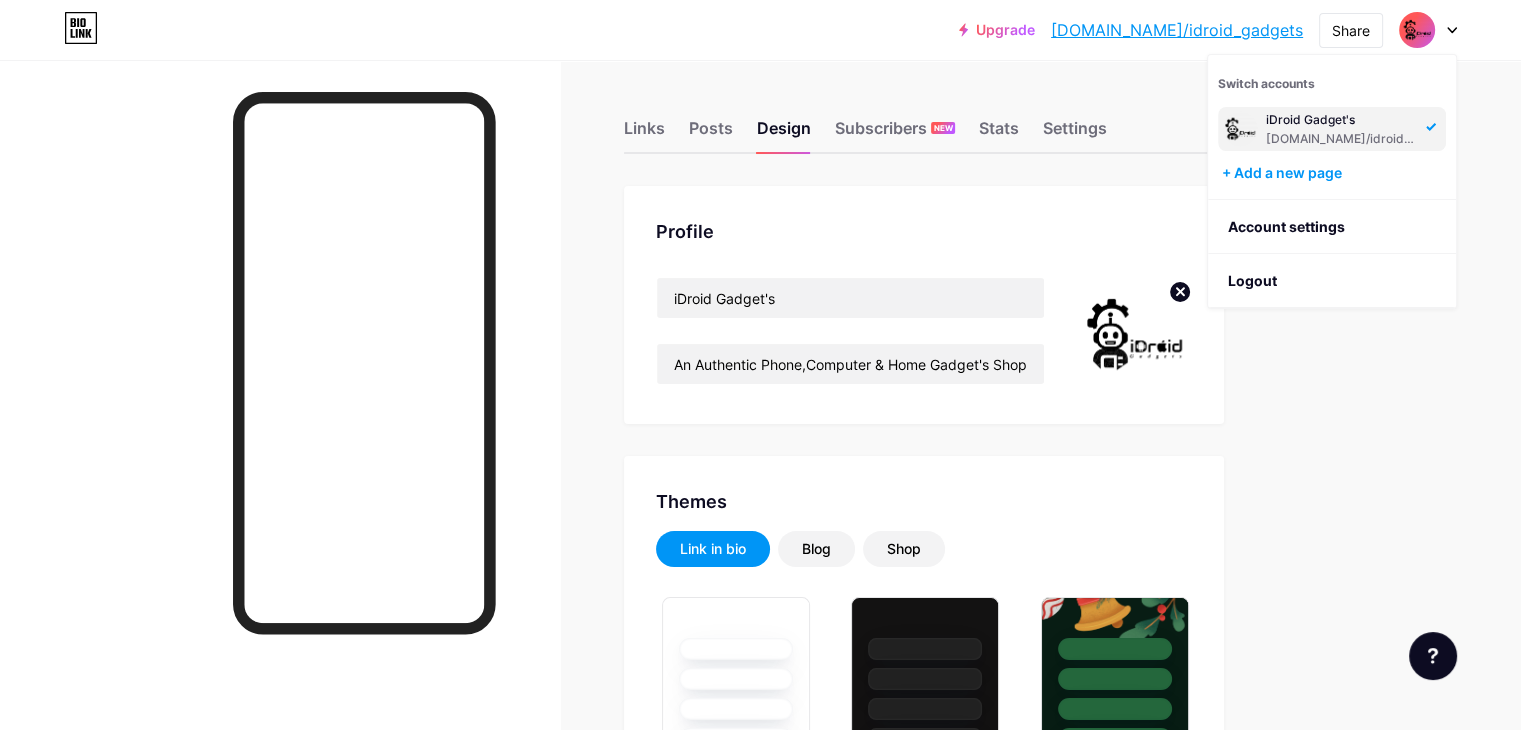 click on "Upgrade   [DOMAIN_NAME]/idroid...   [DOMAIN_NAME]/idroid_gadgets   Share               Switch accounts     iDroid Gadget's   [DOMAIN_NAME]/idroid_gadgets       + Add a new page        Account settings   Logout   Link Copied
Links
Posts
Design
Subscribers
NEW
Stats
Settings     Profile   iDroid Gadget's     An Authentic Phone,Computer & Home Gadget's Shop 🛒                   Themes   Link in bio   Blog   Shop       Basics       Carbon       Xmas 23       Pride       Glitch       Winter · Live       Glassy · Live       Chameleon · Live       Rainy Night · Live       Neon · Live       Summer       Retro       Strawberry · Live       Desert       Sunny       Autumn       Leaf       Clear Sky       Blush       Unicorn       Minimal       Cloudy       Shadow     Create your own           Changes saved     Background         Color                 Video             Image           Button       #000000   Font   Inter Poppins" at bounding box center [760, 2287] 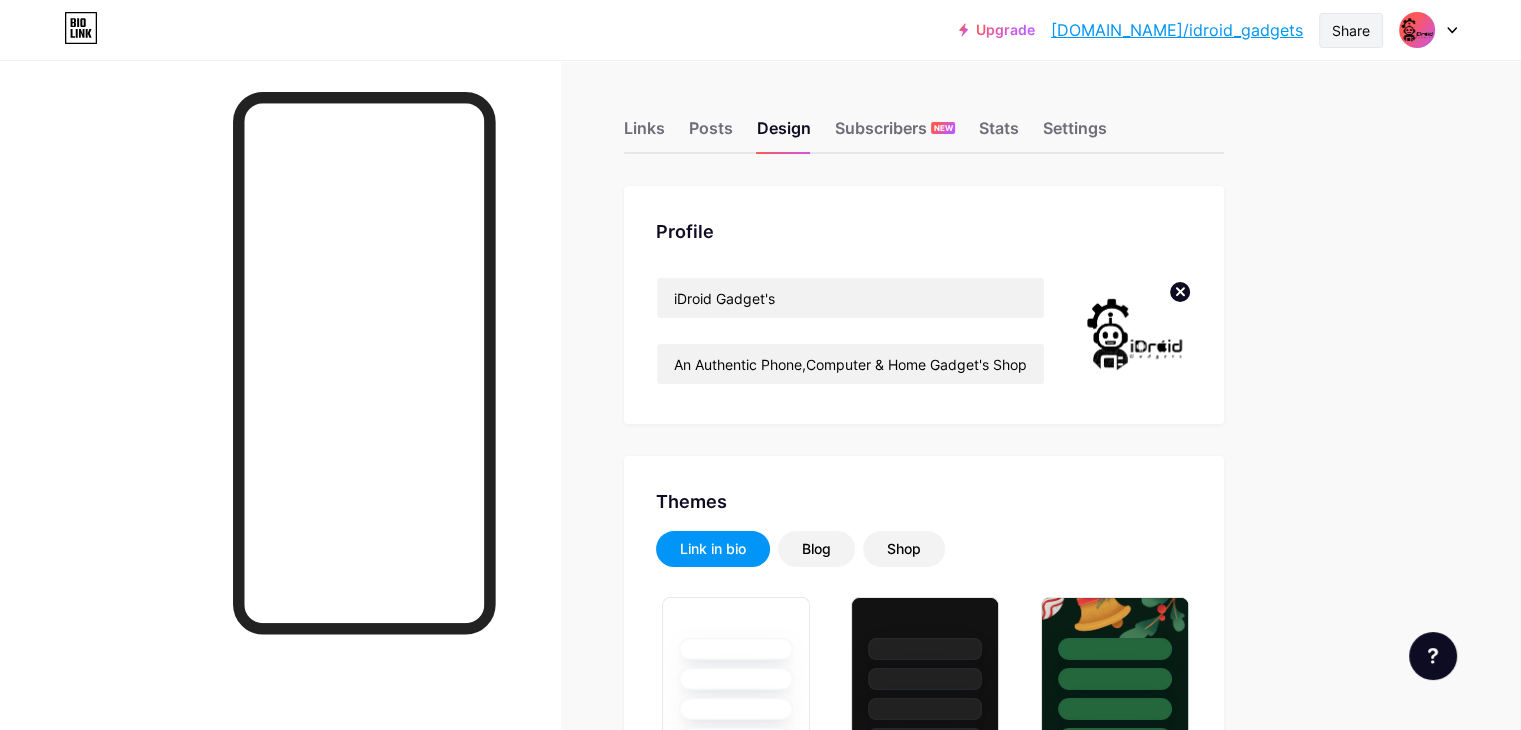 click on "Share" at bounding box center (1351, 30) 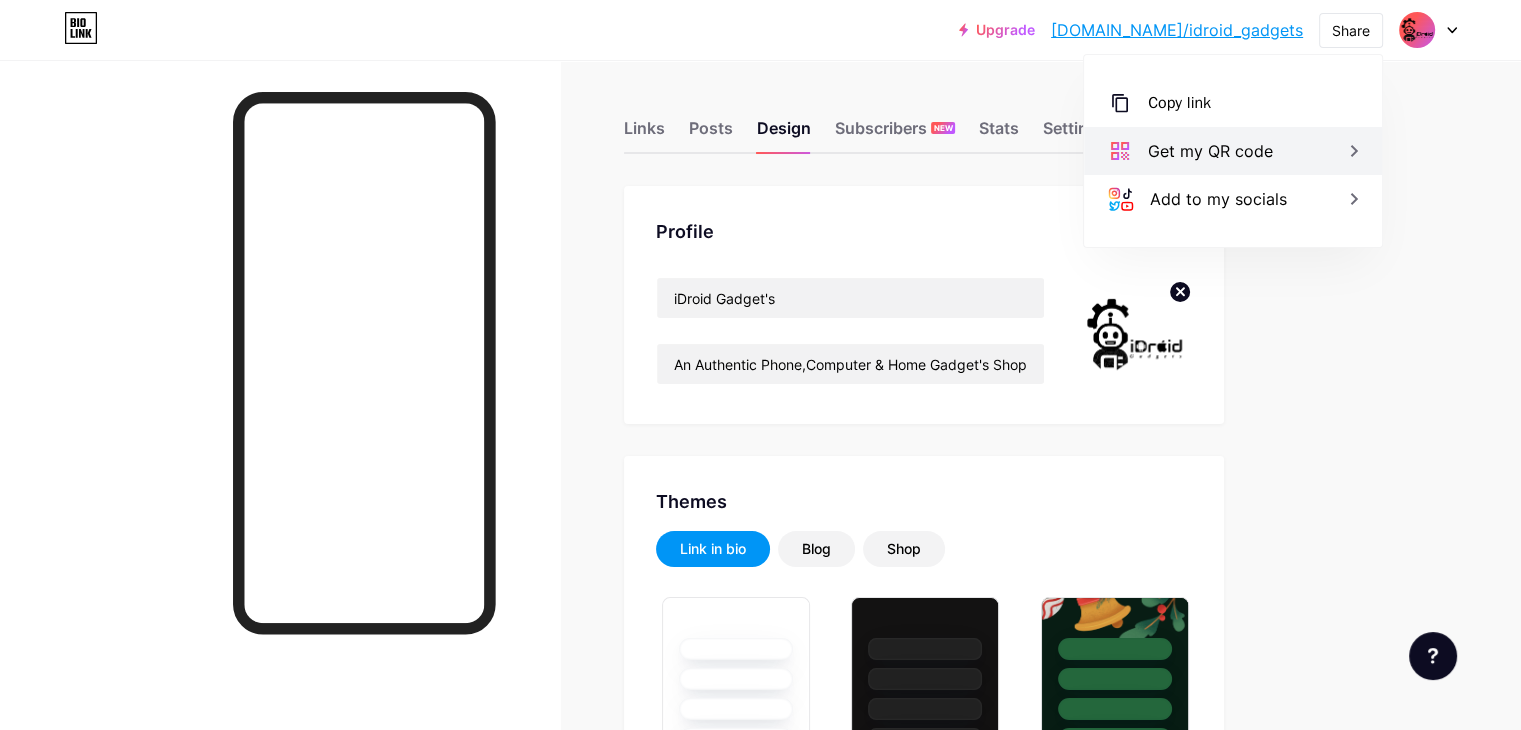 click on "Get my QR code" at bounding box center [1233, 151] 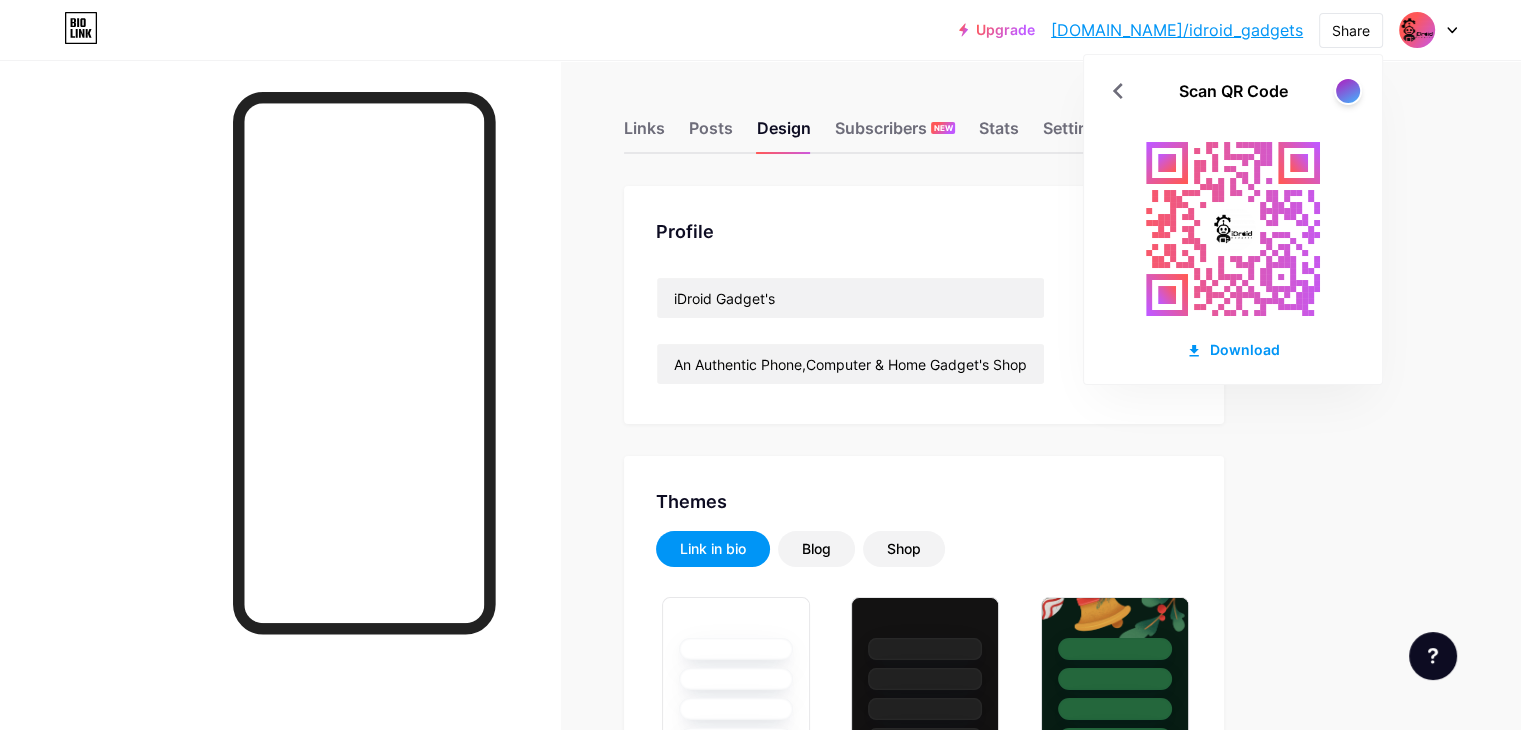 click on "Upgrade   [DOMAIN_NAME]/idroid...   [DOMAIN_NAME]/idroid_gadgets   Share       Scan QR Code
Download               Switch accounts     iDroid Gadget's   [DOMAIN_NAME]/idroid_gadgets       + Add a new page        Account settings   Logout   Link Copied
Links
Posts
Design
Subscribers
NEW
Stats
Settings     Profile   iDroid Gadget's     An Authentic Phone,Computer & Home Gadget's Shop 🛒                   Themes   Link in bio   Blog   Shop       Basics       Carbon       Xmas 23       Pride       Glitch       Winter · Live       Glassy · Live       Chameleon · Live       Rainy Night · Live       Neon · Live       Summer       Retro       Strawberry · Live       Desert       Sunny       Autumn       Leaf       Clear Sky       Blush       Unicorn       Minimal       Cloudy       Shadow     Create your own           Changes saved     Background         Color                 Video             Image" at bounding box center (760, 2287) 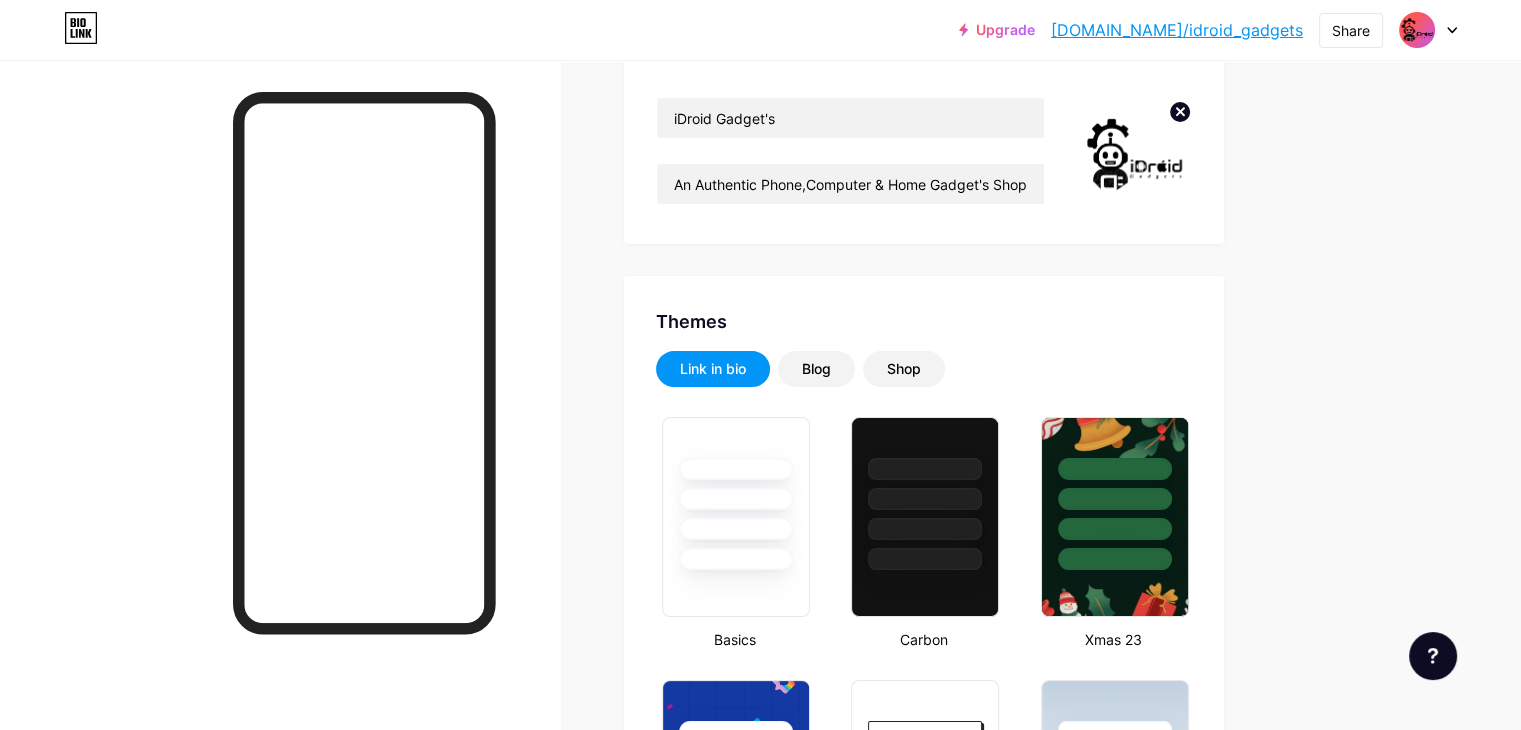 scroll, scrollTop: 0, scrollLeft: 0, axis: both 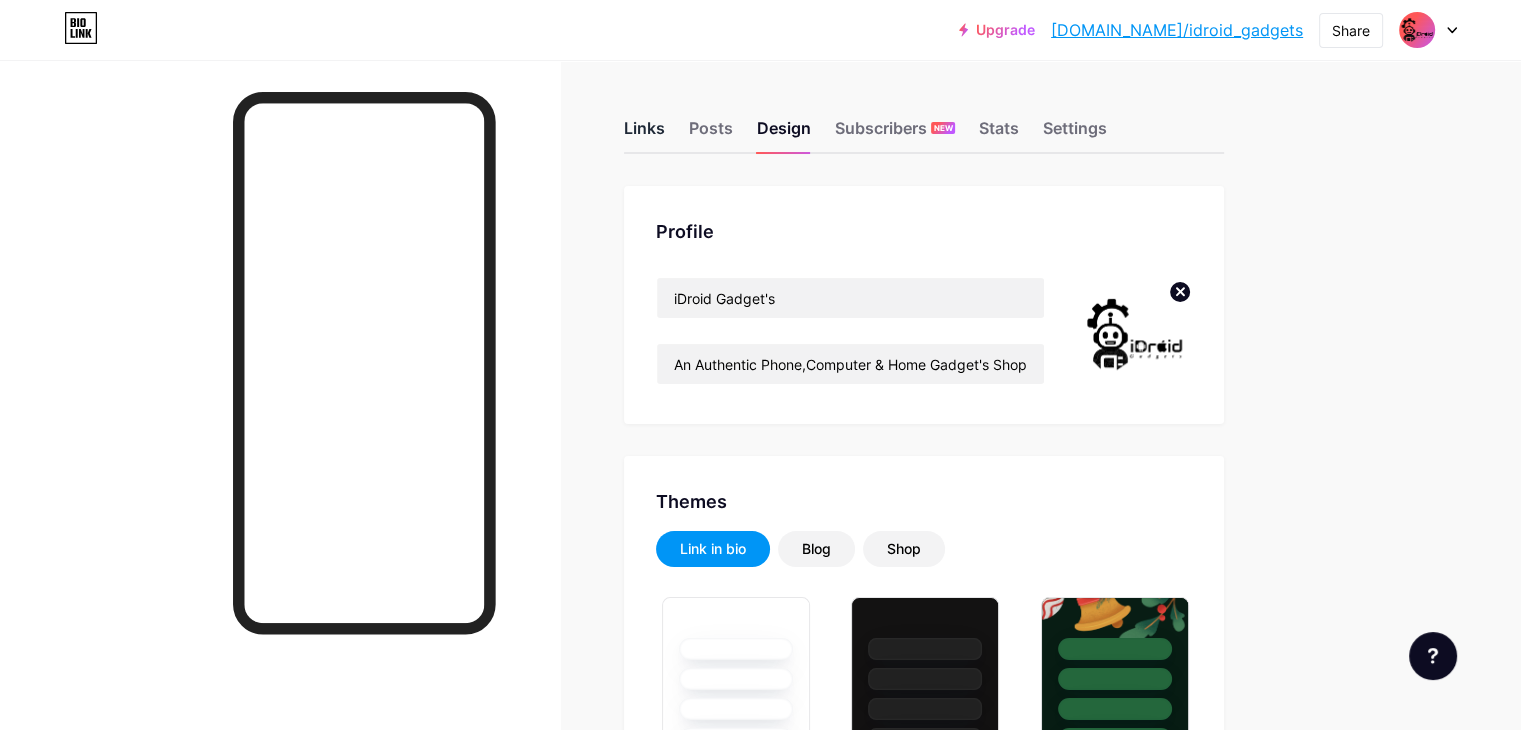 click on "Links" at bounding box center [644, 134] 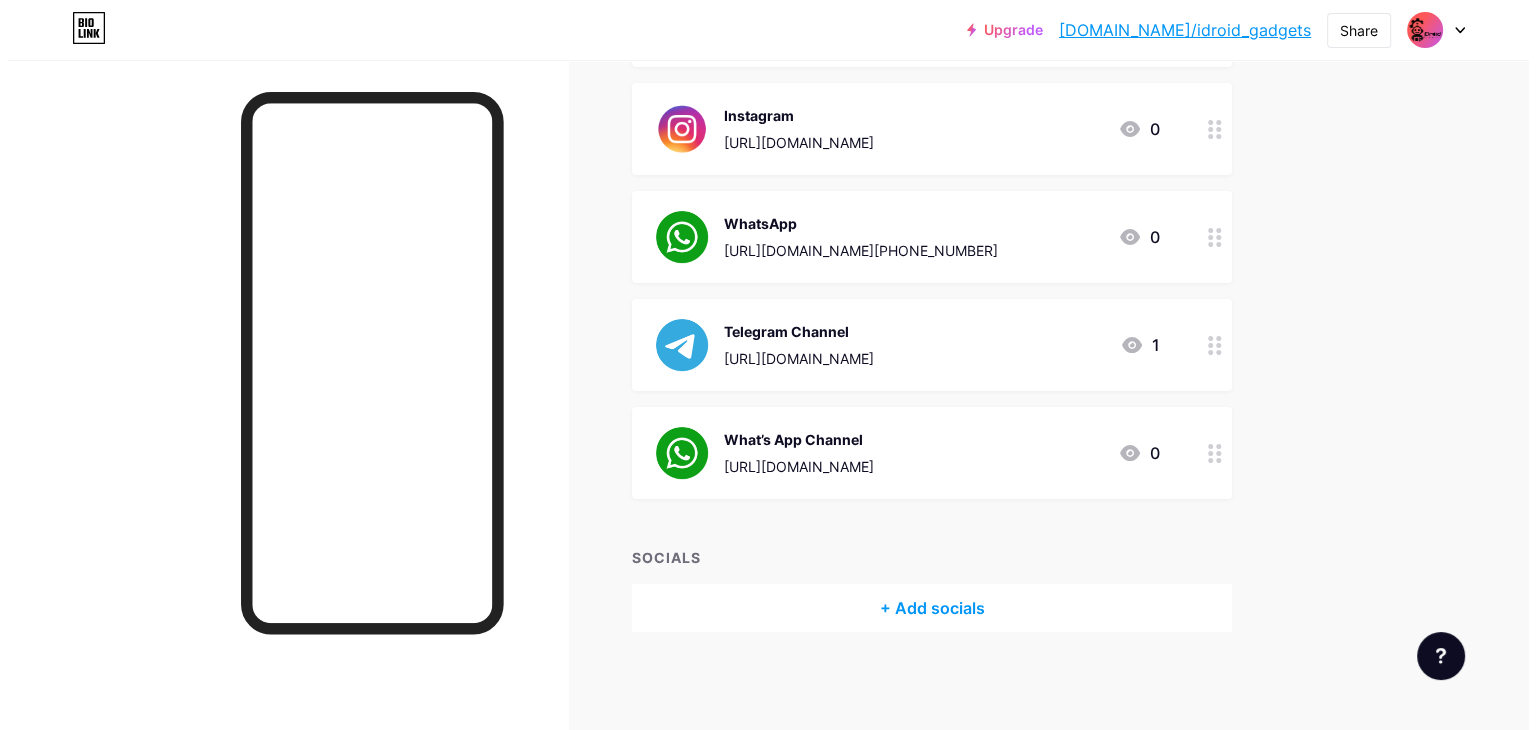 scroll, scrollTop: 0, scrollLeft: 0, axis: both 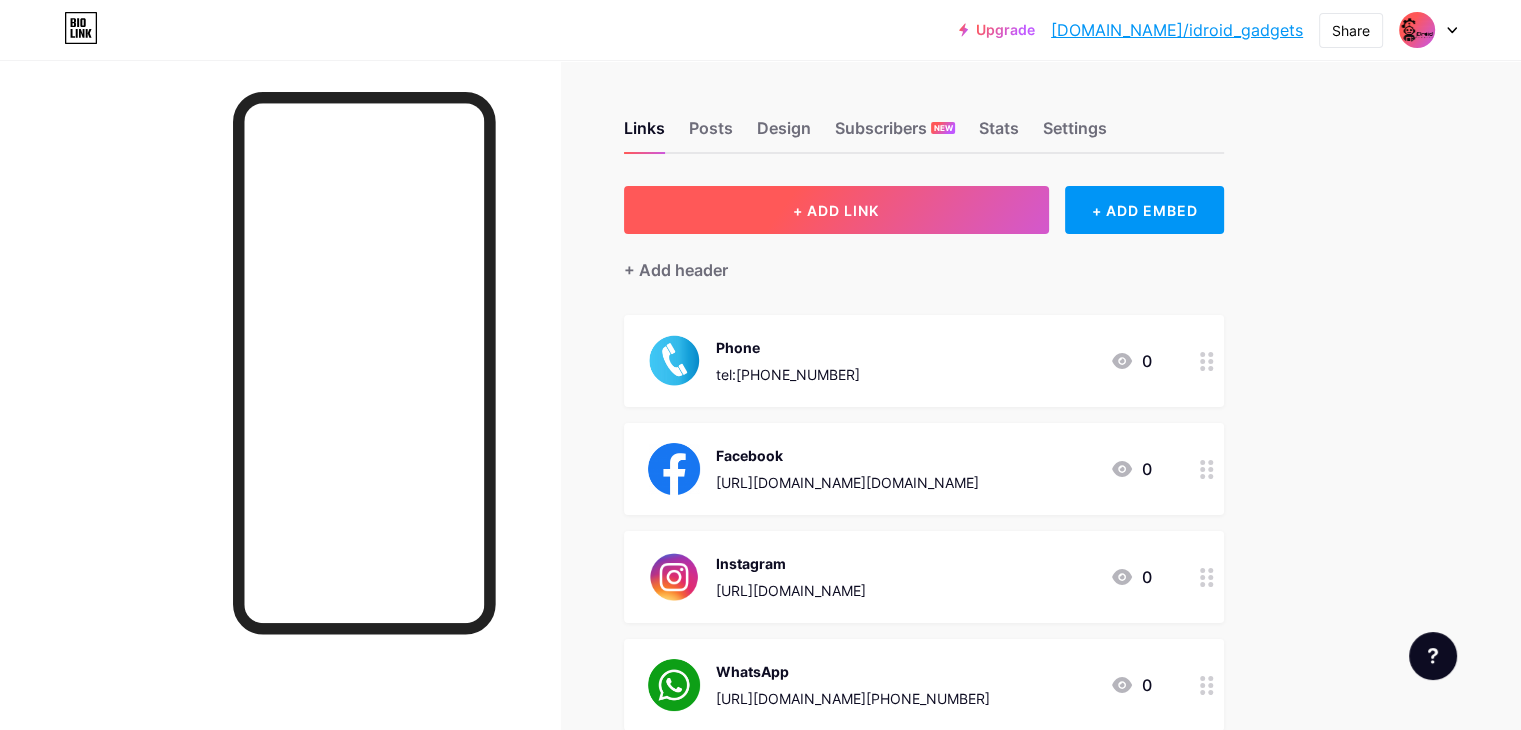 click on "+ ADD LINK" at bounding box center [836, 210] 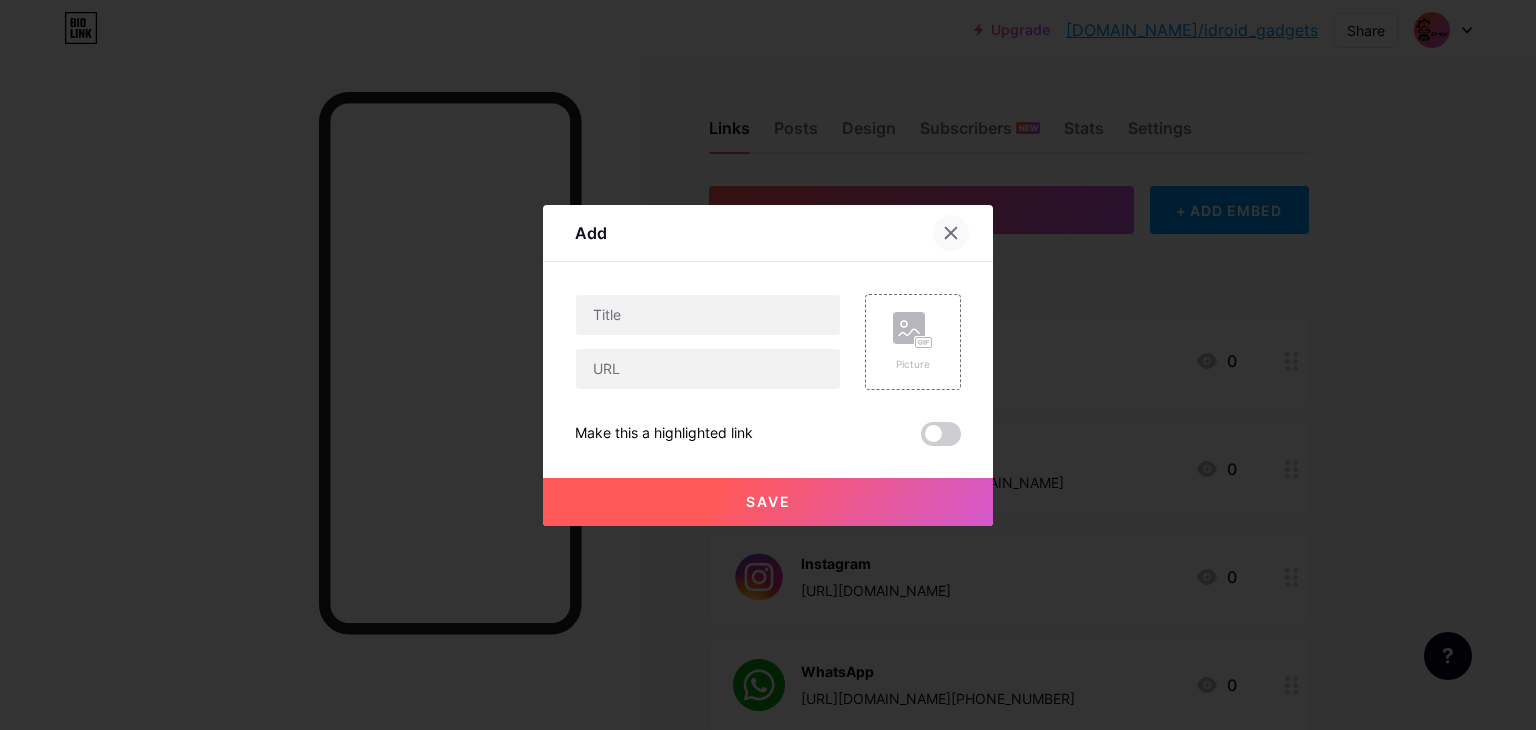click at bounding box center [951, 233] 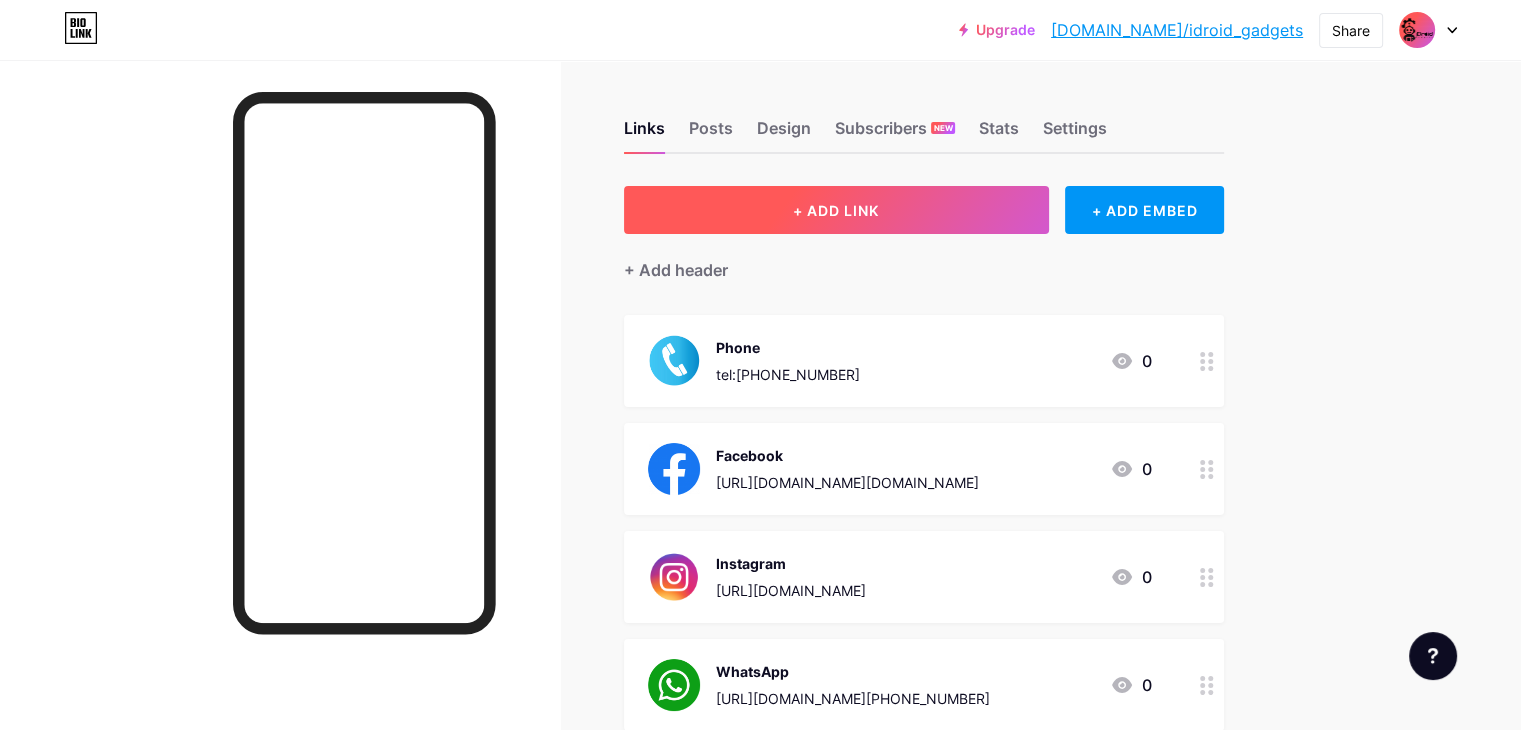 click on "+ ADD LINK" at bounding box center (836, 210) 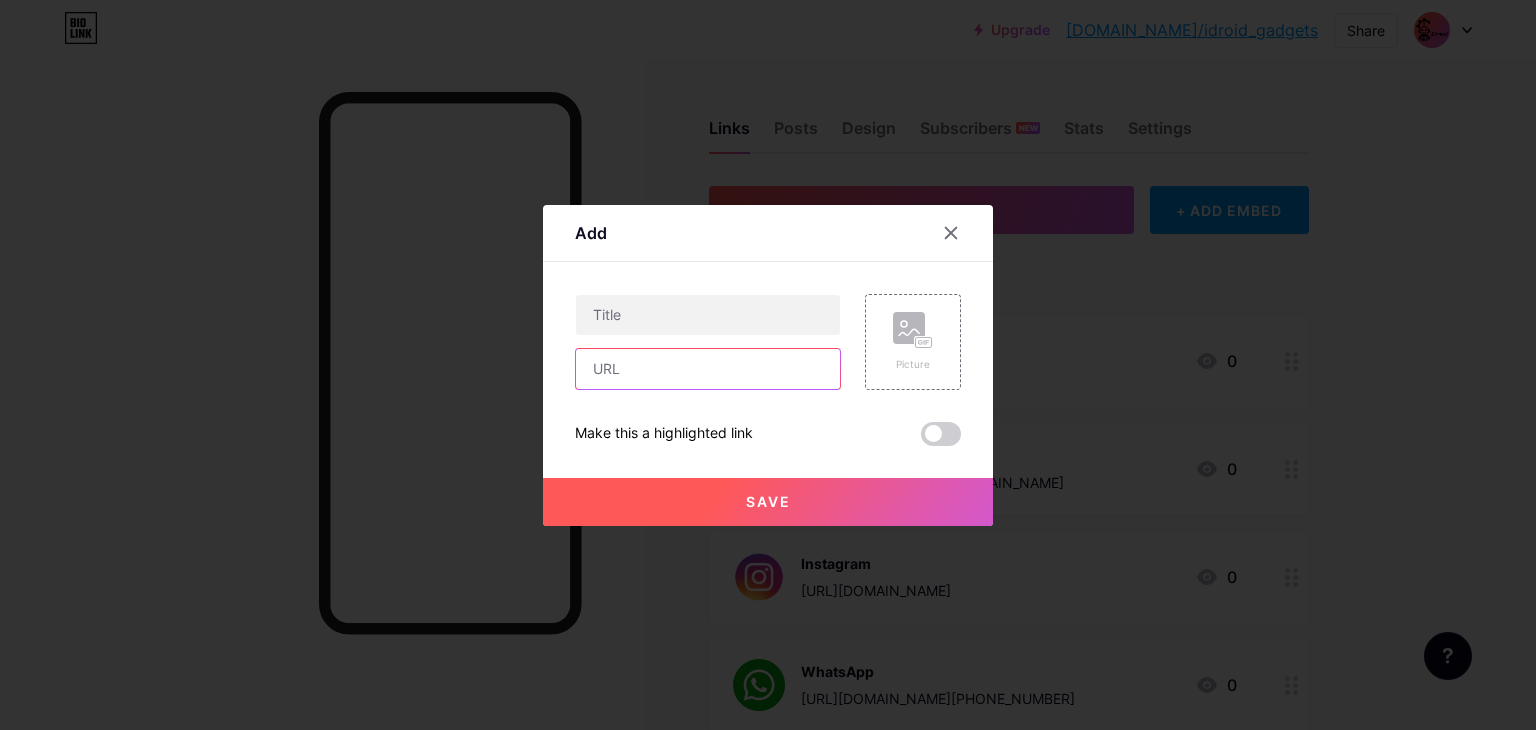 click at bounding box center [708, 369] 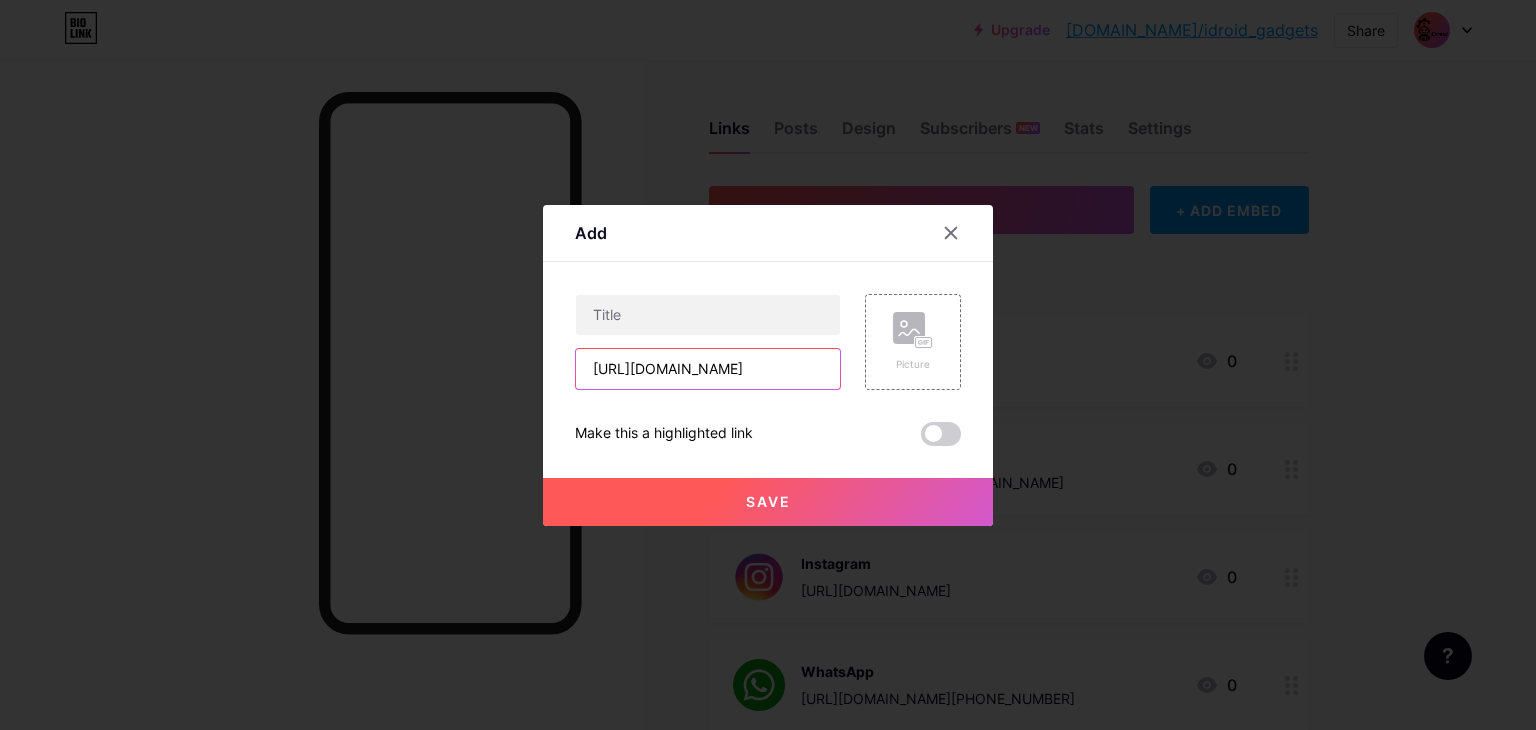 scroll, scrollTop: 0, scrollLeft: 204, axis: horizontal 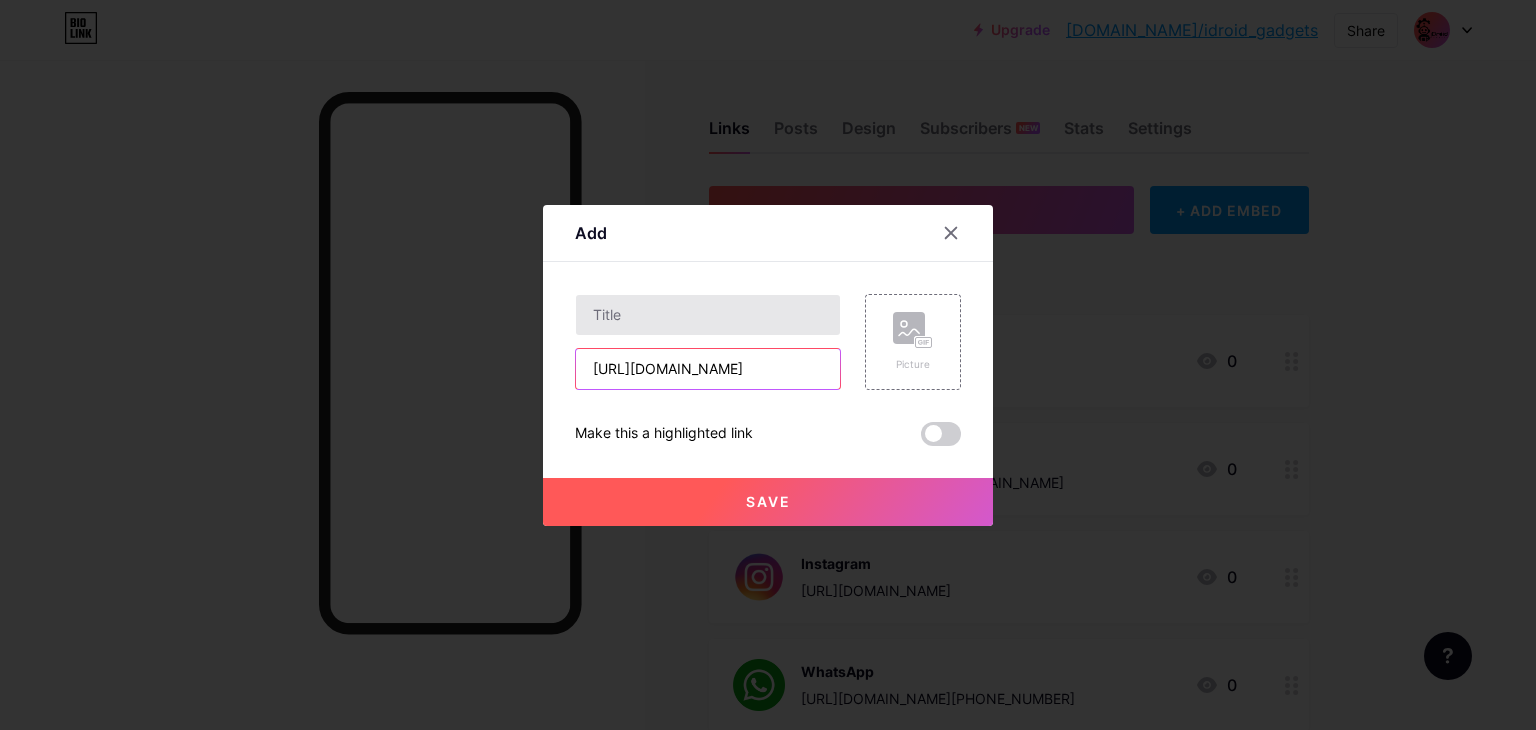type on "[URL][DOMAIN_NAME]" 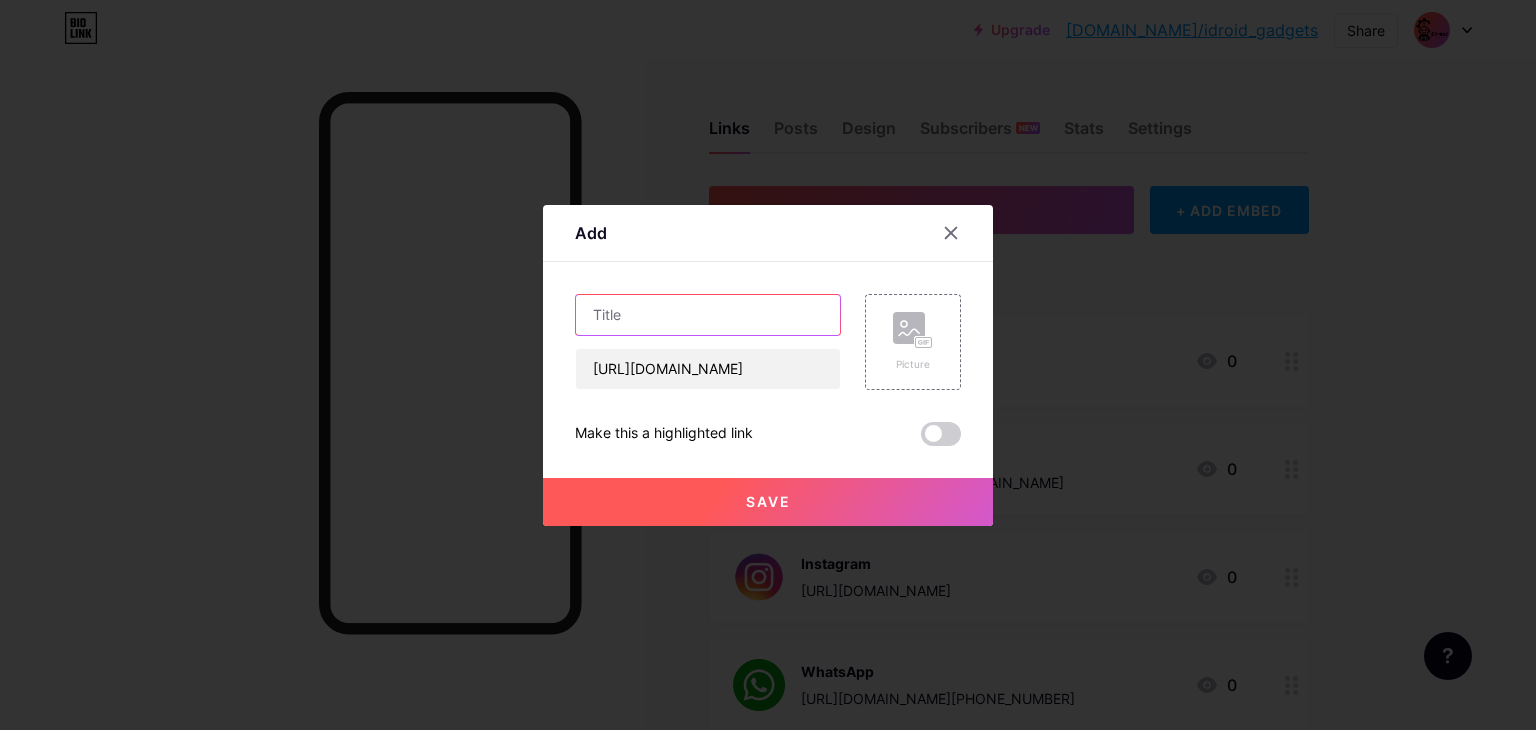 click at bounding box center (708, 315) 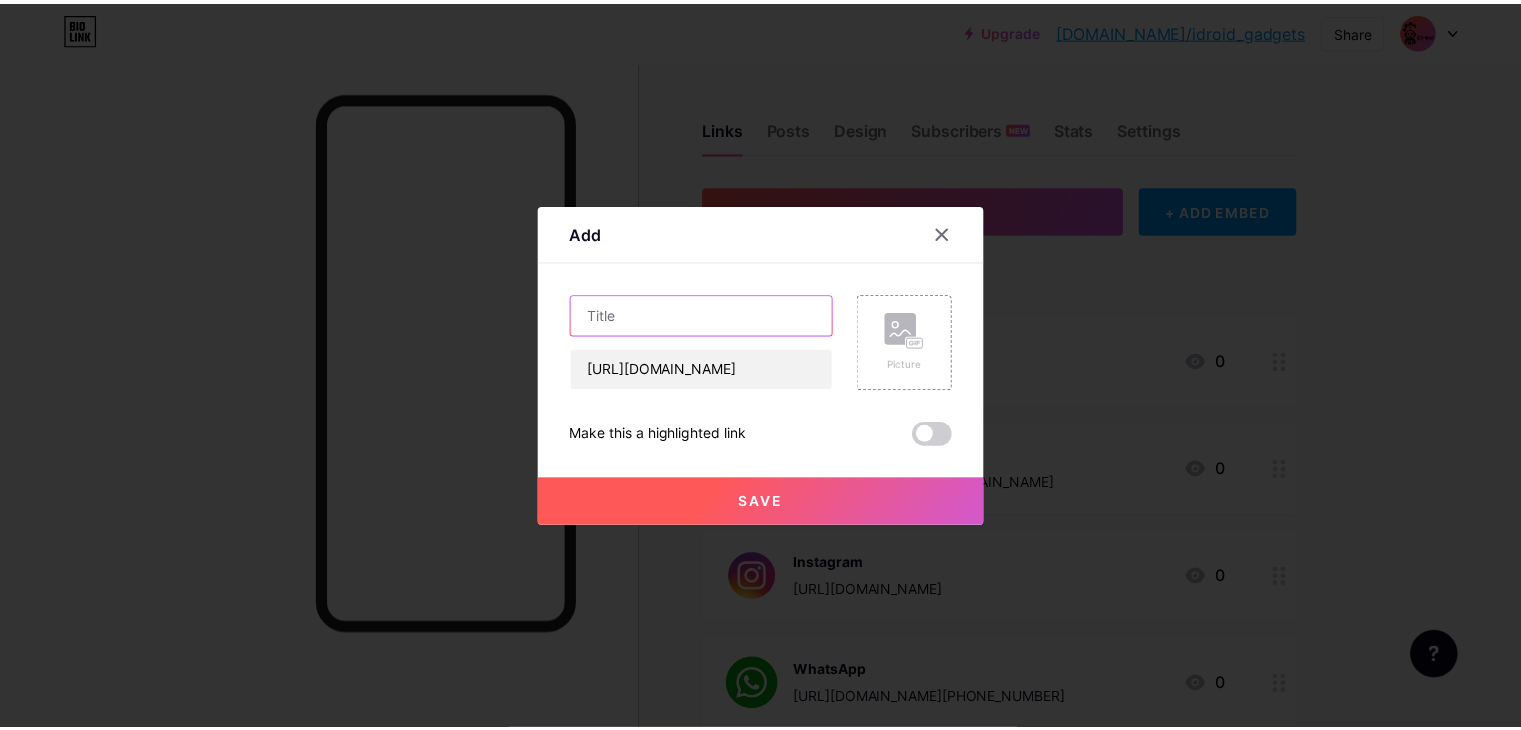 scroll, scrollTop: 0, scrollLeft: 0, axis: both 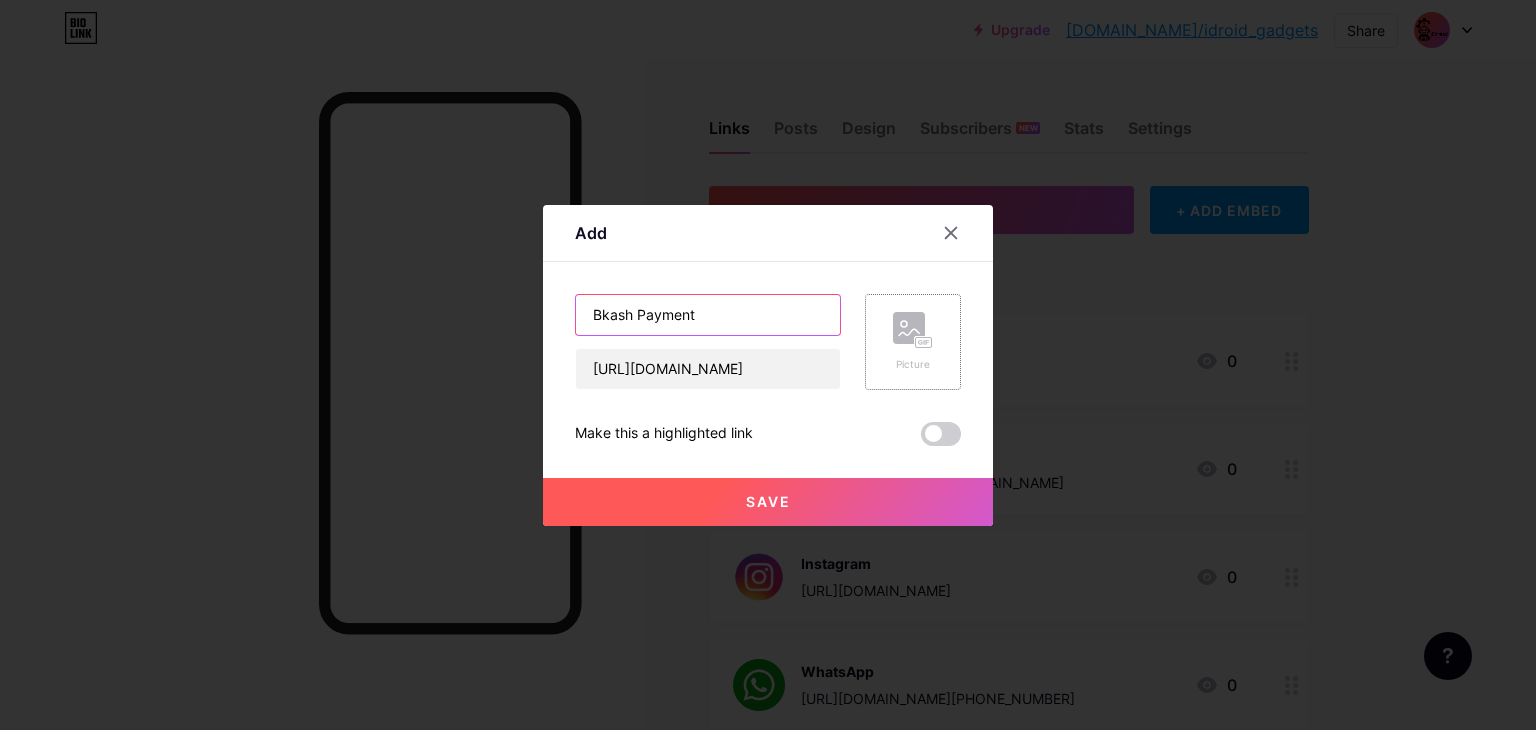 type on "Bkash Payment" 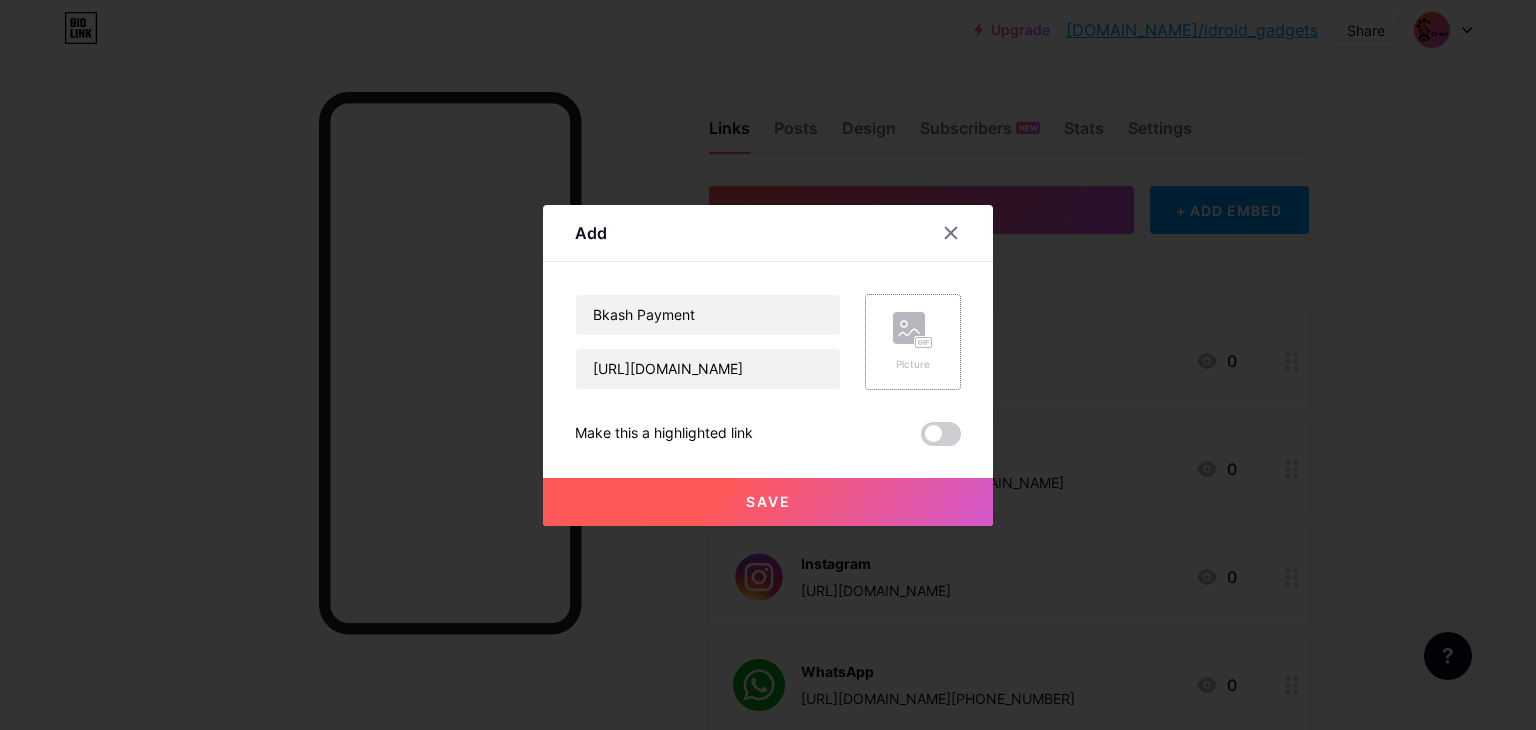 click 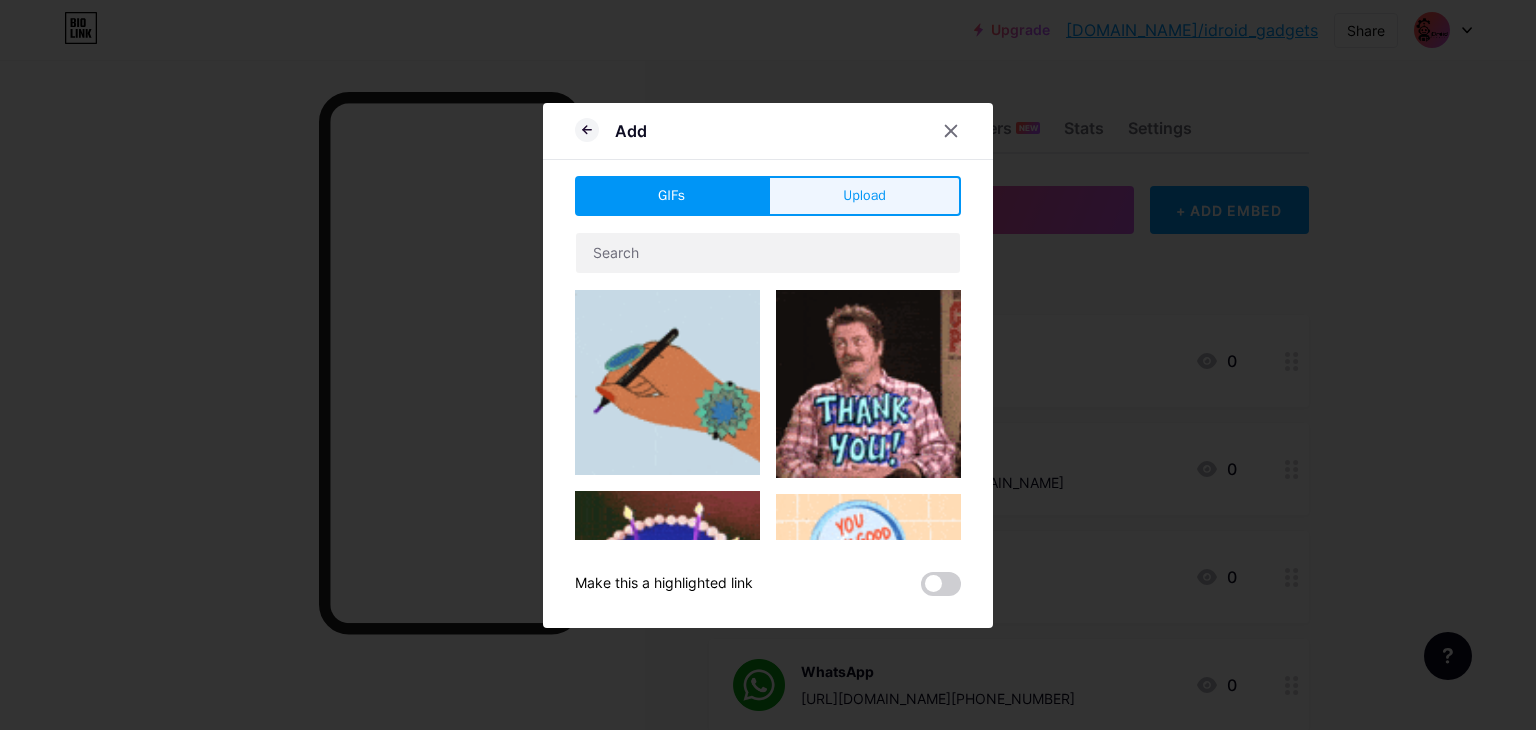 click on "Upload" at bounding box center [864, 195] 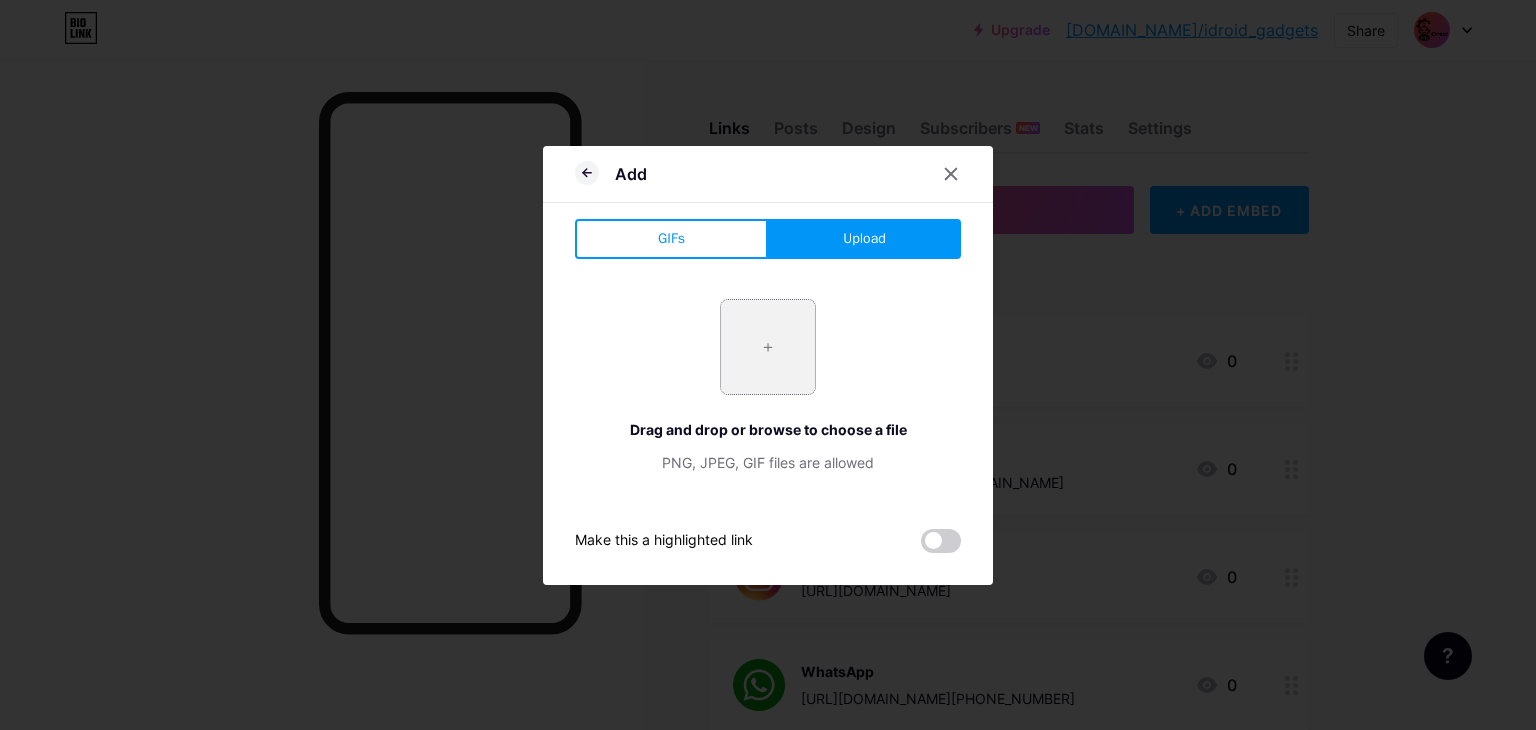 click at bounding box center [768, 347] 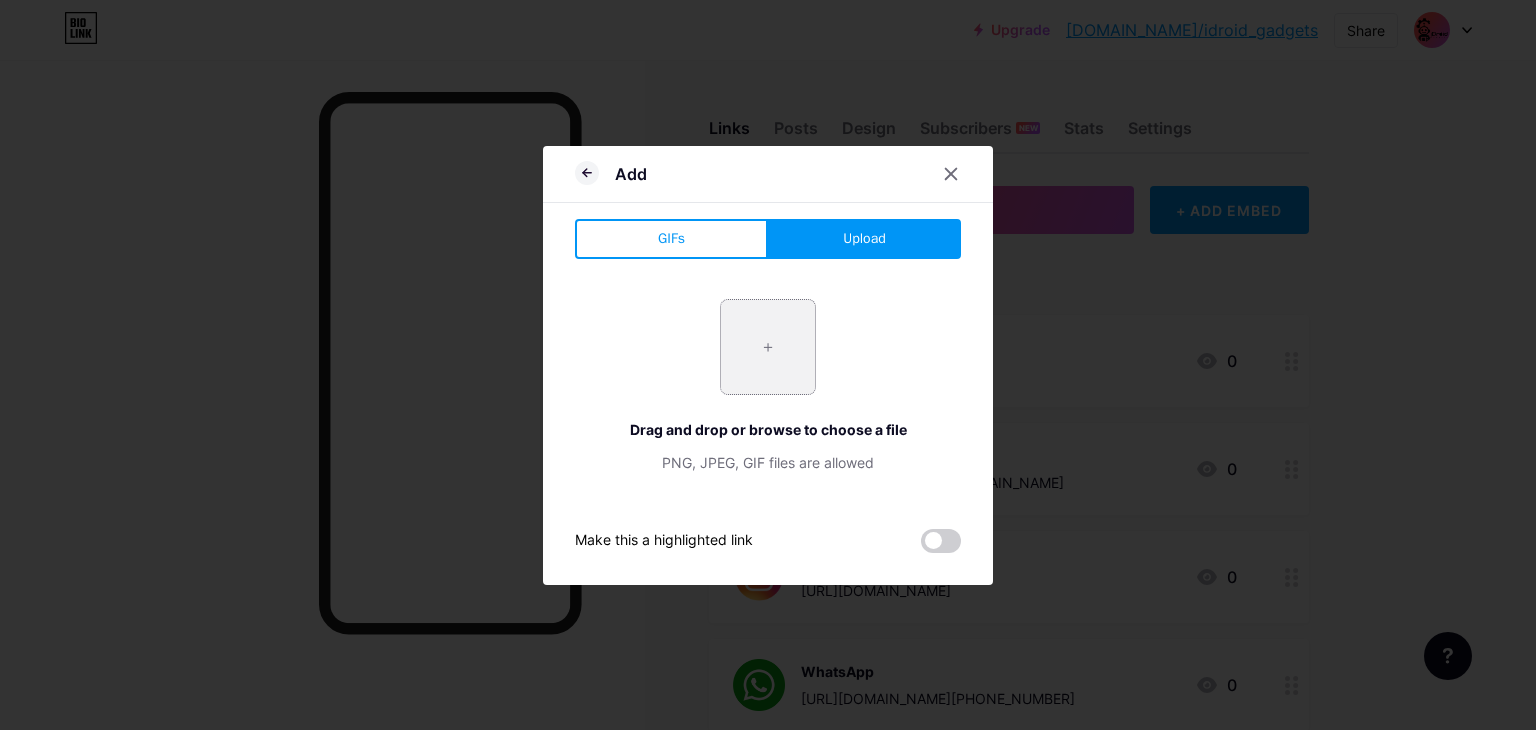 type on "C:\fakepath\unnamed (1).png" 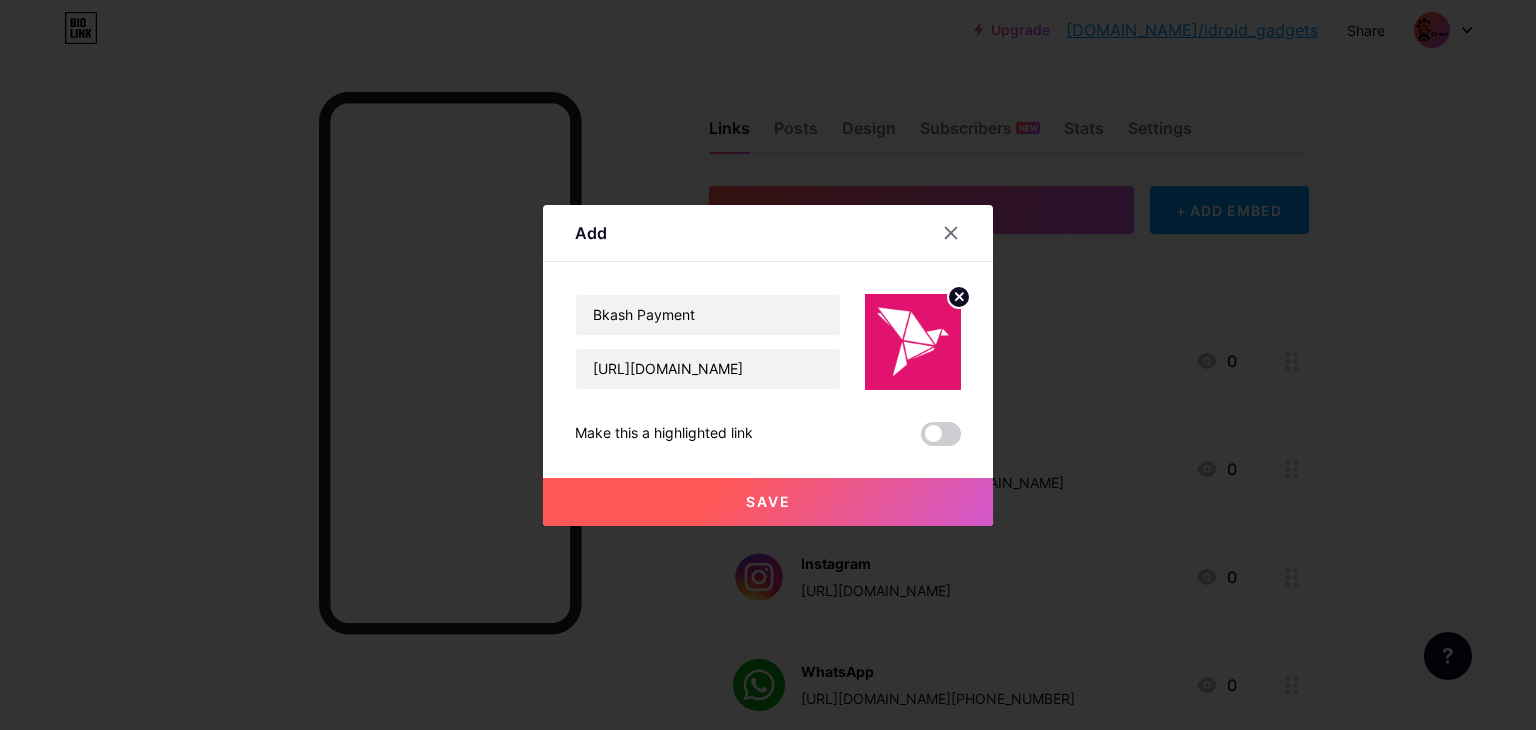 click on "Save" at bounding box center (768, 502) 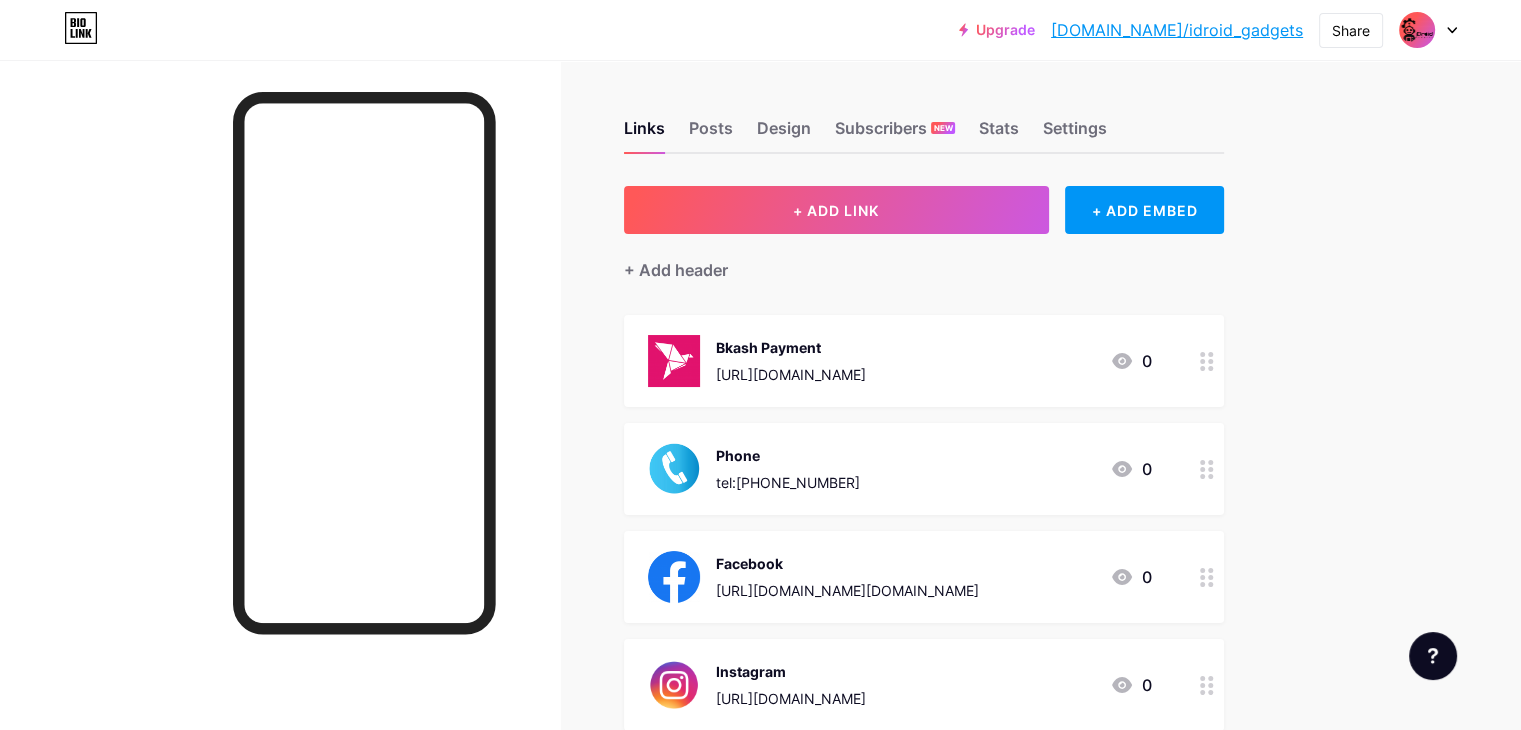 click at bounding box center [1207, 361] 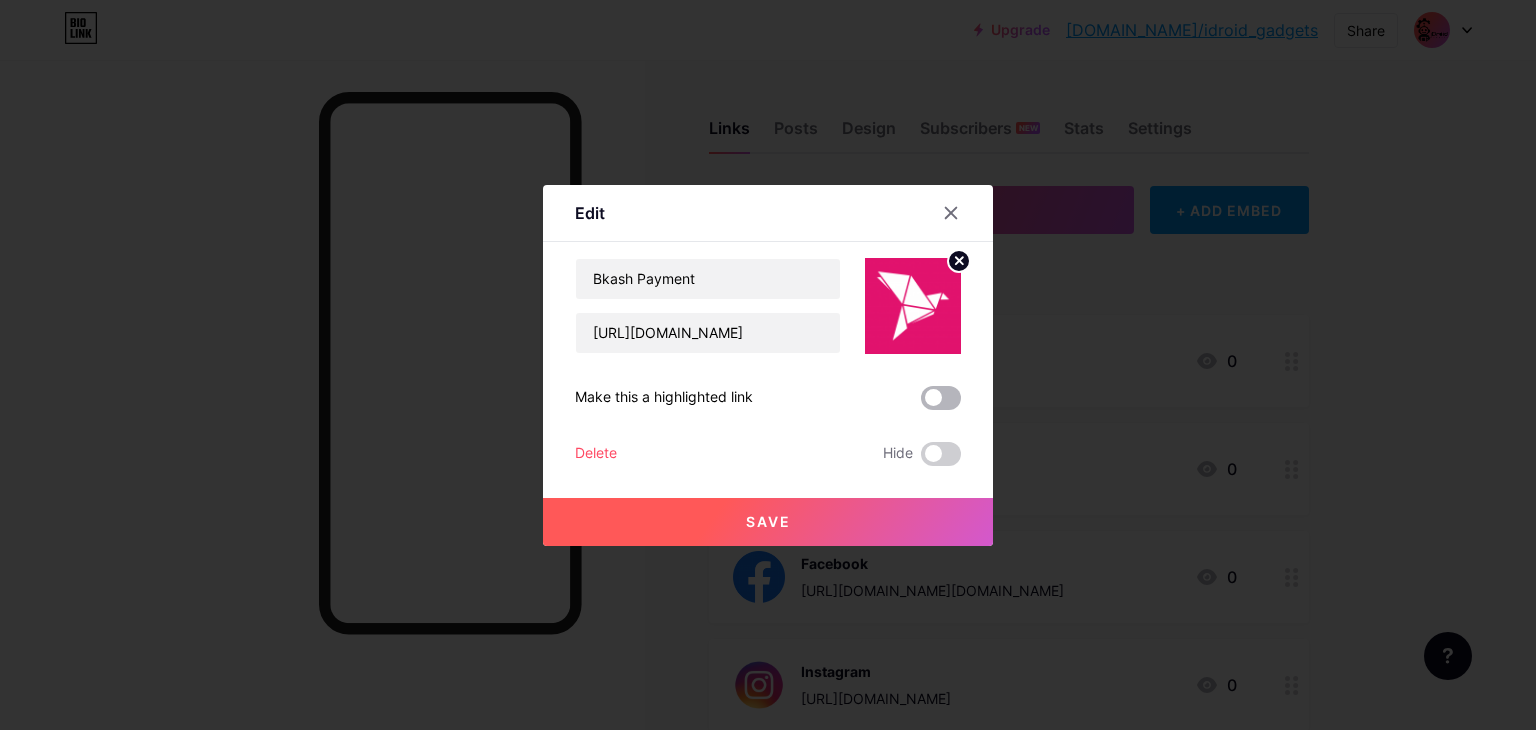 click at bounding box center (941, 398) 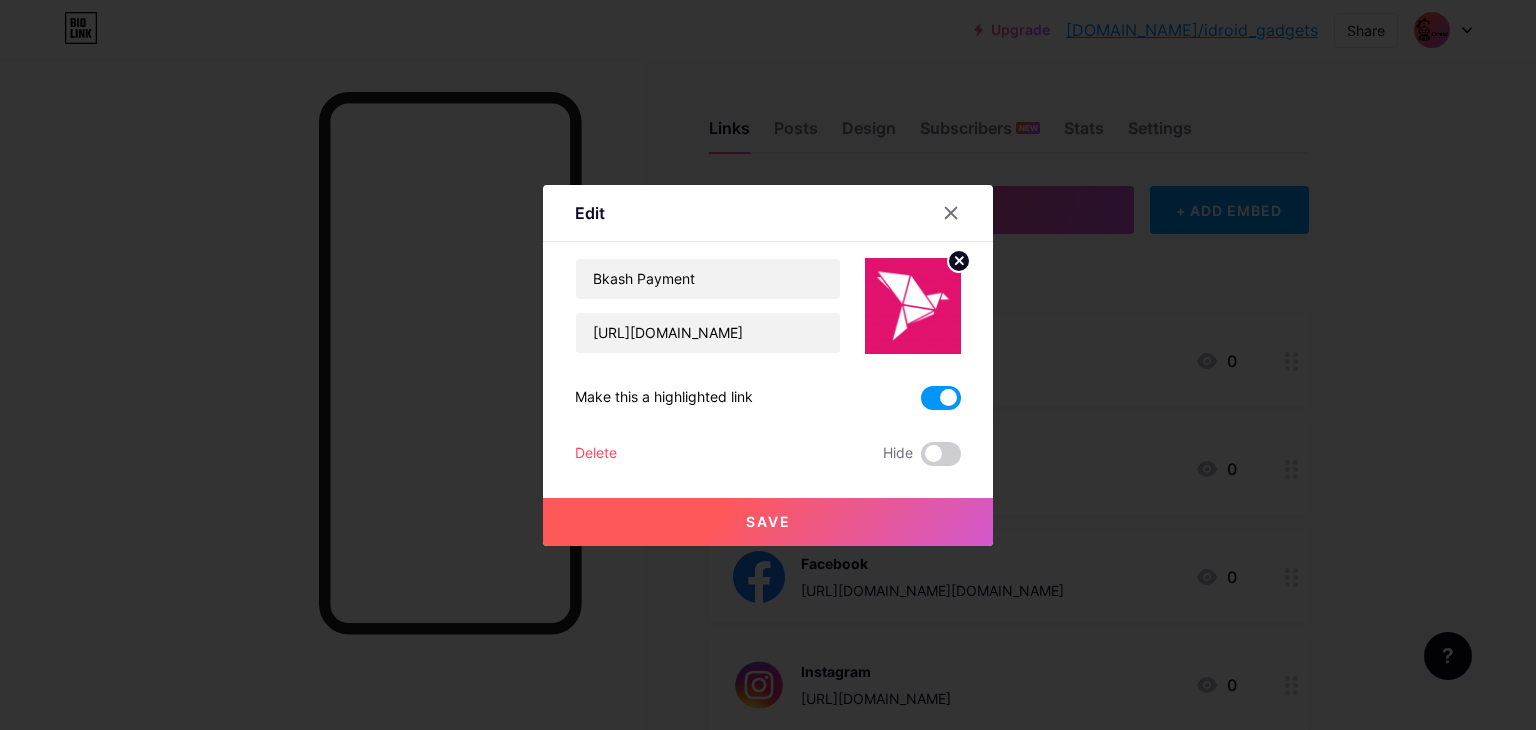 click on "Save" at bounding box center (768, 522) 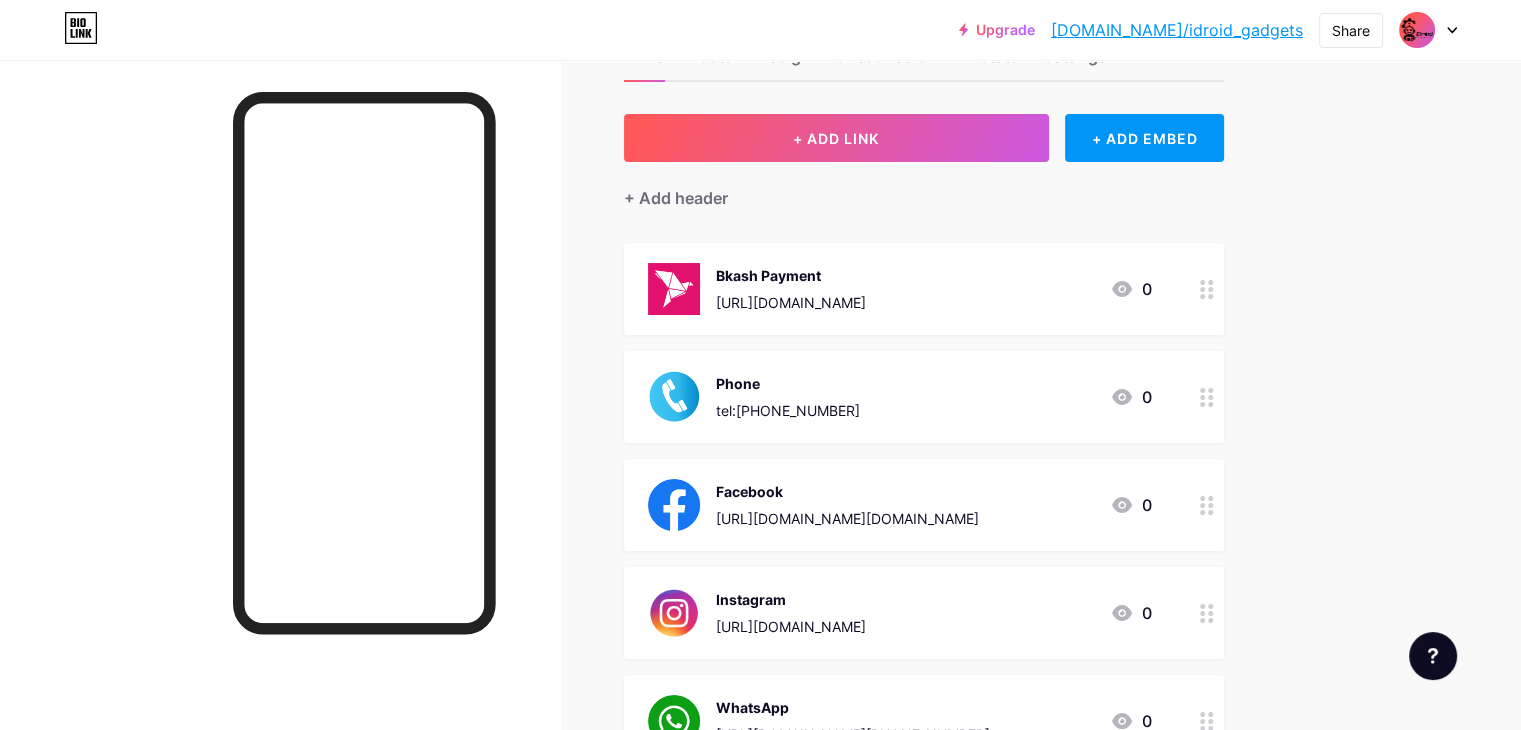 scroll, scrollTop: 200, scrollLeft: 0, axis: vertical 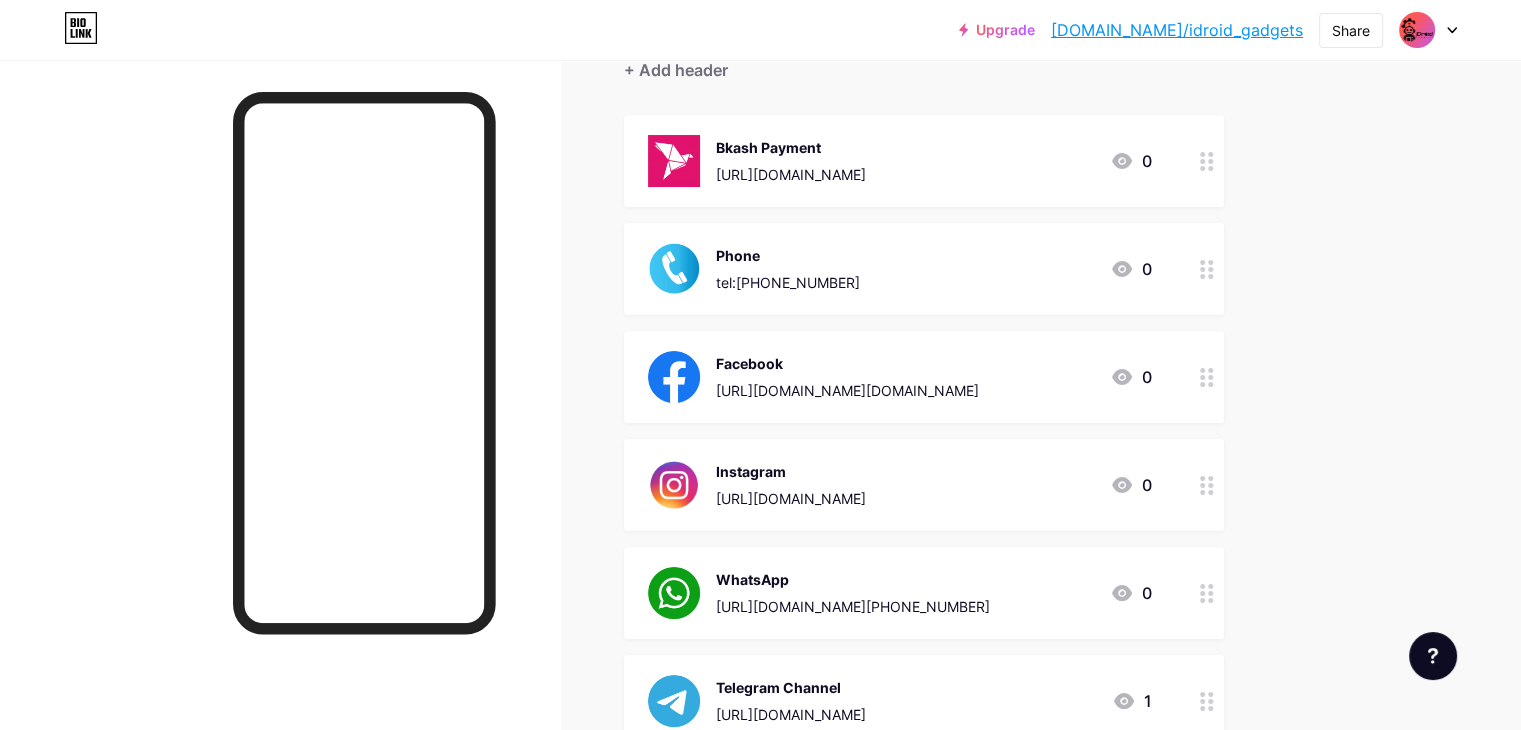 click at bounding box center (1207, 377) 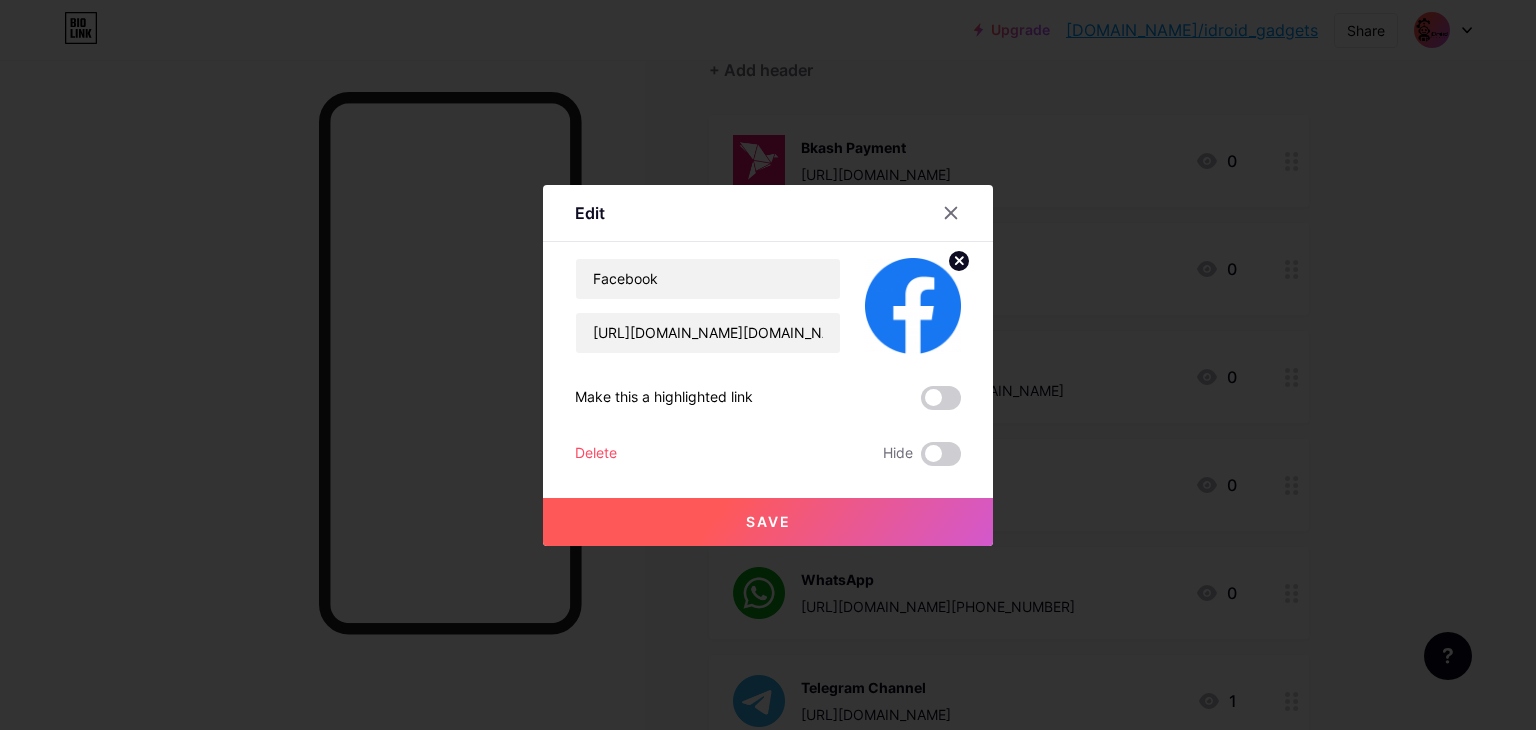 click at bounding box center [941, 398] 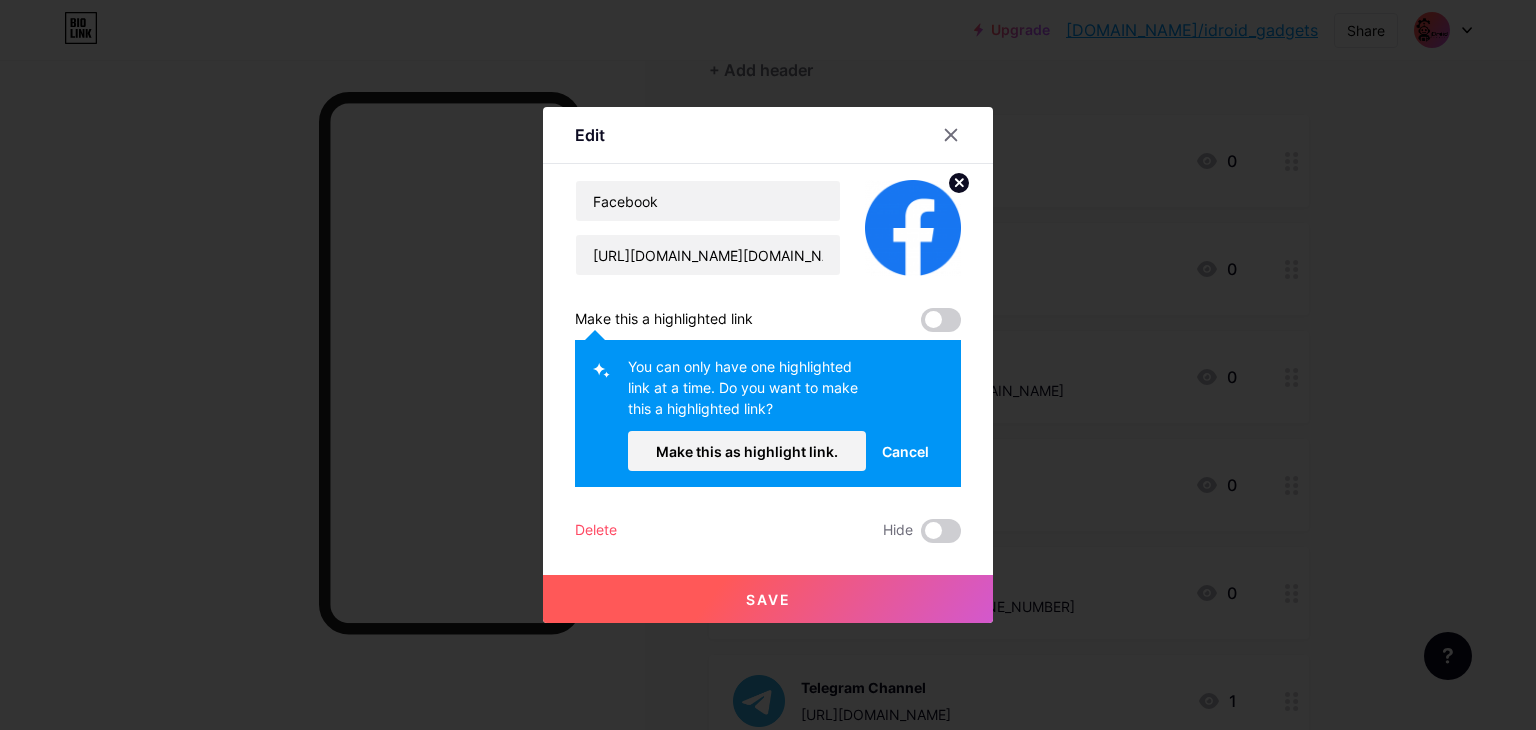 click at bounding box center [941, 320] 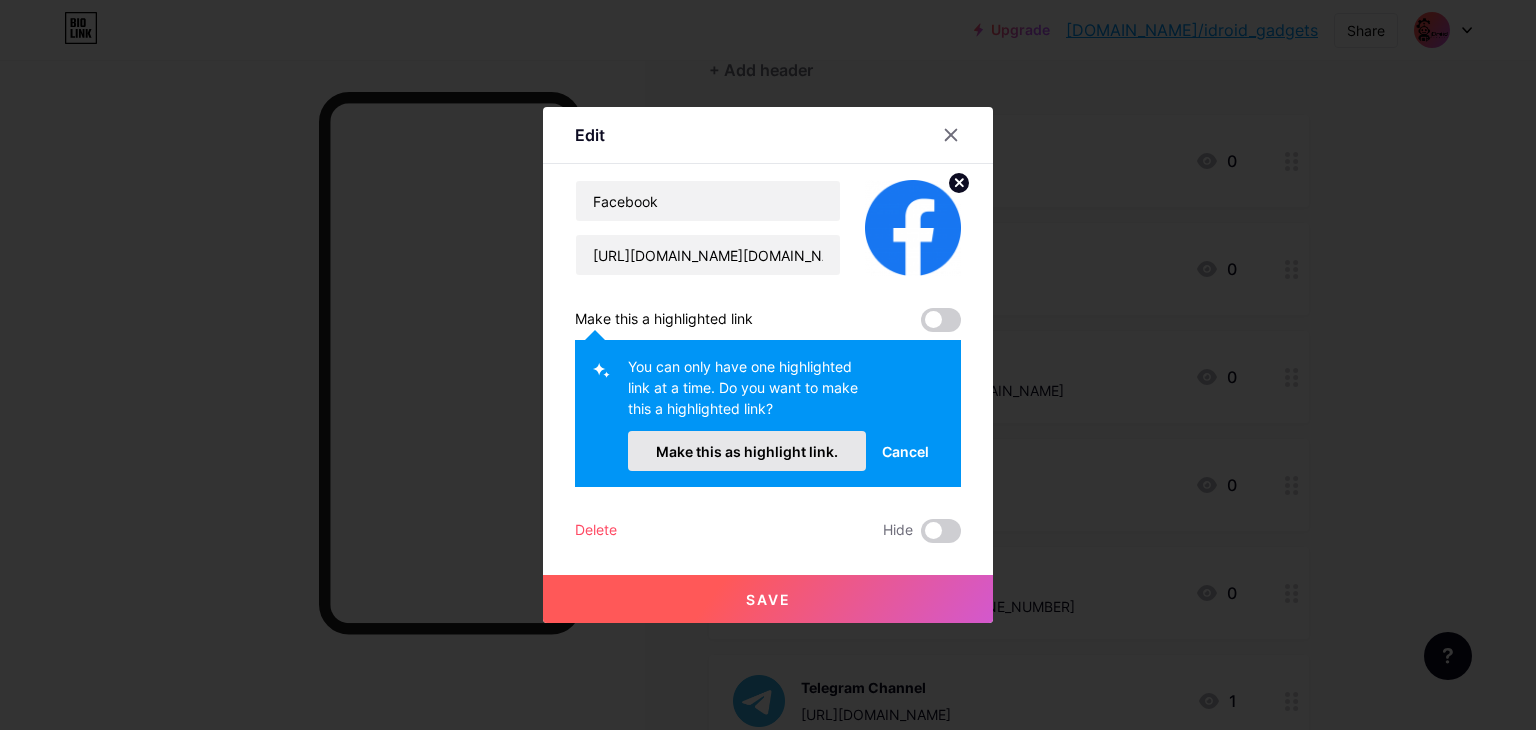 click on "Make this as highlight link." at bounding box center [747, 451] 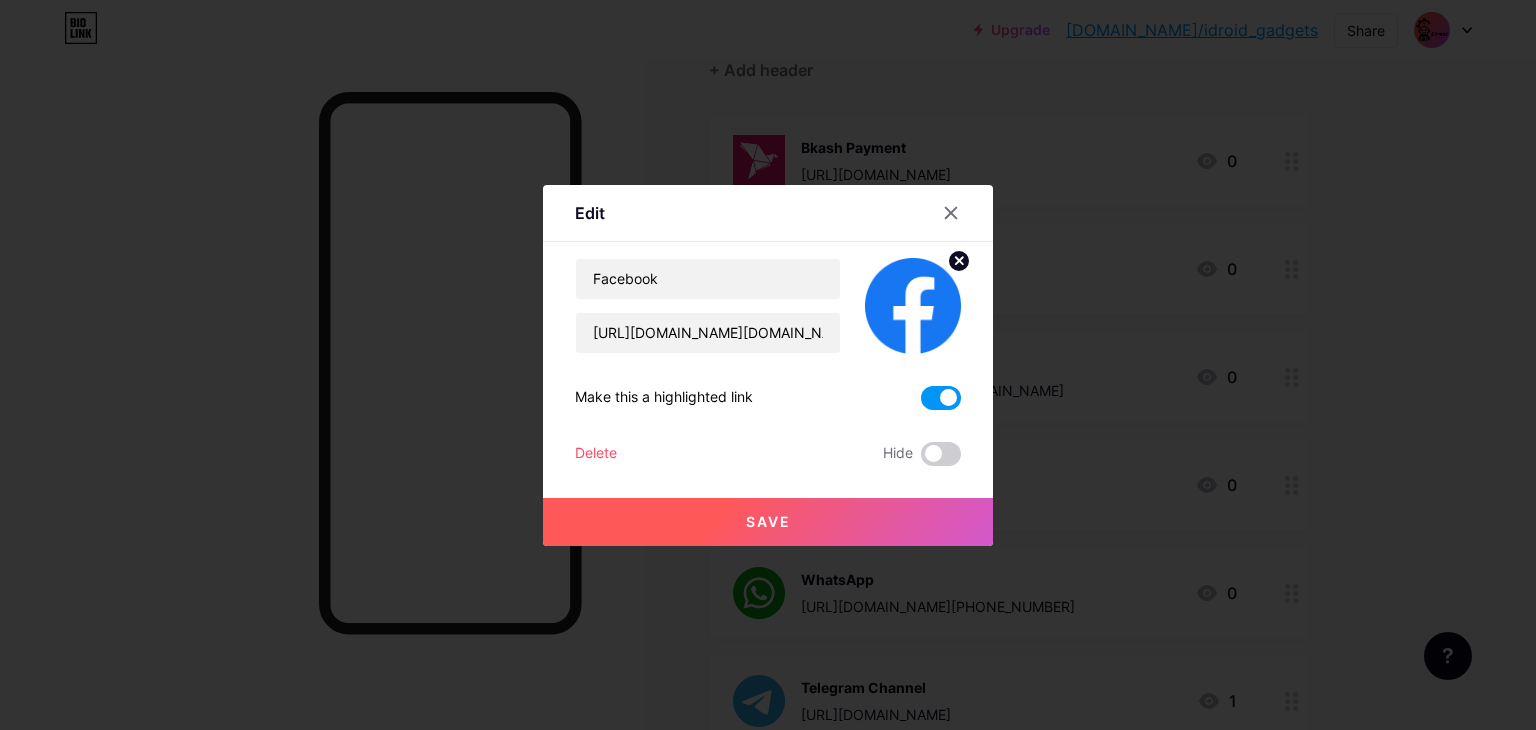 click on "Save" at bounding box center (768, 522) 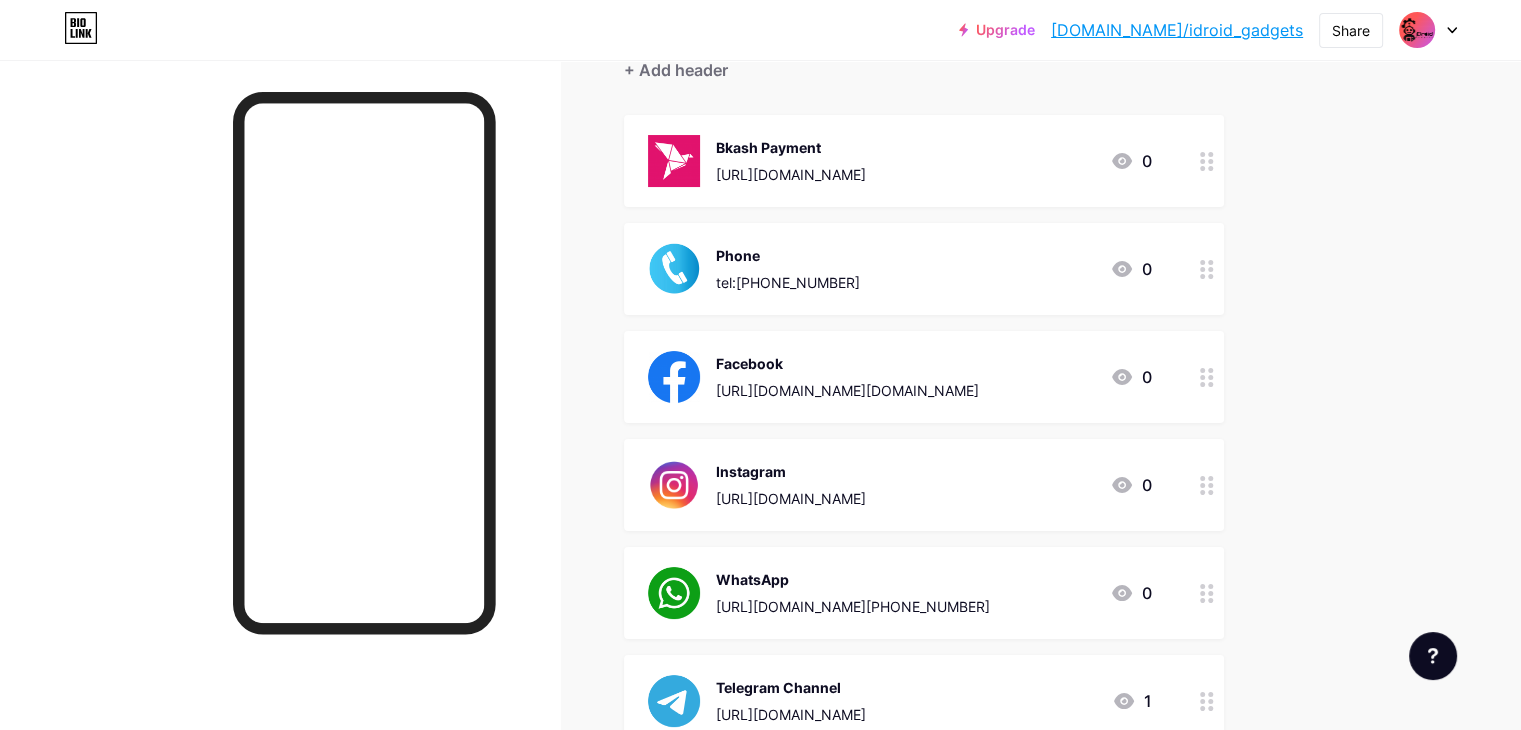click at bounding box center (1207, 161) 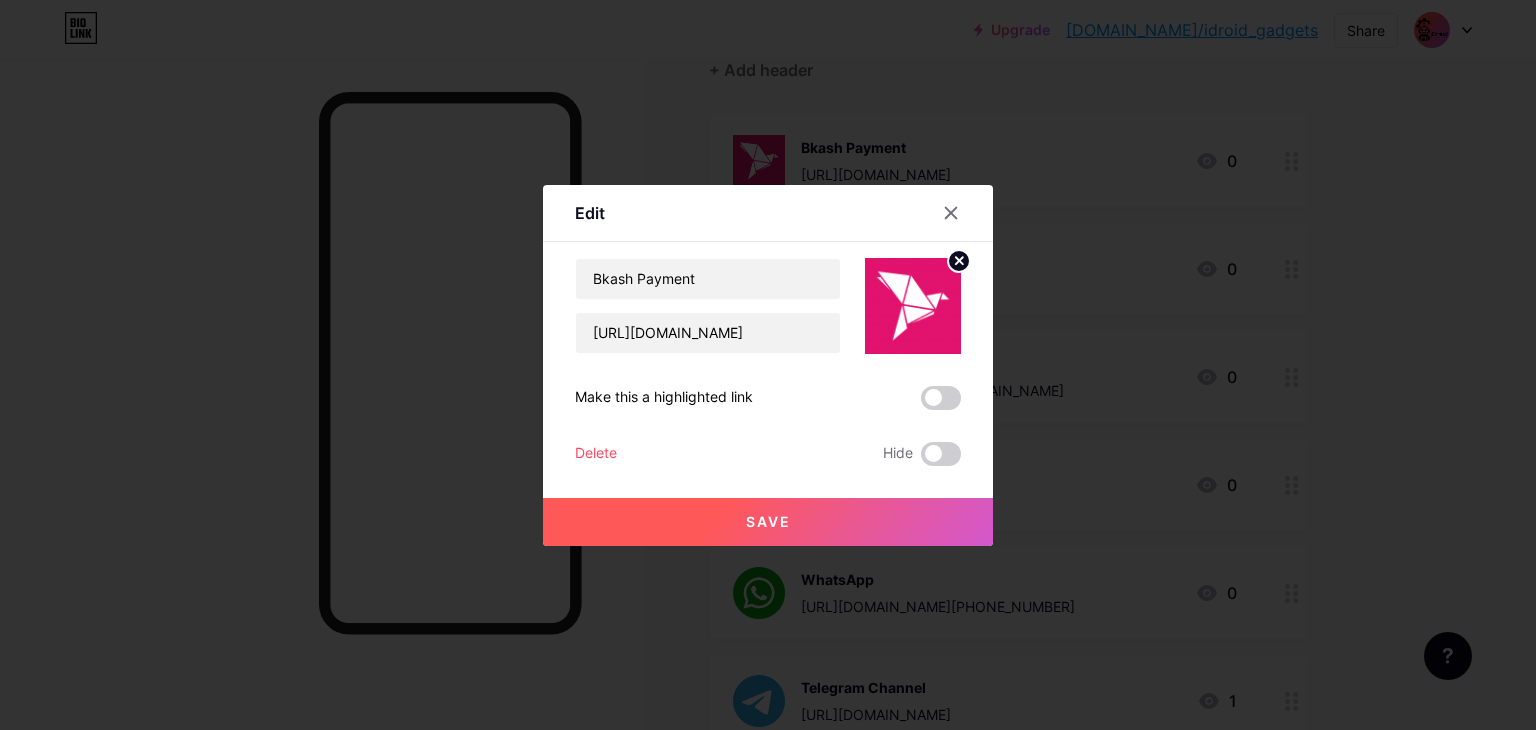 click at bounding box center (941, 398) 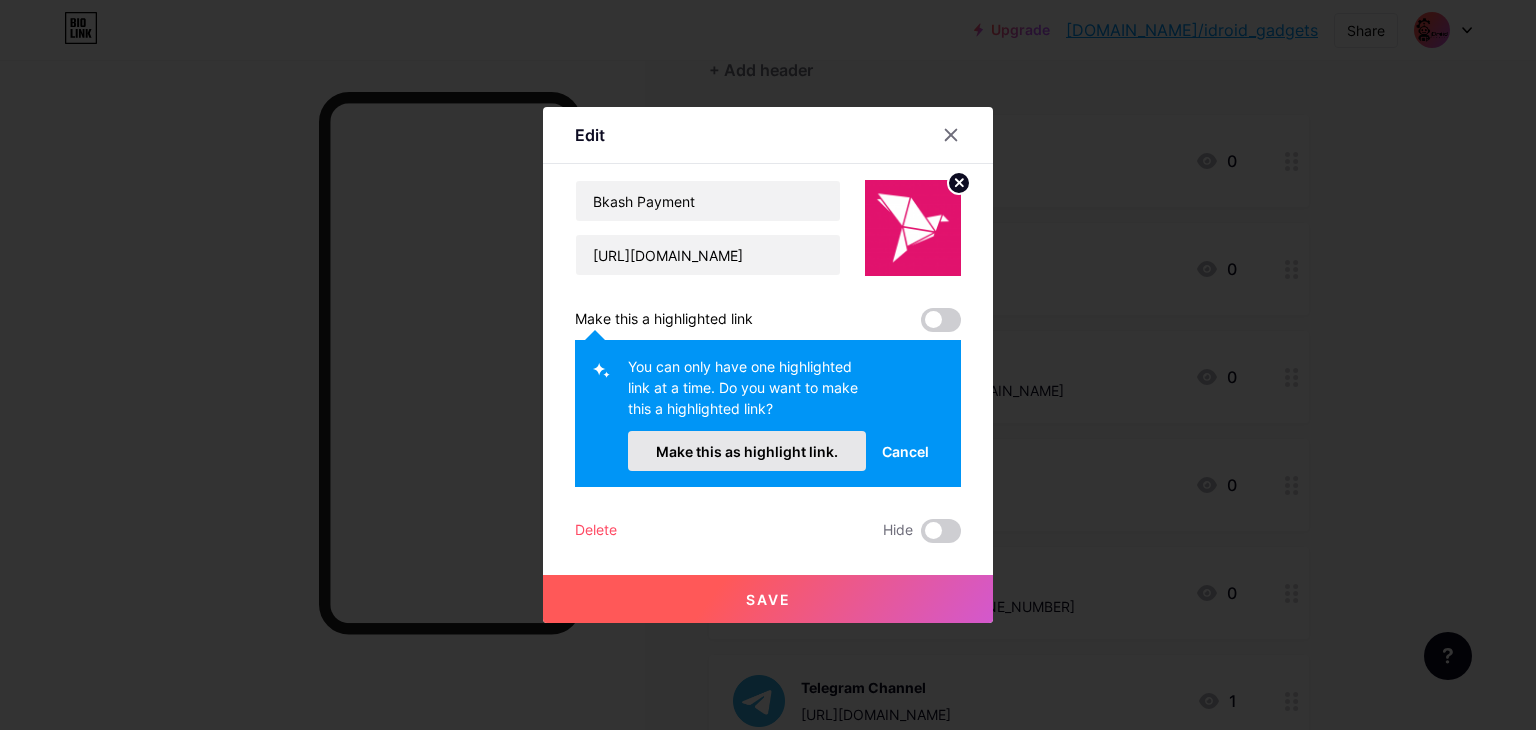 click on "Make this as highlight link." at bounding box center (747, 451) 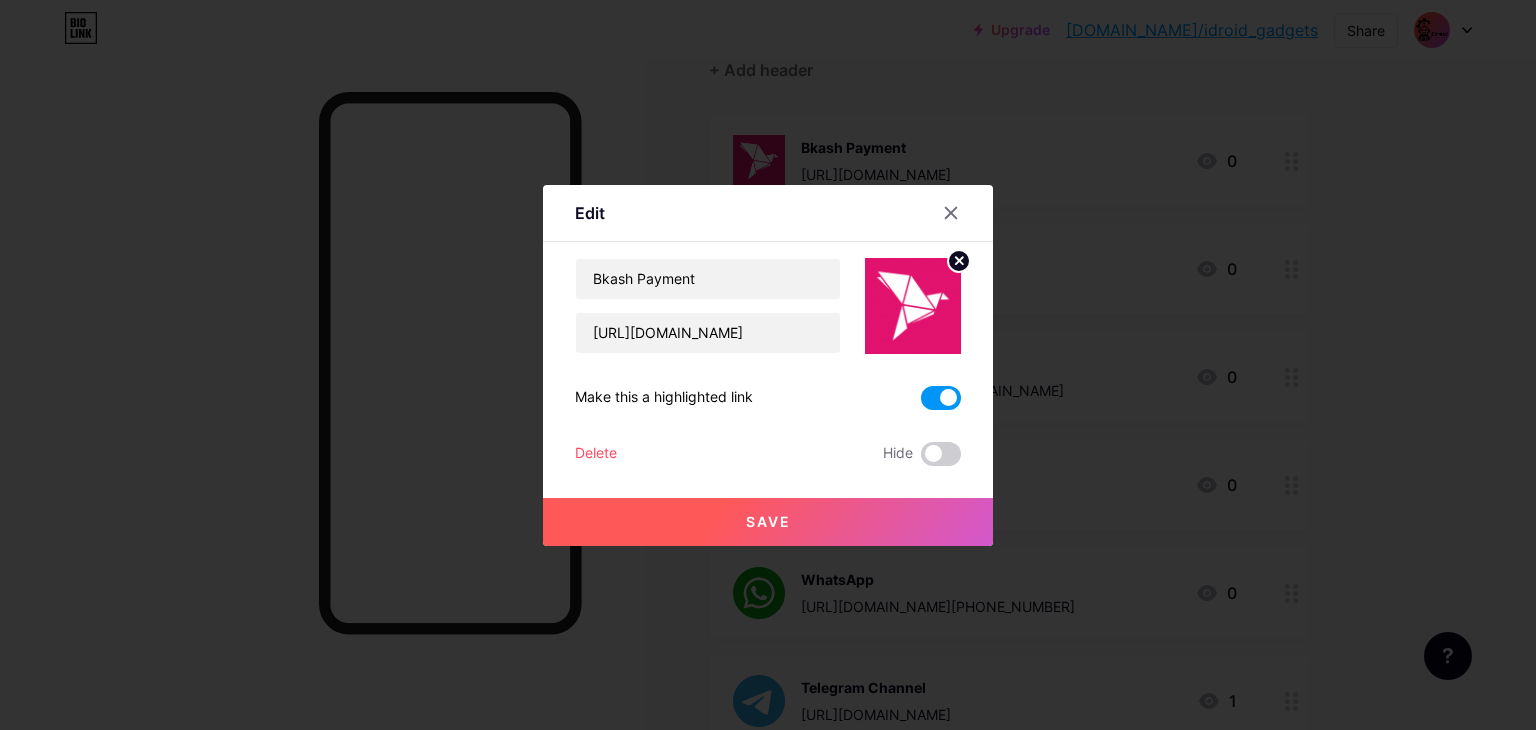 click on "Save" at bounding box center [768, 522] 